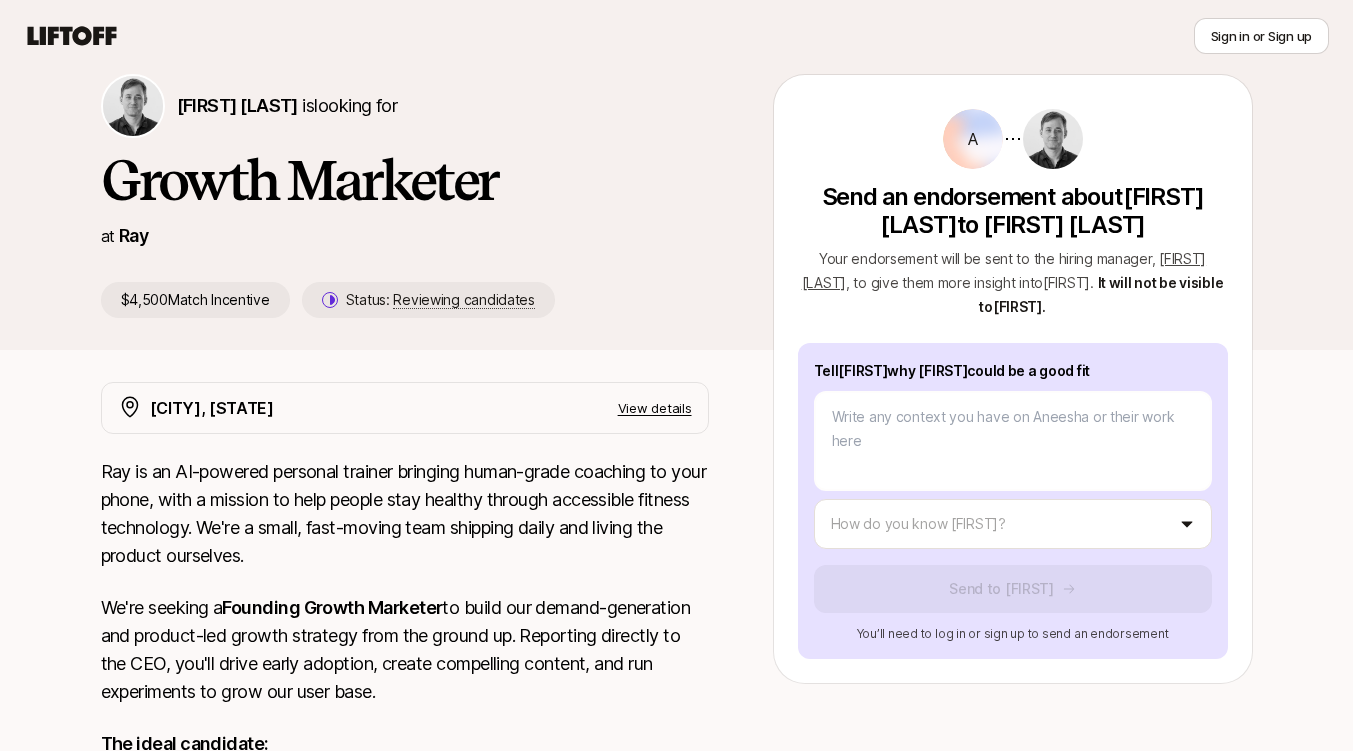 scroll, scrollTop: 100, scrollLeft: 0, axis: vertical 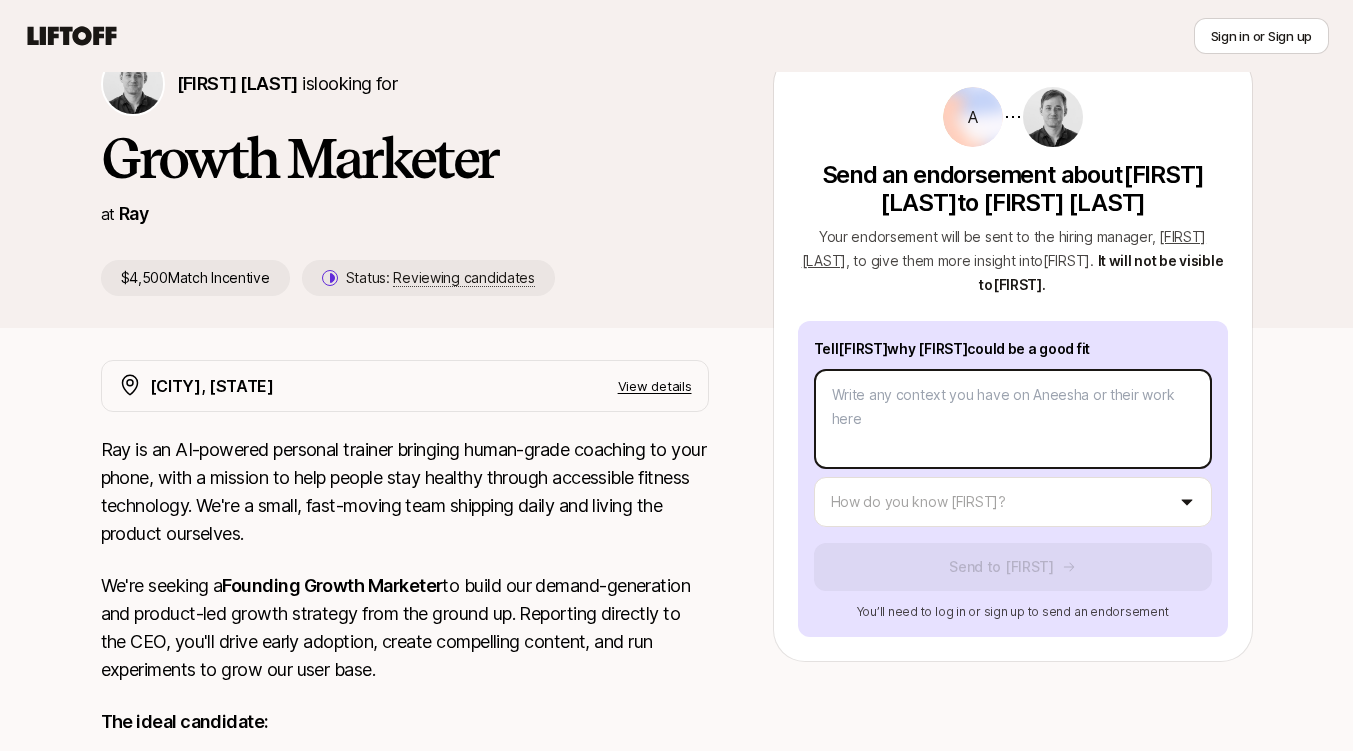 click on "New to Liftoff?   See how it works Sign in or Sign up Sign in or Sign up [FIRST] [LAST]   is  looking for Growth Marketer at Ray $4,500  Match Incentive Status:   Reviewing candidates A Send an endorsement about  [FIRST] [LAST]  to   [FIRST] [LAST]  Your endorsement will be sent to the   hiring manager ,   [FIRST] [LAST] , to give them more insight into  [FIRST] .   It will not be visible to  [FIRST] . Tell  [FIRST]  why   [FIRST]  could be a good fit How do you know [FIRST]? Send to [FIRST] You’ll need to log in or sign up to send an endorsement [CITY], [STATE] View details Ray is an AI-powered personal trainer bringing human-grade coaching to your phone, with a mission to help people stay healthy through accessible fitness technology. We're a small, fast-moving team shipping daily and living the product ourselves.
We're seeking a  Founding Growth Marketer
The ideal candidate:
Has 3-6 years of experience in growth marketing for mobile or consumer subscription products
Full job description A  to" at bounding box center [676, 275] 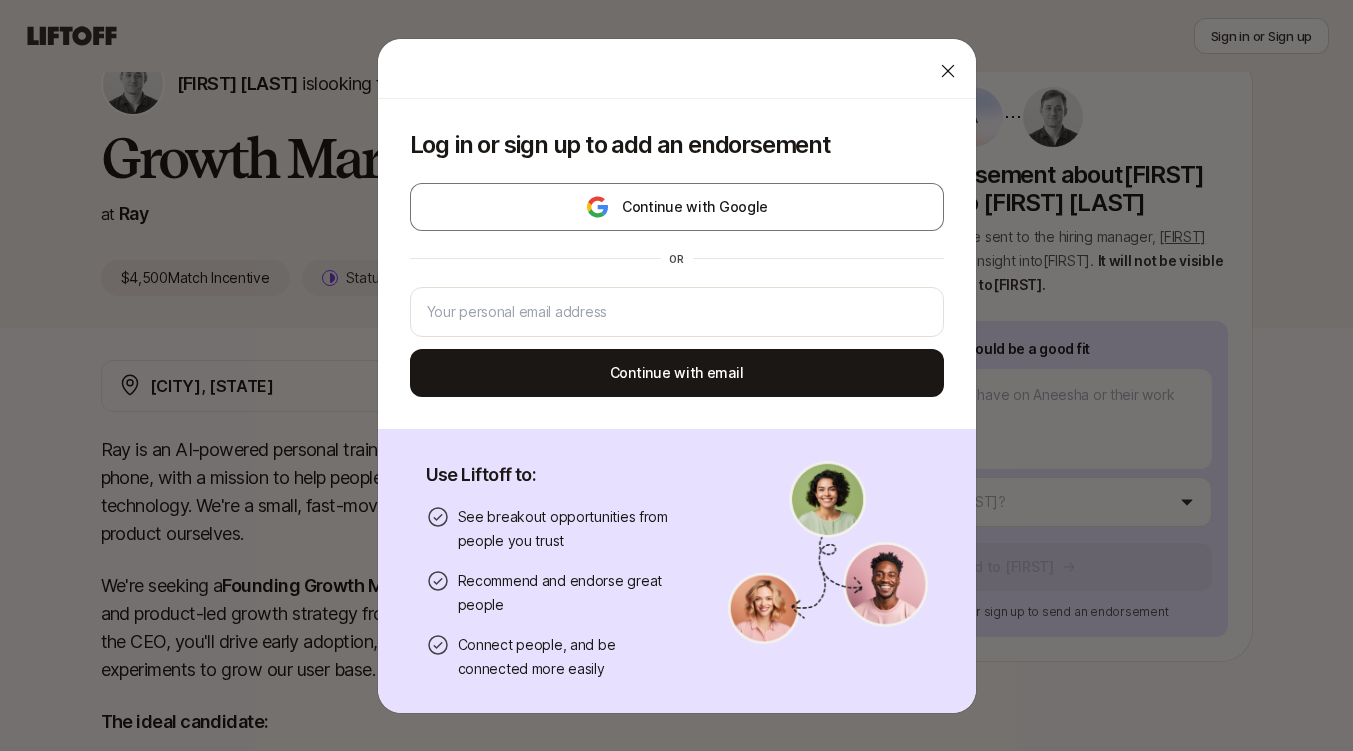 click 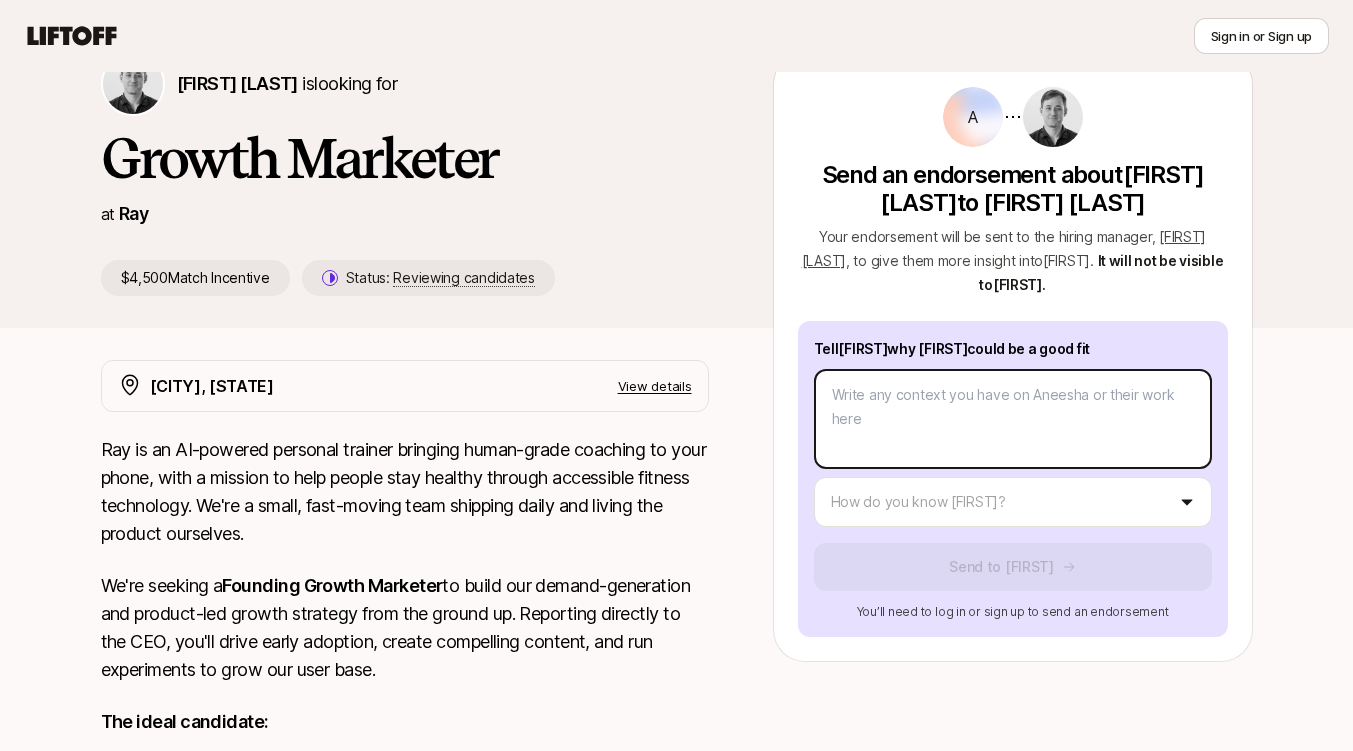 type on "x" 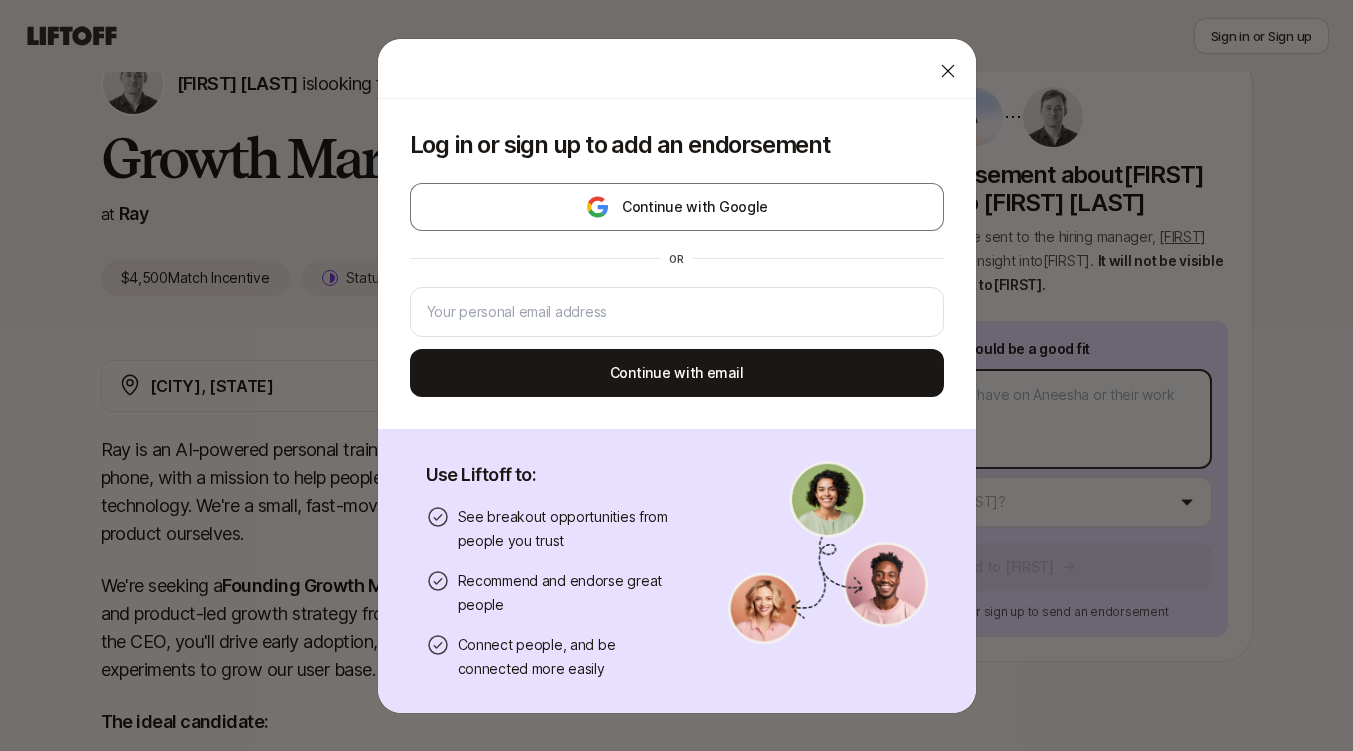 click on "New to Liftoff?   See how it works Sign in or Sign up Sign in or Sign up [FIRST] [LAST]   is  looking for Growth Marketer at Ray $4,500  Match Incentive Status:   Reviewing candidates A Send an endorsement about  [FIRST] [LAST]  to   [FIRST] [LAST]  Your endorsement will be sent to the   hiring manager ,   [FIRST] [LAST] , to give them more insight into  [FIRST] .   It will not be visible to  [FIRST] . Tell  [FIRST]  why   [FIRST]  could be a good fit How do you know [FIRST]? Send to [FIRST] You’ll need to log in or sign up to send an endorsement [CITY], [STATE] View details Ray is an AI-powered personal trainer bringing human-grade coaching to your phone, with a mission to help people stay healthy through accessible fitness technology. We're a small, fast-moving team shipping daily and living the product ourselves.
We're seeking a  Founding Growth Marketer
The ideal candidate:
Has 3-6 years of experience in growth marketing for mobile or consumer subscription products
Full job description A  to" at bounding box center [676, 275] 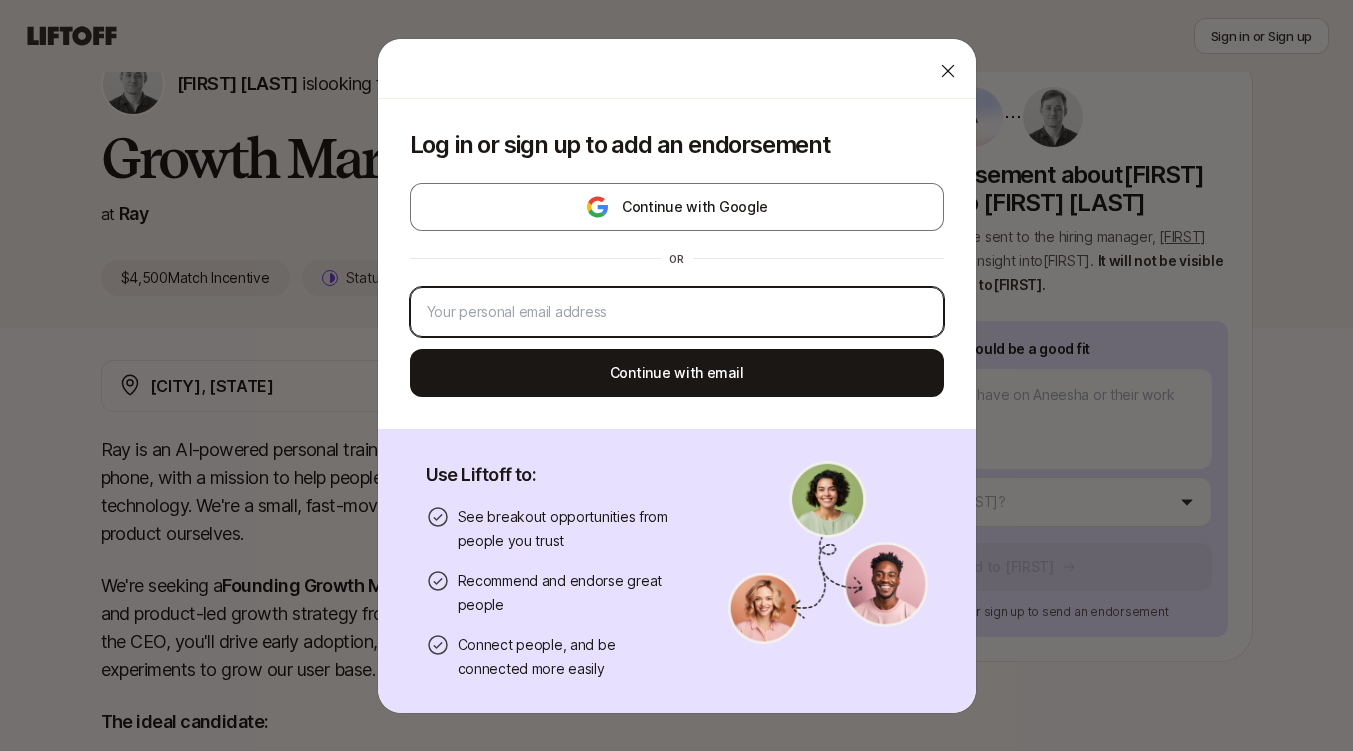 click at bounding box center [677, 312] 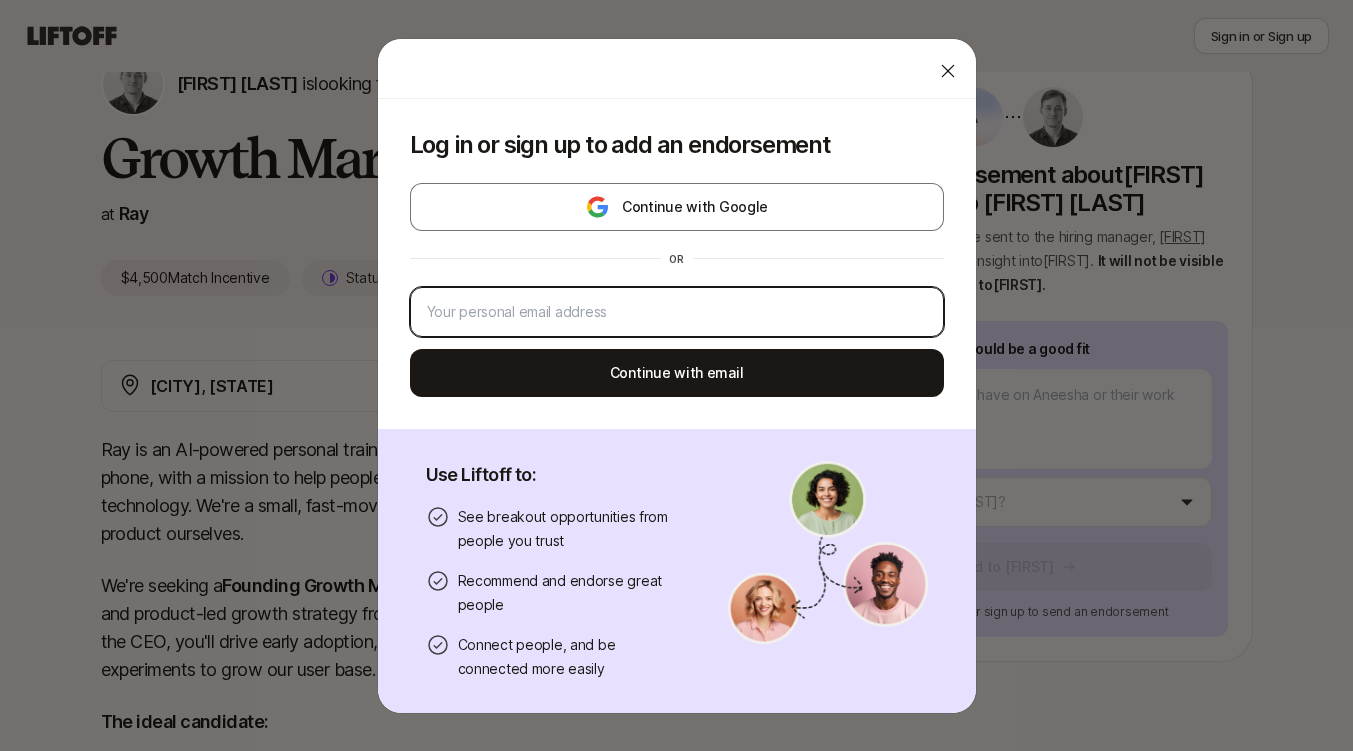 type on "[EMAIL]" 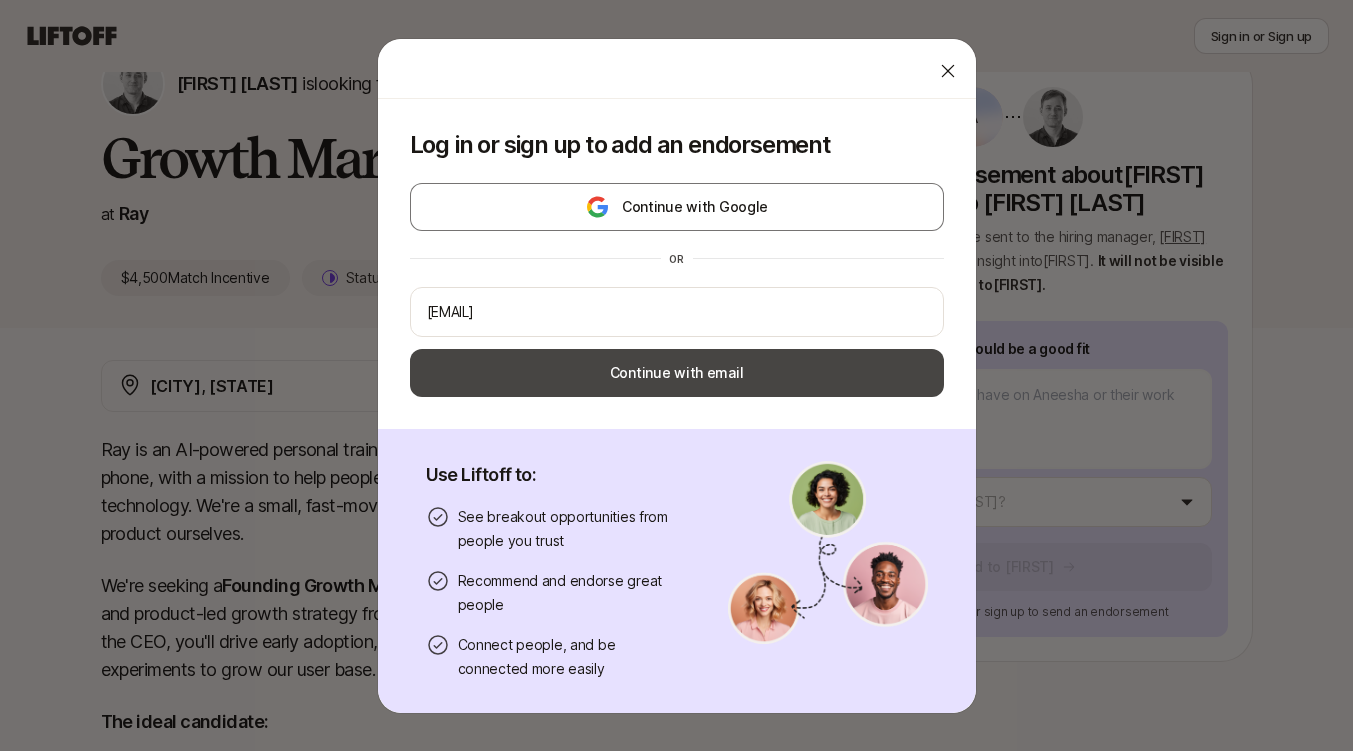 click on "Continue with email" at bounding box center [677, 373] 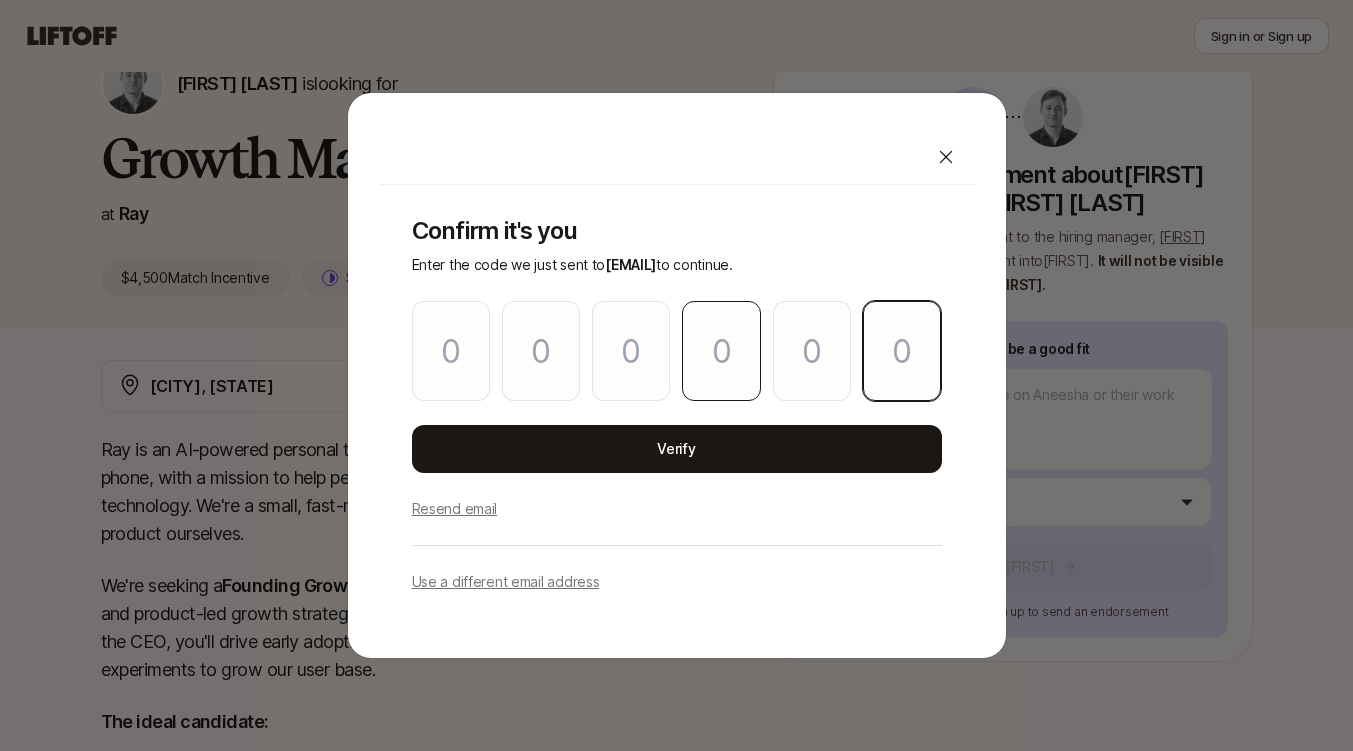 paste on "7" 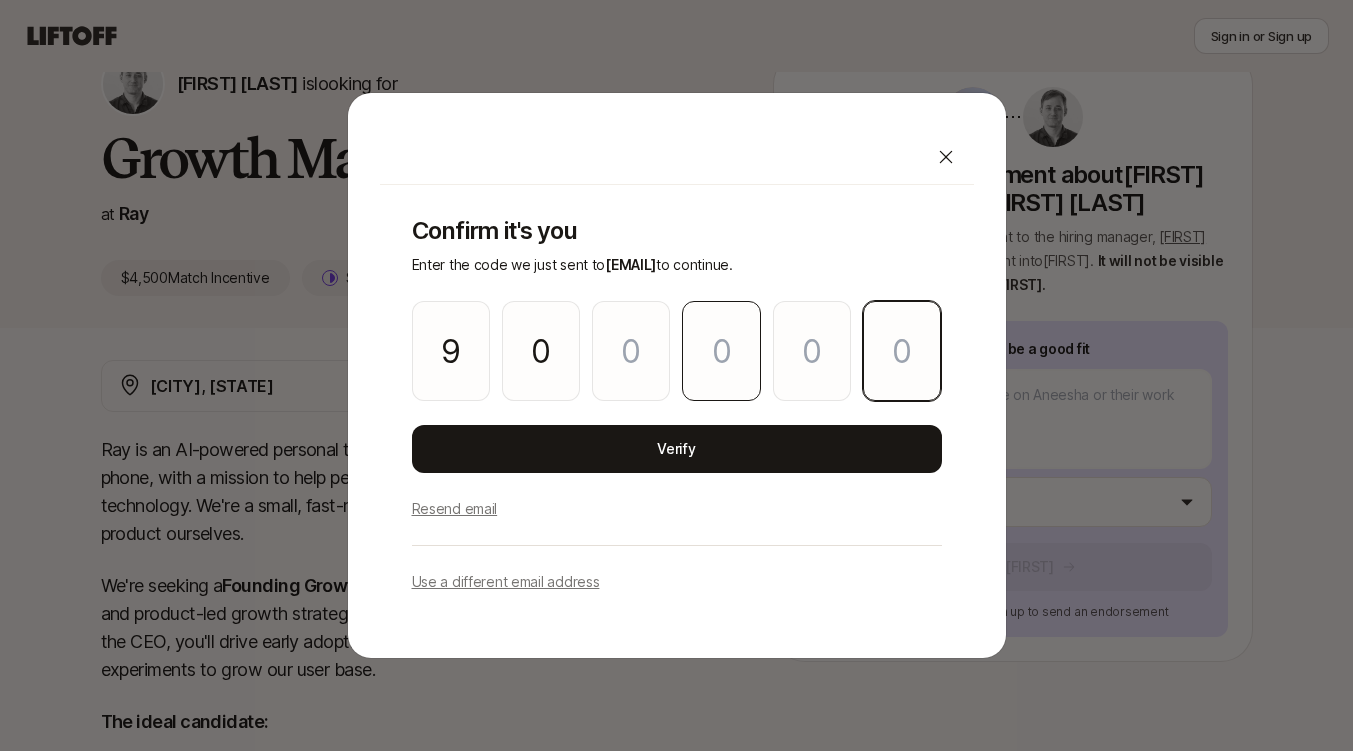 type on "1" 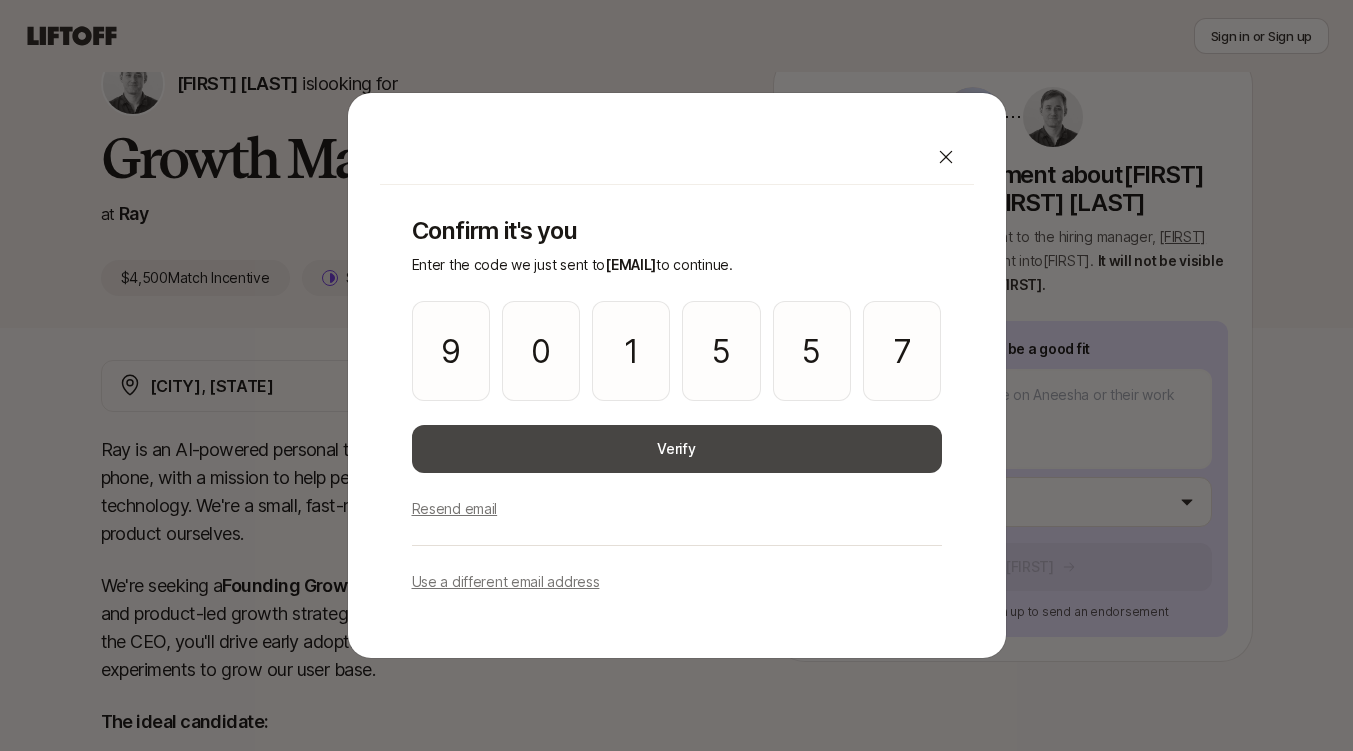 click on "Verify" at bounding box center [677, 449] 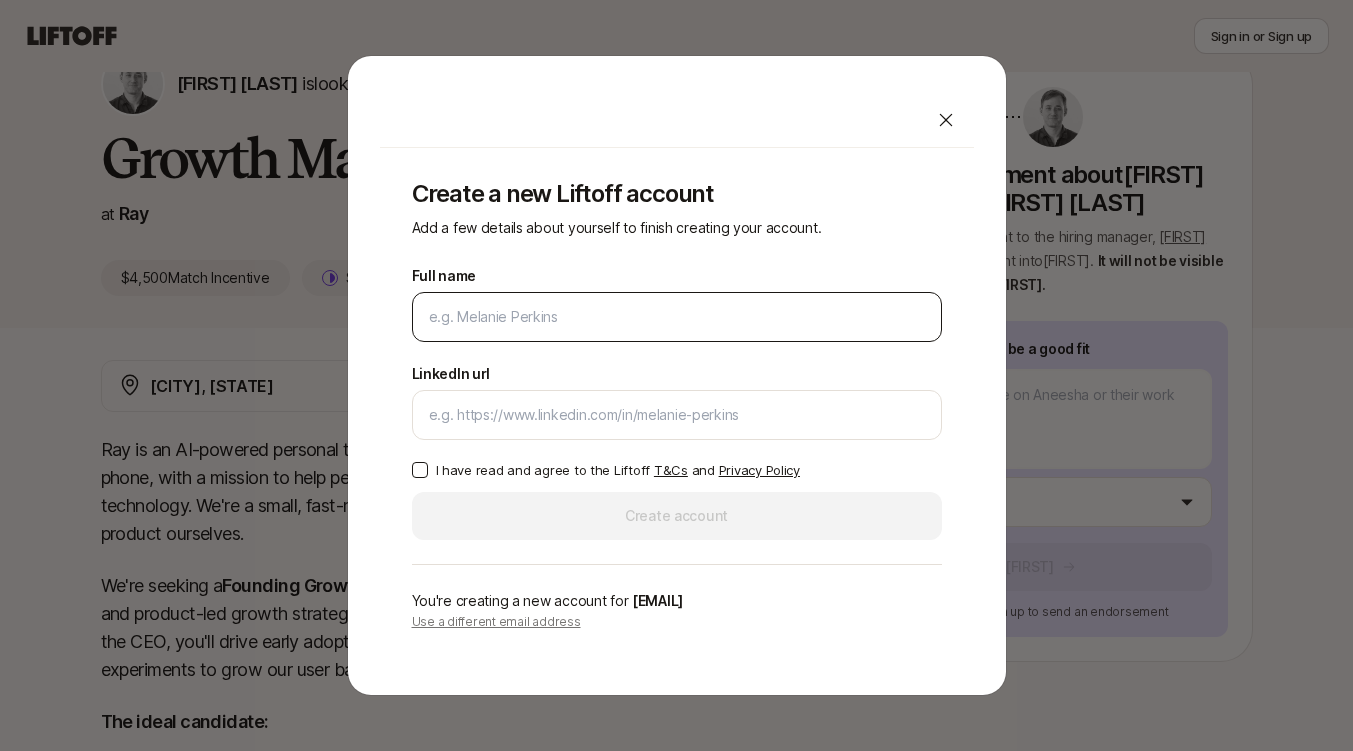 click on "Full name" at bounding box center (677, 317) 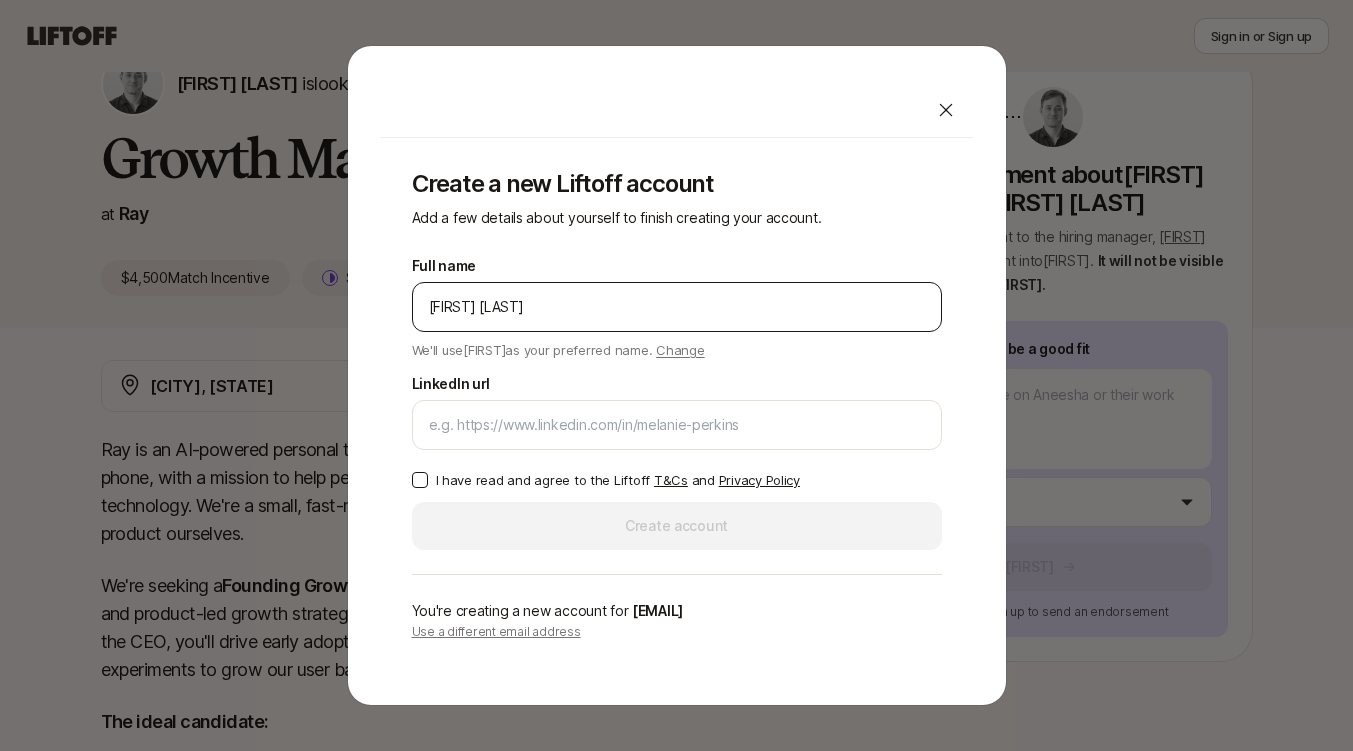 type on "[FIRST] [LAST]" 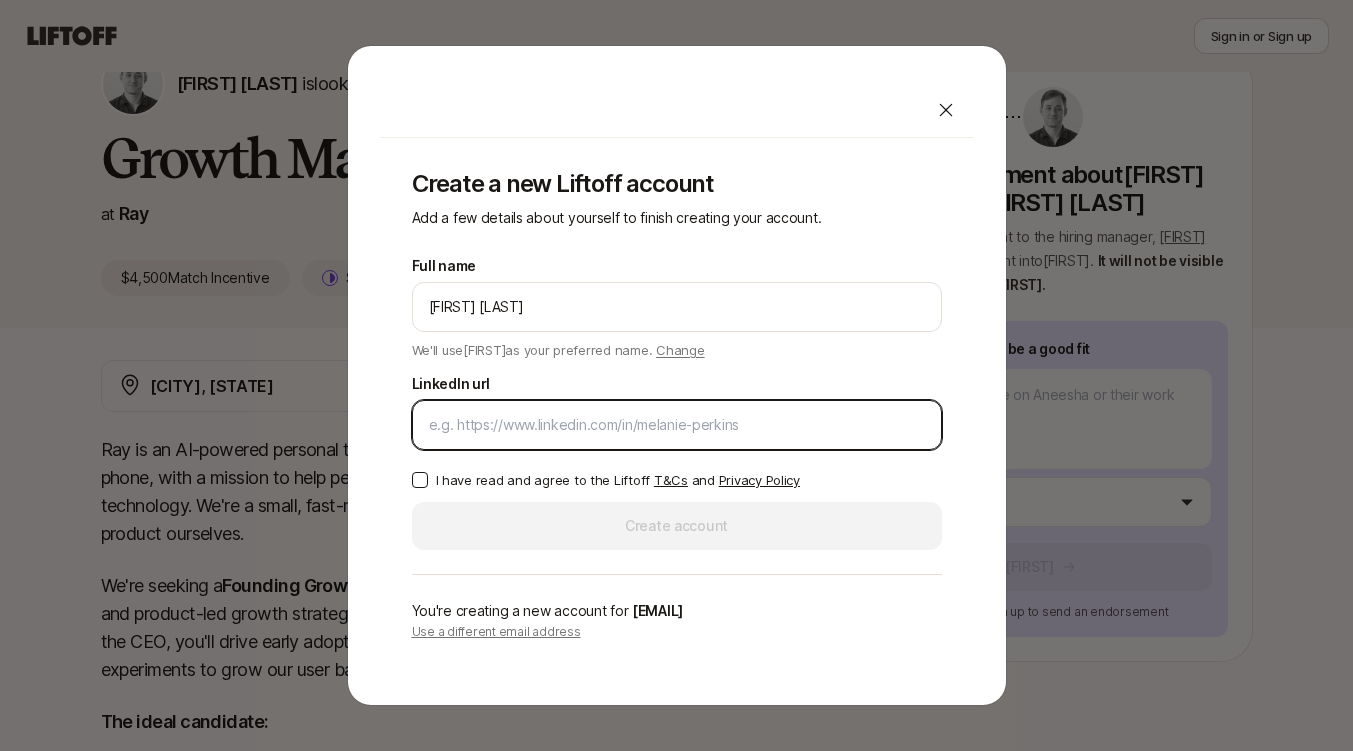 click on "LinkedIn url" at bounding box center [677, 425] 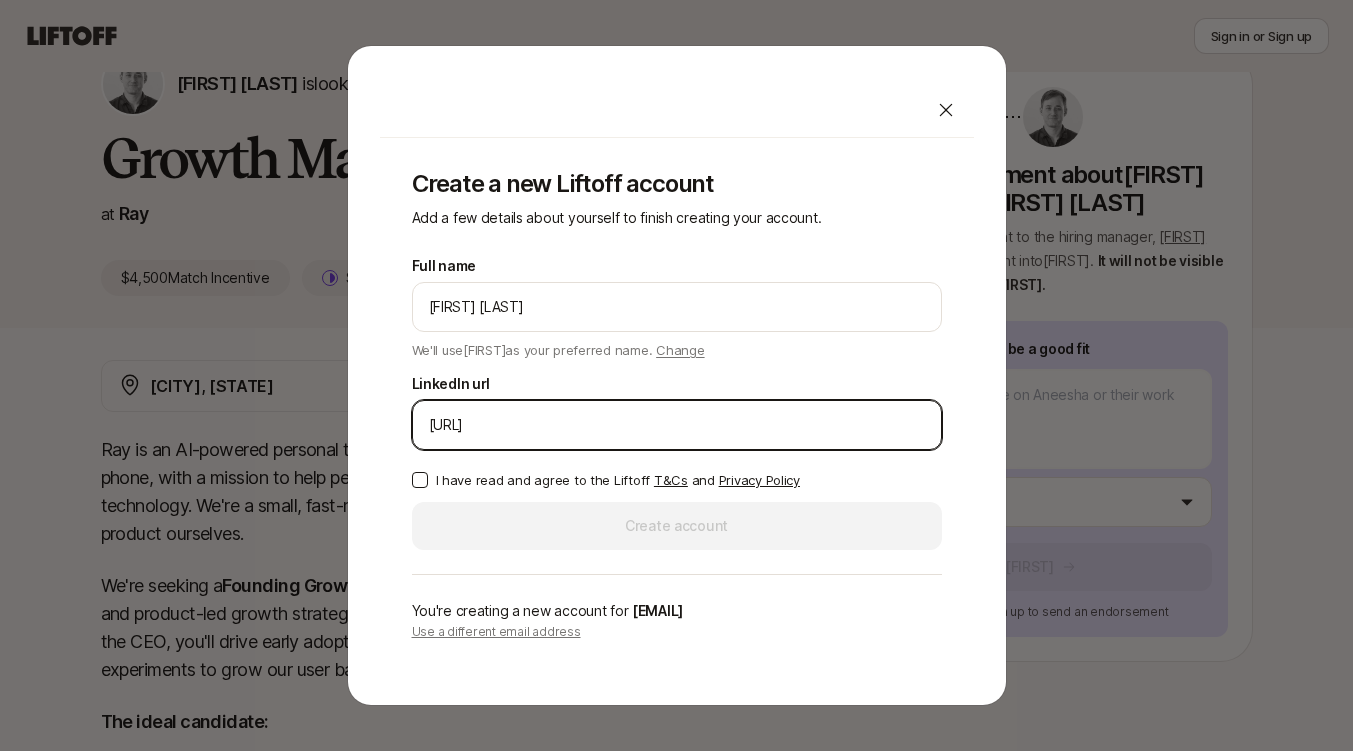 type on "[URL]" 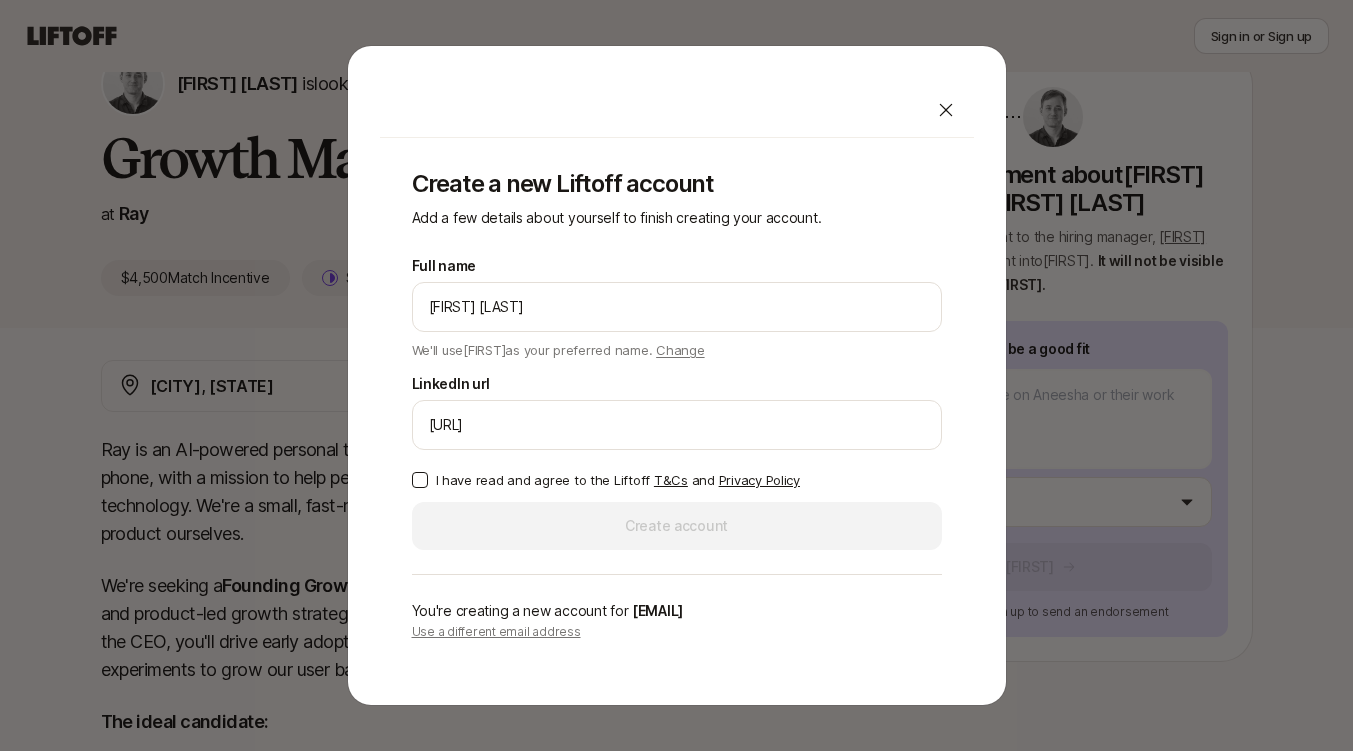 click on "I have read and agree to the Liftoff   T&Cs   and   Privacy Policy" at bounding box center [420, 480] 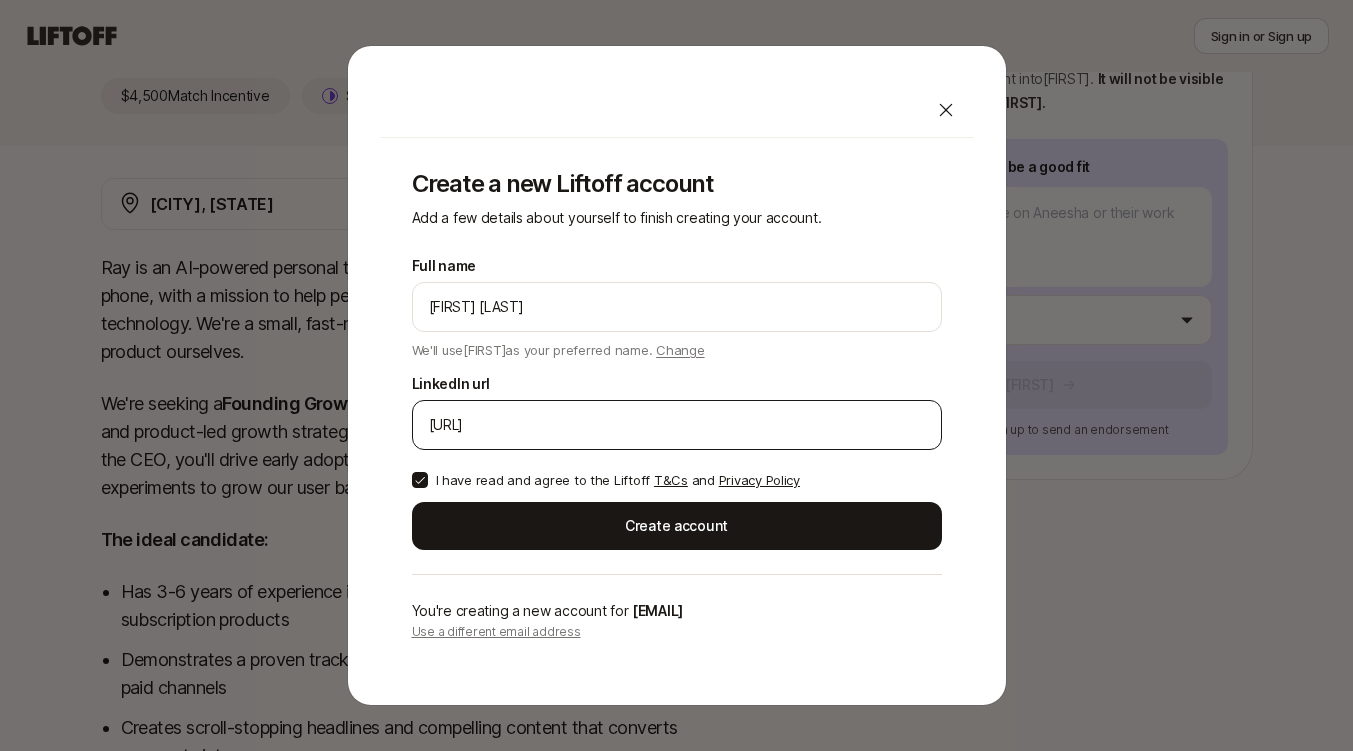 scroll, scrollTop: 300, scrollLeft: 0, axis: vertical 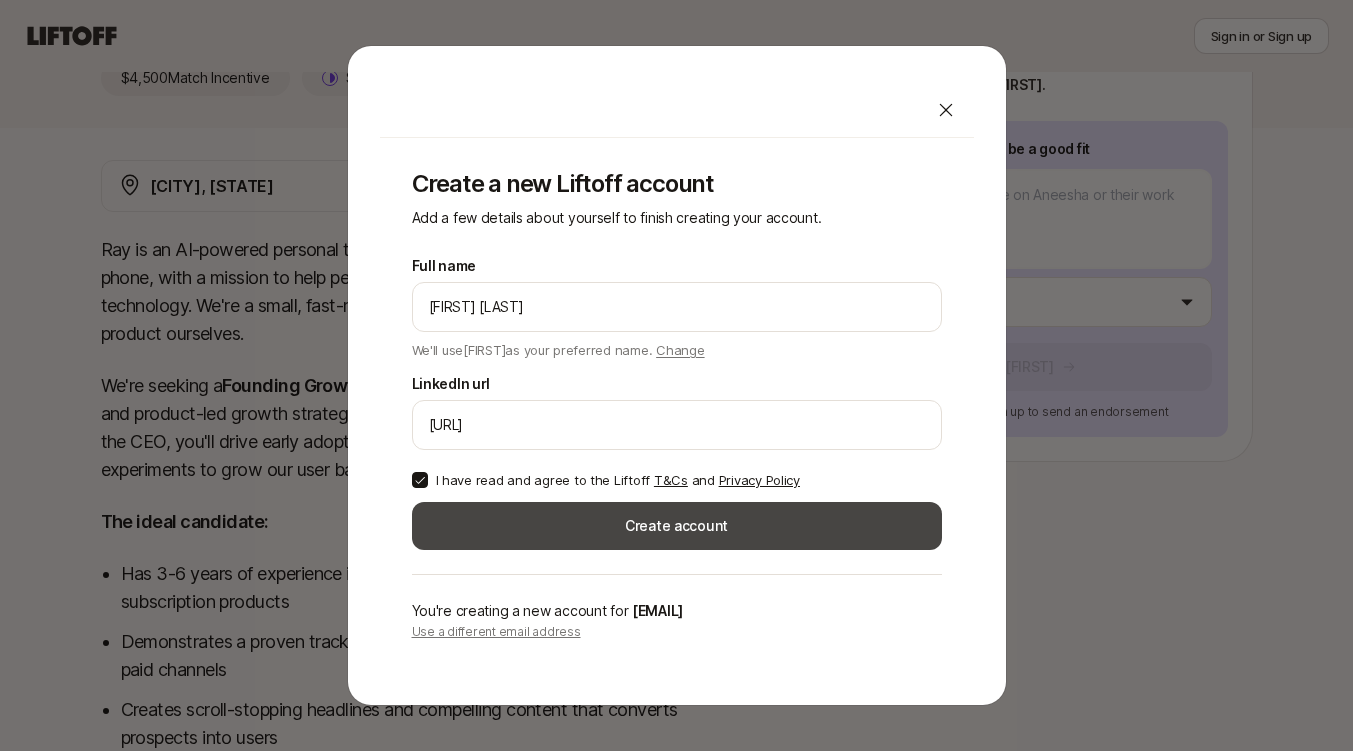 click on "Create account" at bounding box center (677, 526) 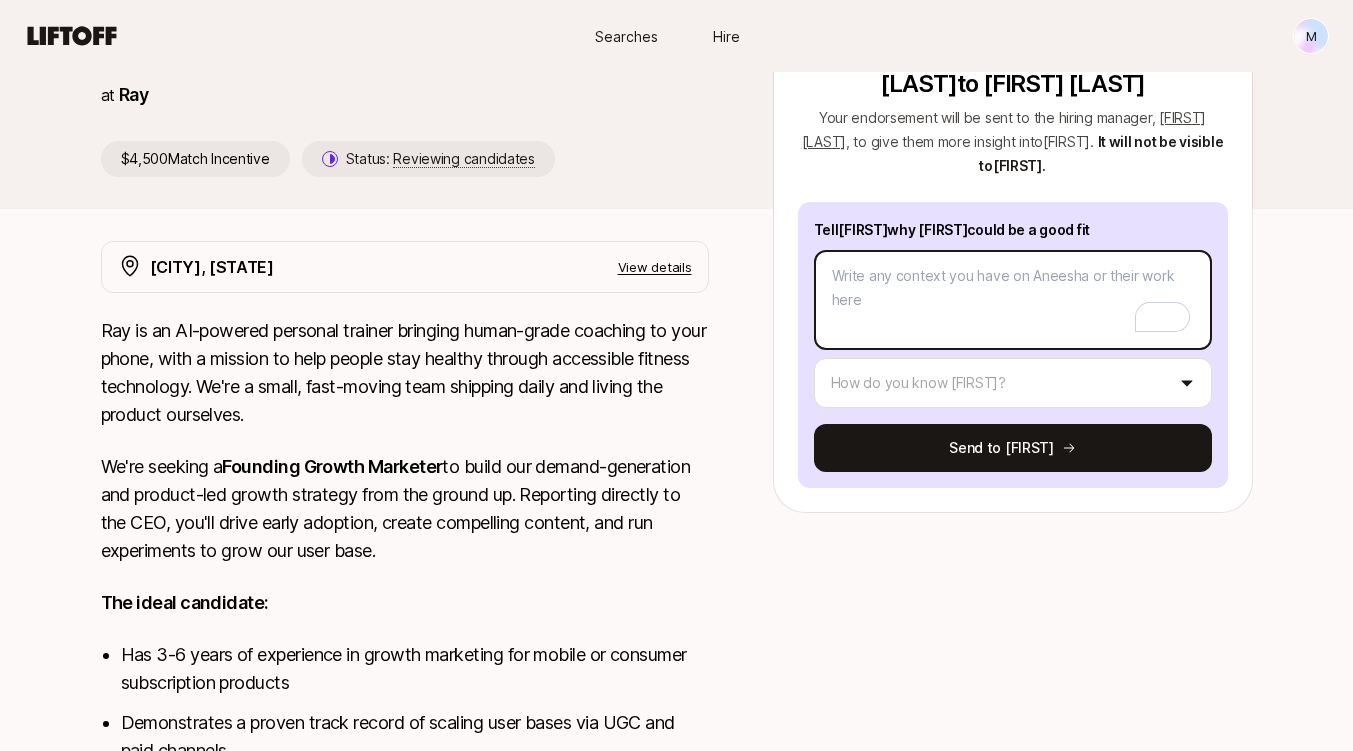 scroll, scrollTop: 200, scrollLeft: 0, axis: vertical 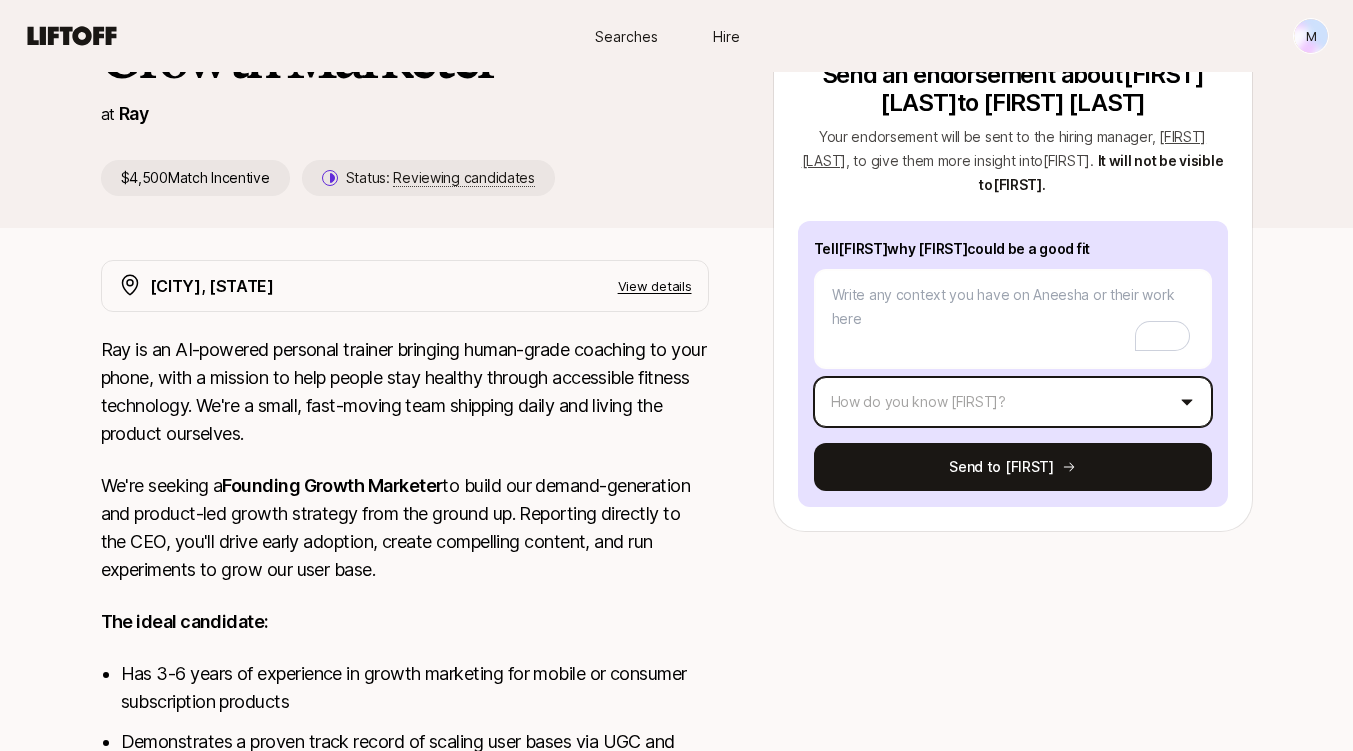 click on "New to Liftoff?   See how it works M Searches Hire Searches Hire M [FIRST] [LAST]   is  looking for Growth Marketer at Ray $4,500  Match Incentive Status:   Reviewing candidates A Send an endorsement about  [FIRST] [LAST]  to   [FIRST] [LAST]  Your endorsement will be sent to the   hiring manager ,   [FIRST] [LAST] , to give them more insight into  [FIRST] .   It will not be visible to  [FIRST] . Tell  [FIRST]  why   [FIRST]  could be a good fit How do you know [FIRST]? Send to [FIRST] Cambridge, MA View details Ray is an AI-powered personal trainer bringing human-grade coaching to your phone, with a mission to help people stay healthy through accessible fitness technology. We're a small, fast-moving team shipping daily and living the product ourselves.
We're seeking a  Founding Growth Marketer  to build our demand-generation and product-led growth strategy from the ground up. Reporting directly to the CEO, you'll drive early adoption, create compelling content, and run experiments to grow our user base." at bounding box center [676, 175] 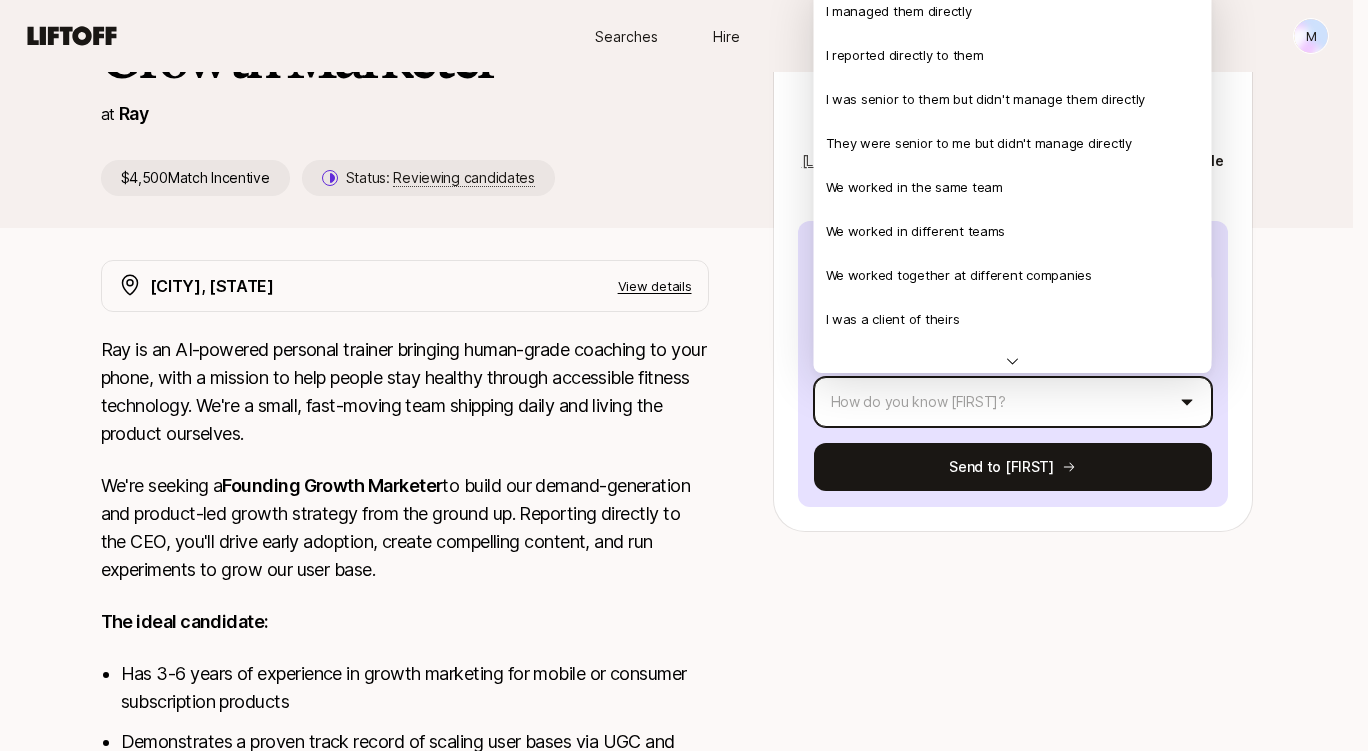click on "New to Liftoff?   See how it works M Searches Hire Searches Hire M [FIRST] [LAST]   is  looking for Growth Marketer at Ray $4,500  Match Incentive Status:   Reviewing candidates A Send an endorsement about  [FIRST] [LAST]  to   [FIRST] [LAST]  Your endorsement will be sent to the   hiring manager ,   [FIRST] [LAST] , to give them more insight into  [FIRST] .   It will not be visible to  [FIRST] . Tell  [FIRST]  why   [FIRST]  could be a good fit How do you know [FIRST]? Send to [FIRST] Cambridge, MA View details Ray is an AI-powered personal trainer bringing human-grade coaching to your phone, with a mission to help people stay healthy through accessible fitness technology. We're a small, fast-moving team shipping daily and living the product ourselves.
We're seeking a  Founding Growth Marketer  to build our demand-generation and product-led growth strategy from the ground up. Reporting directly to the CEO, you'll drive early adoption, create compelling content, and run experiments to grow our user base." at bounding box center [684, 175] 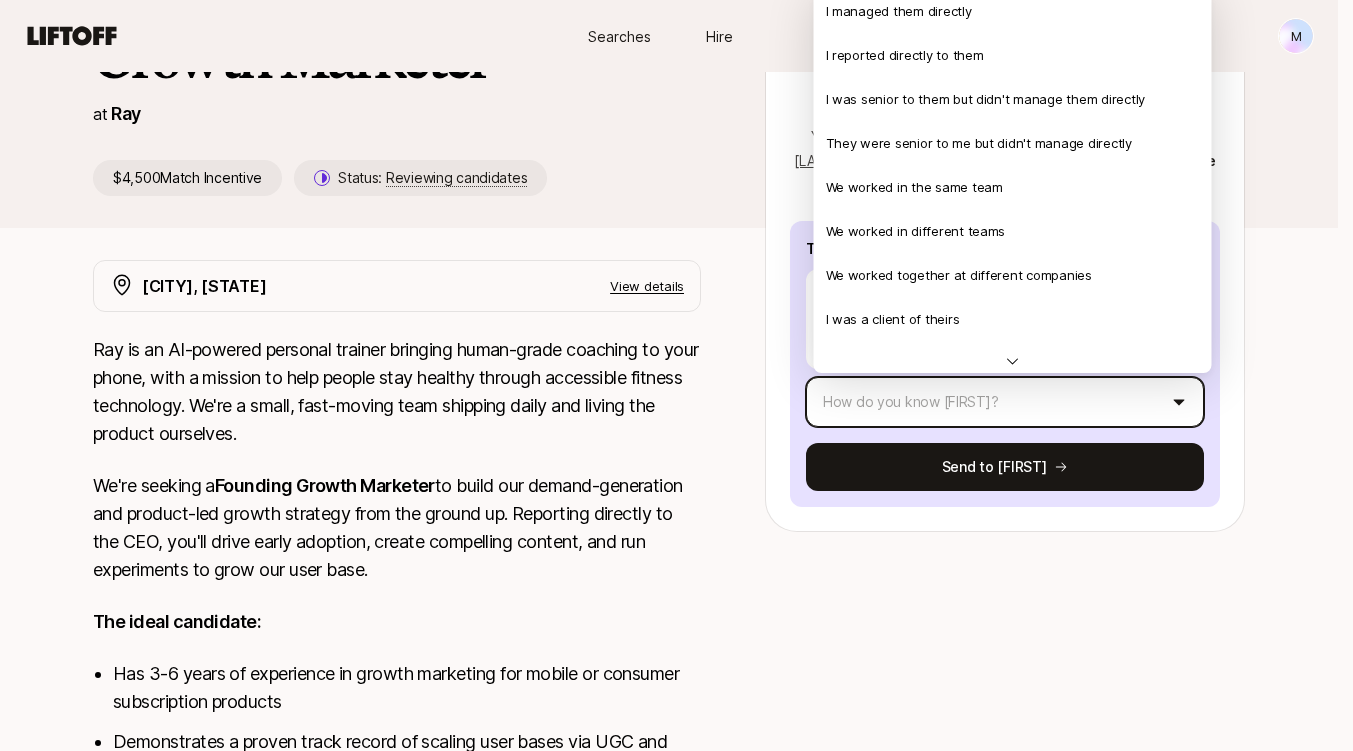 click on "New to Liftoff?   See how it works M Searches Hire Searches Hire M [FIRST] [LAST]   is  looking for Growth Marketer at Ray $4,500  Match Incentive Status:   Reviewing candidates A Send an endorsement about  [FIRST] [LAST]  to   [FIRST] [LAST]  Your endorsement will be sent to the   hiring manager ,   [FIRST] [LAST] , to give them more insight into  [FIRST] .   It will not be visible to  [FIRST] . Tell  [FIRST]  why   [FIRST]  could be a good fit How do you know [FIRST]? Send to [FIRST] Cambridge, MA View details Ray is an AI-powered personal trainer bringing human-grade coaching to your phone, with a mission to help people stay healthy through accessible fitness technology. We're a small, fast-moving team shipping daily and living the product ourselves.
We're seeking a  Founding Growth Marketer  to build our demand-generation and product-led growth strategy from the ground up. Reporting directly to the CEO, you'll drive early adoption, create compelling content, and run experiments to grow our user base." at bounding box center (676, 175) 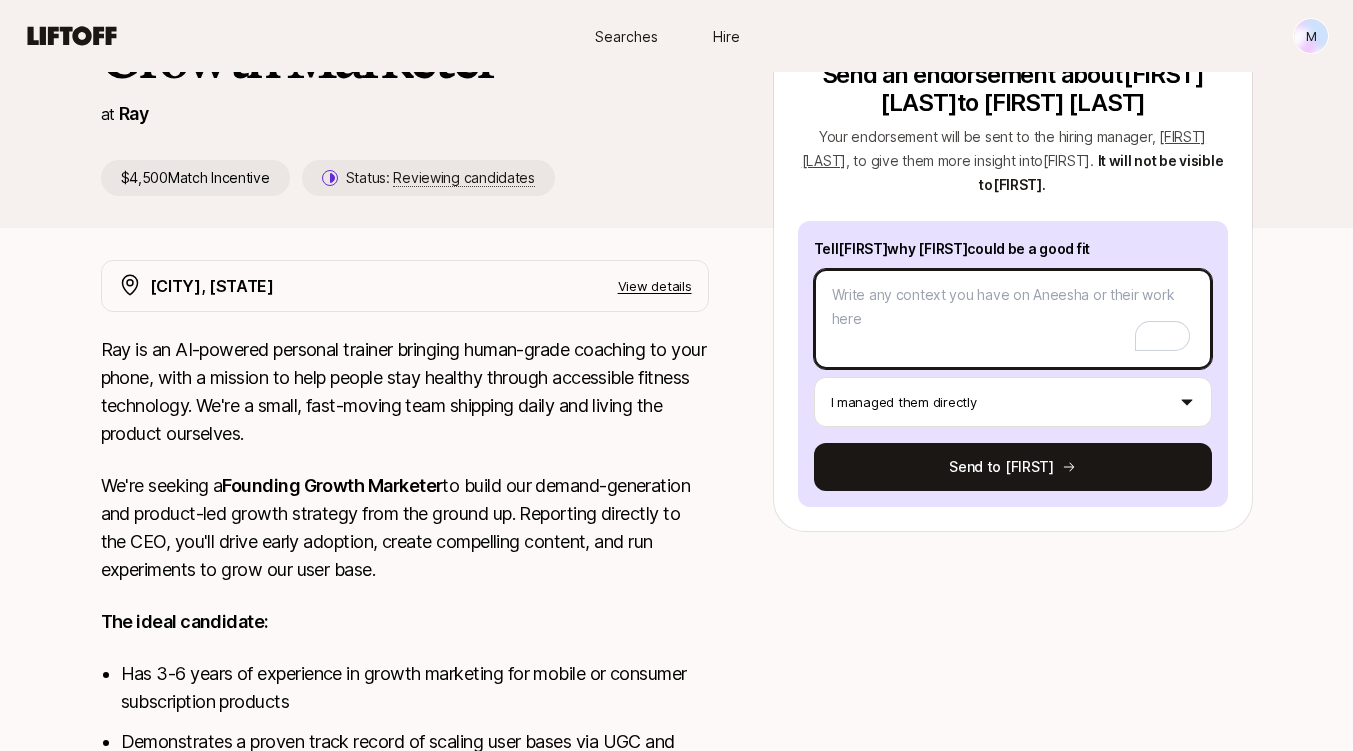 click at bounding box center (1013, 319) 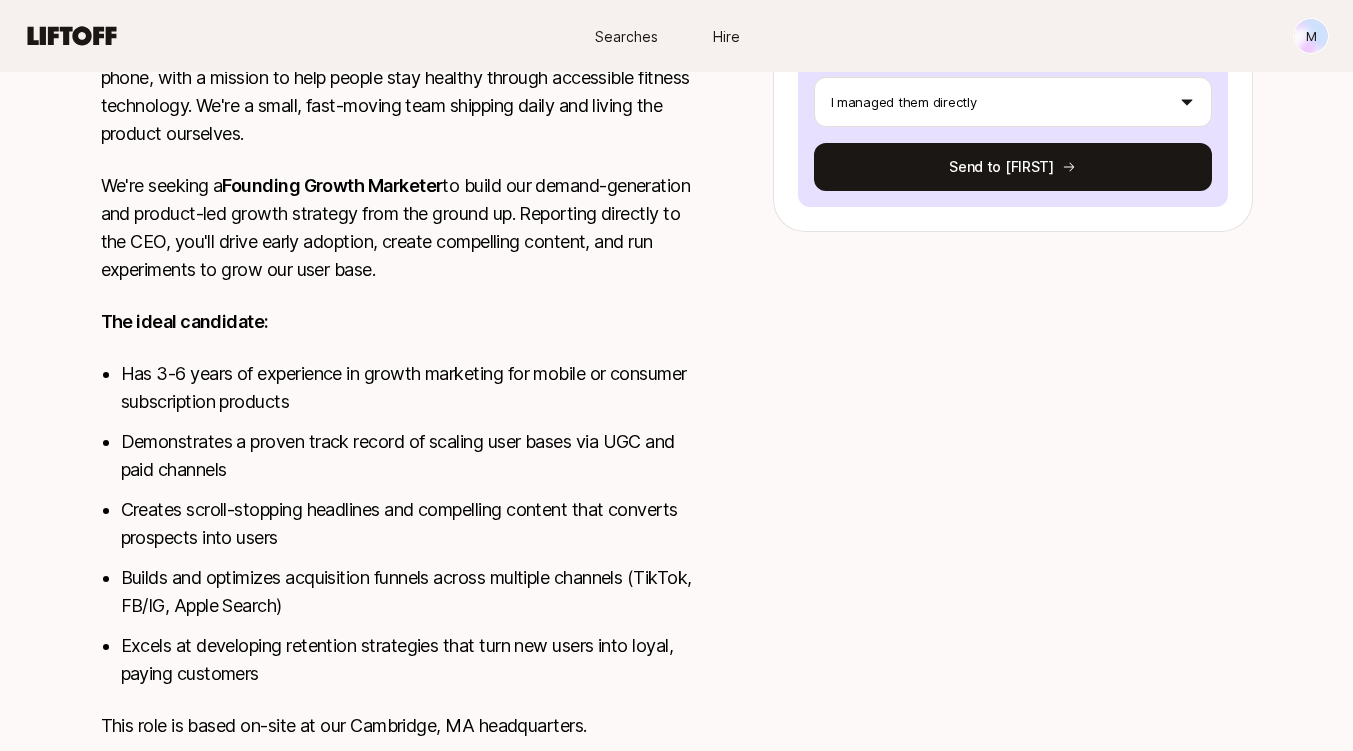 scroll, scrollTop: 300, scrollLeft: 0, axis: vertical 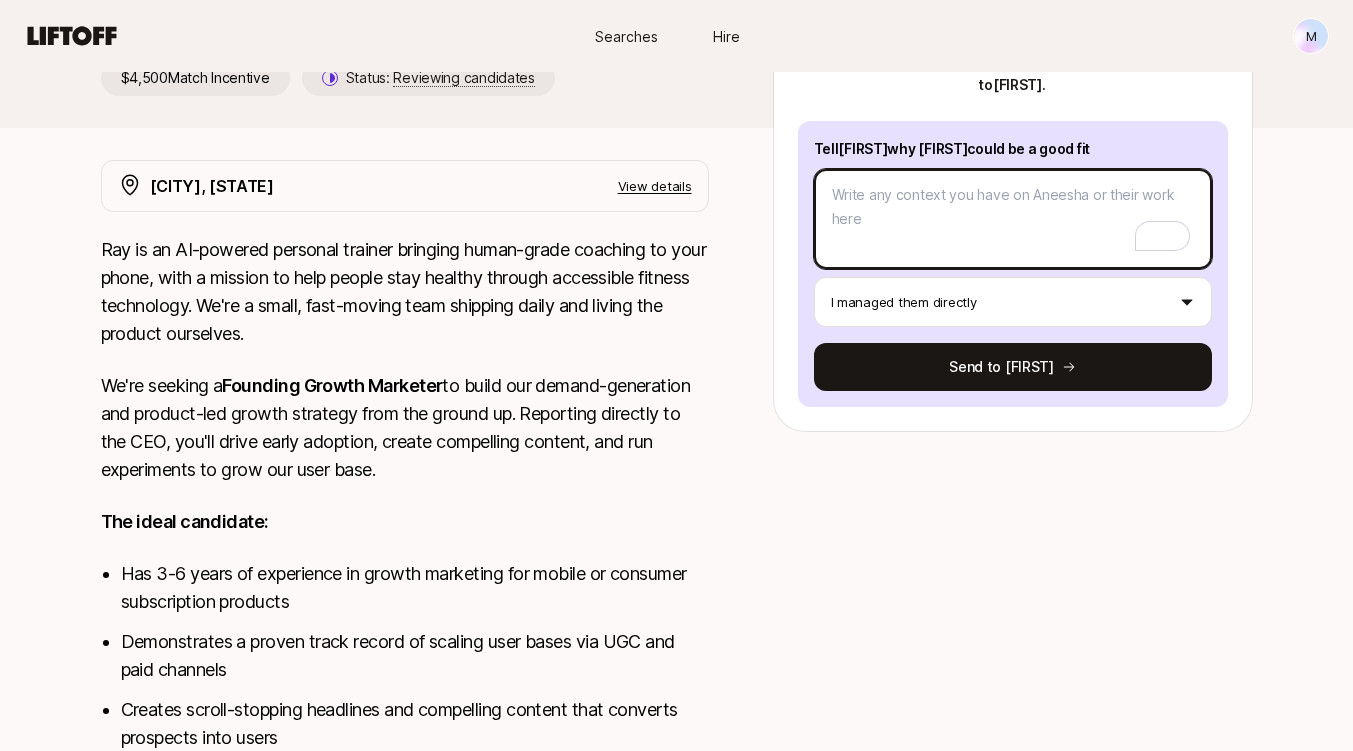 click at bounding box center (1013, 219) 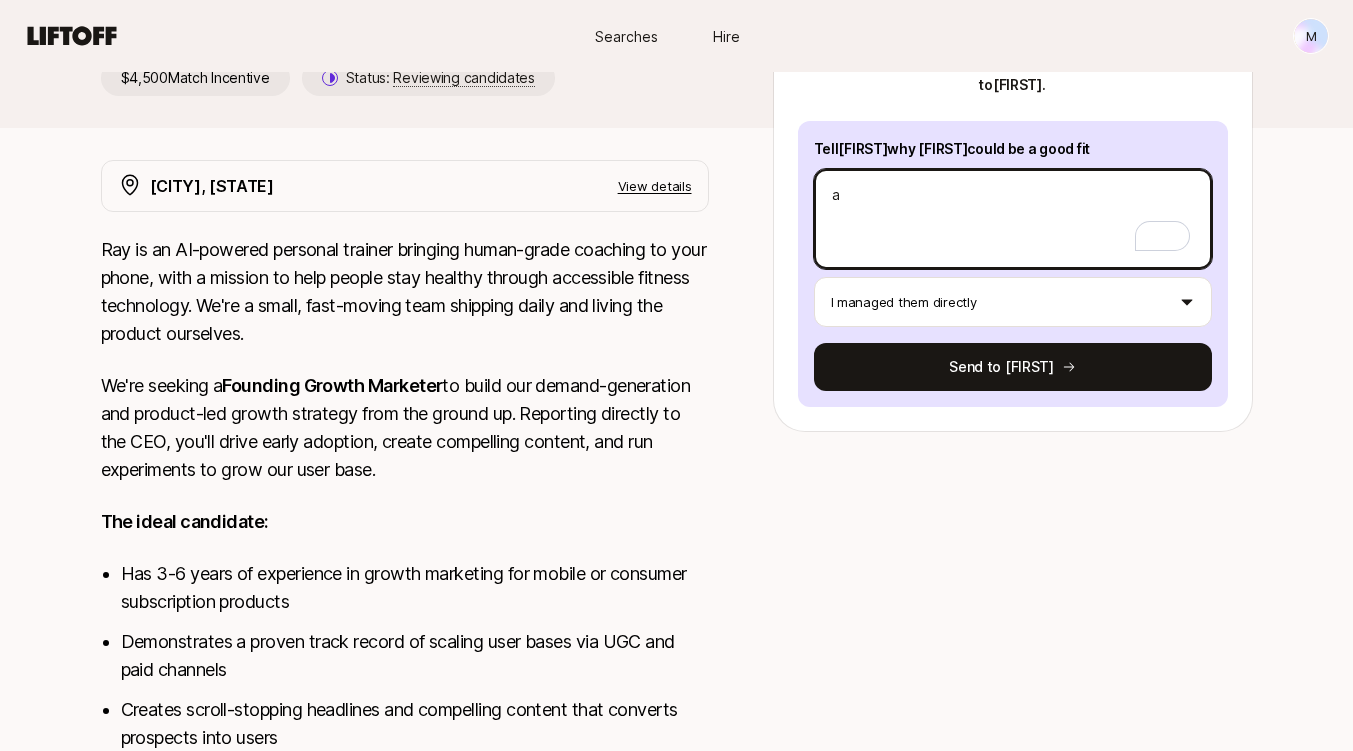 type on "x" 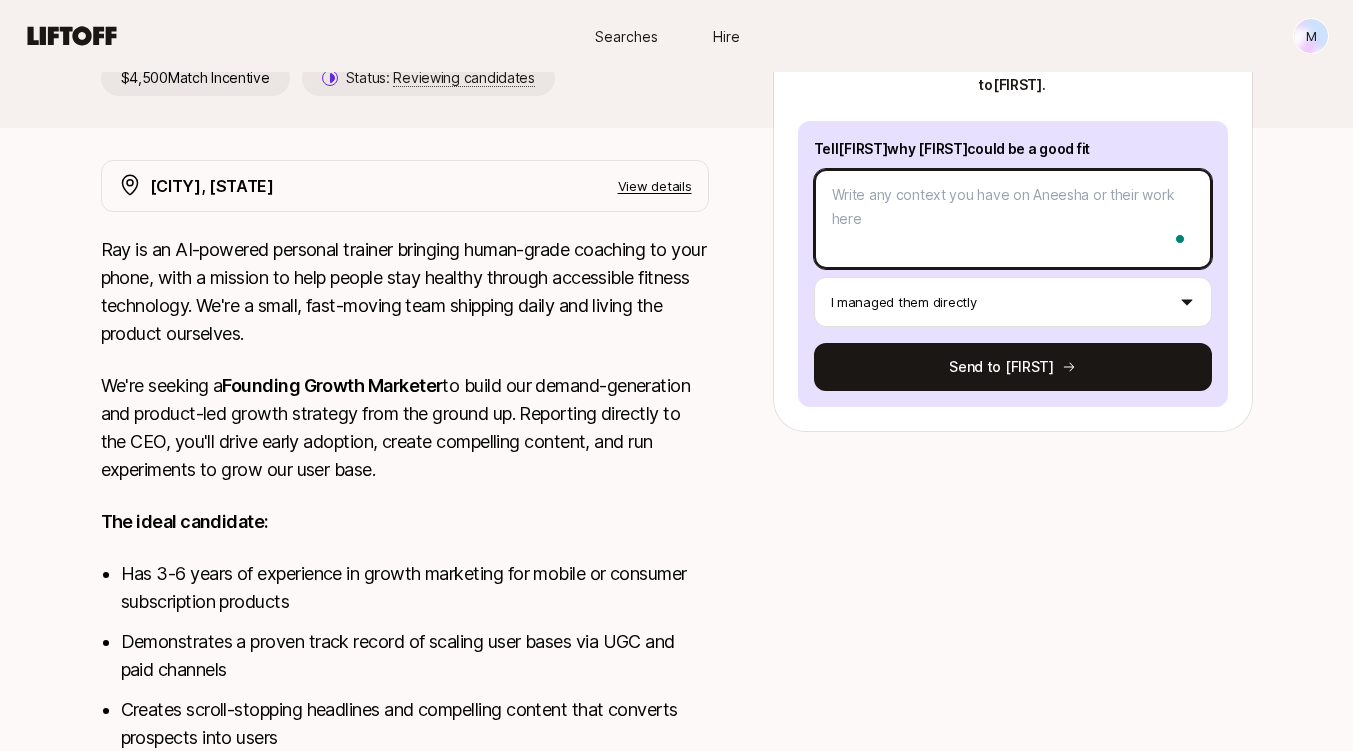 type on "x" 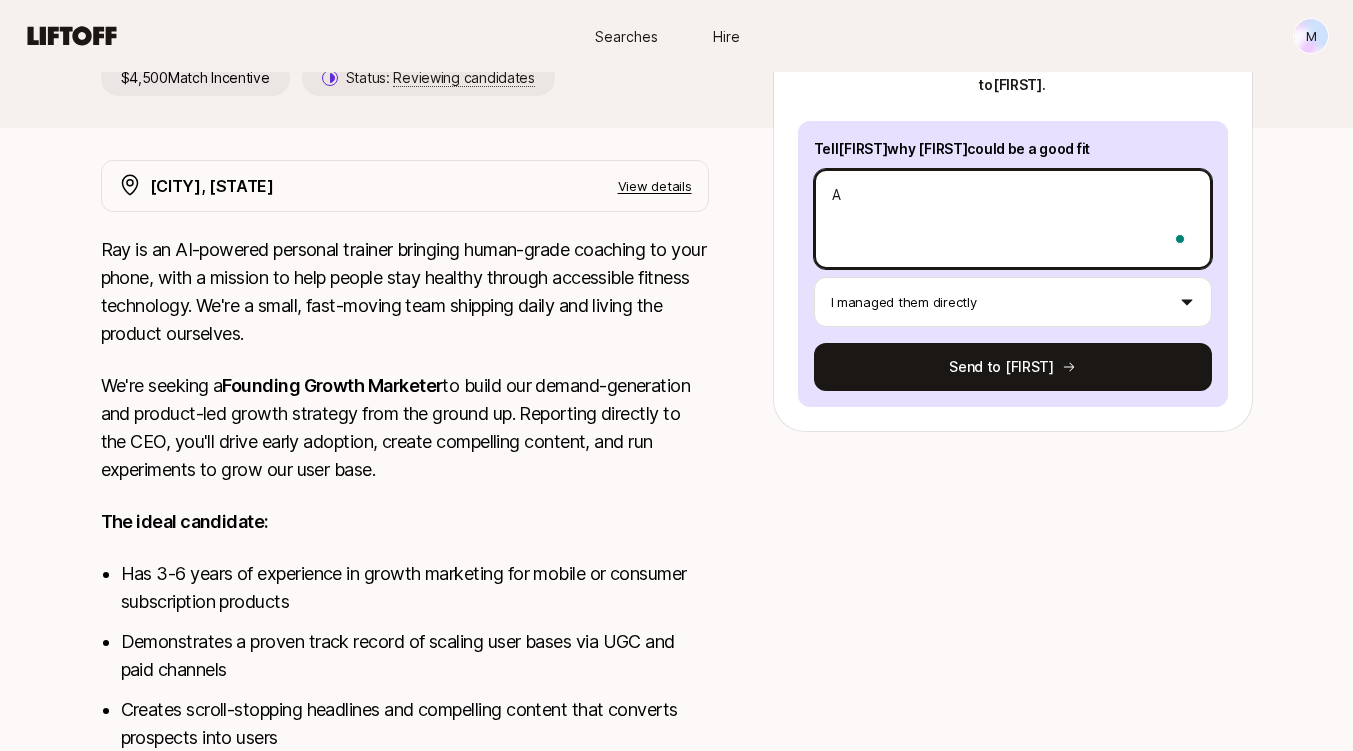 type on "x" 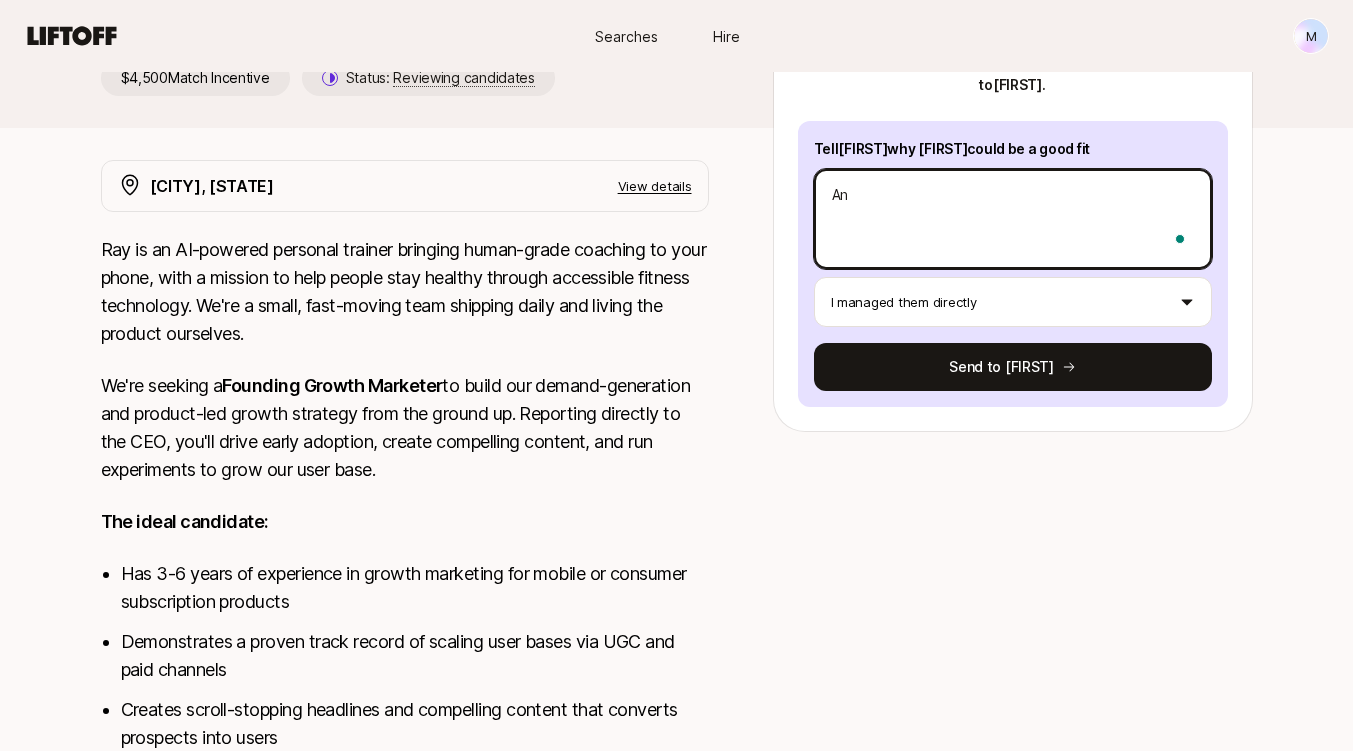 type on "x" 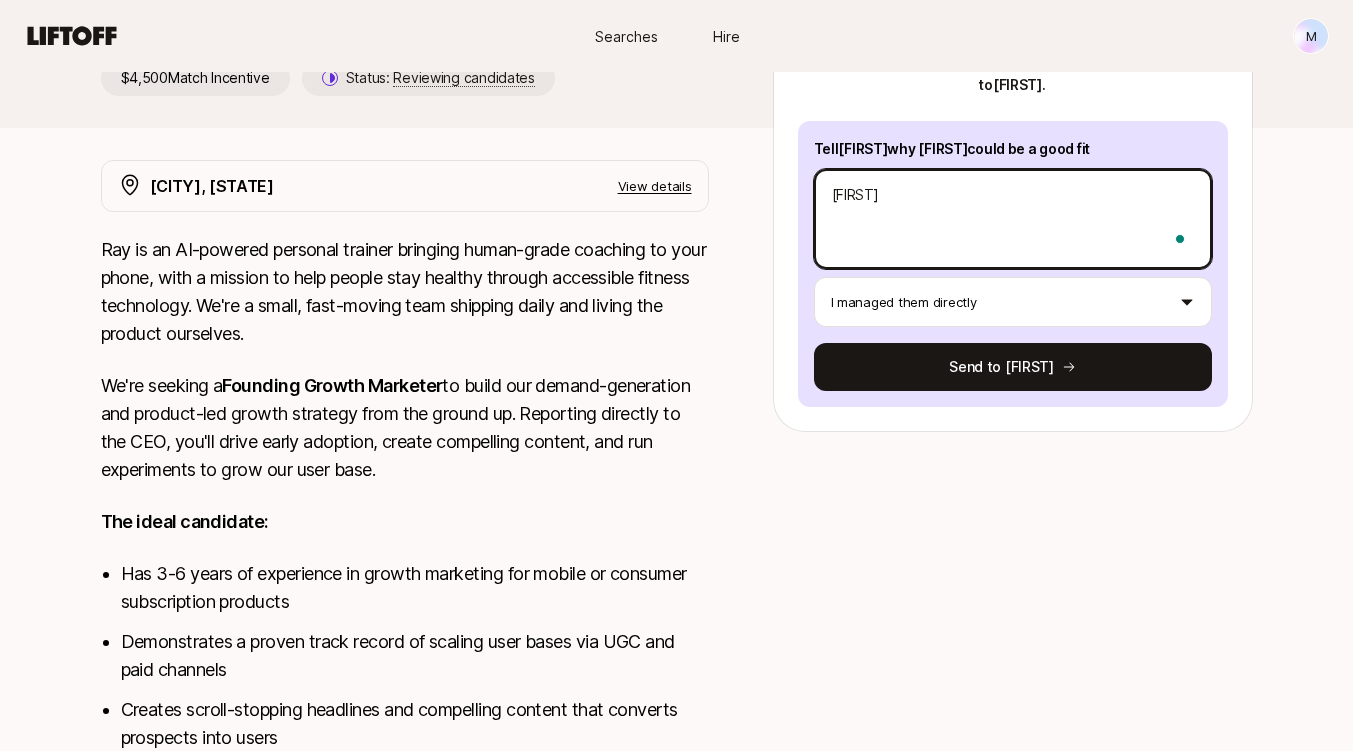 type on "x" 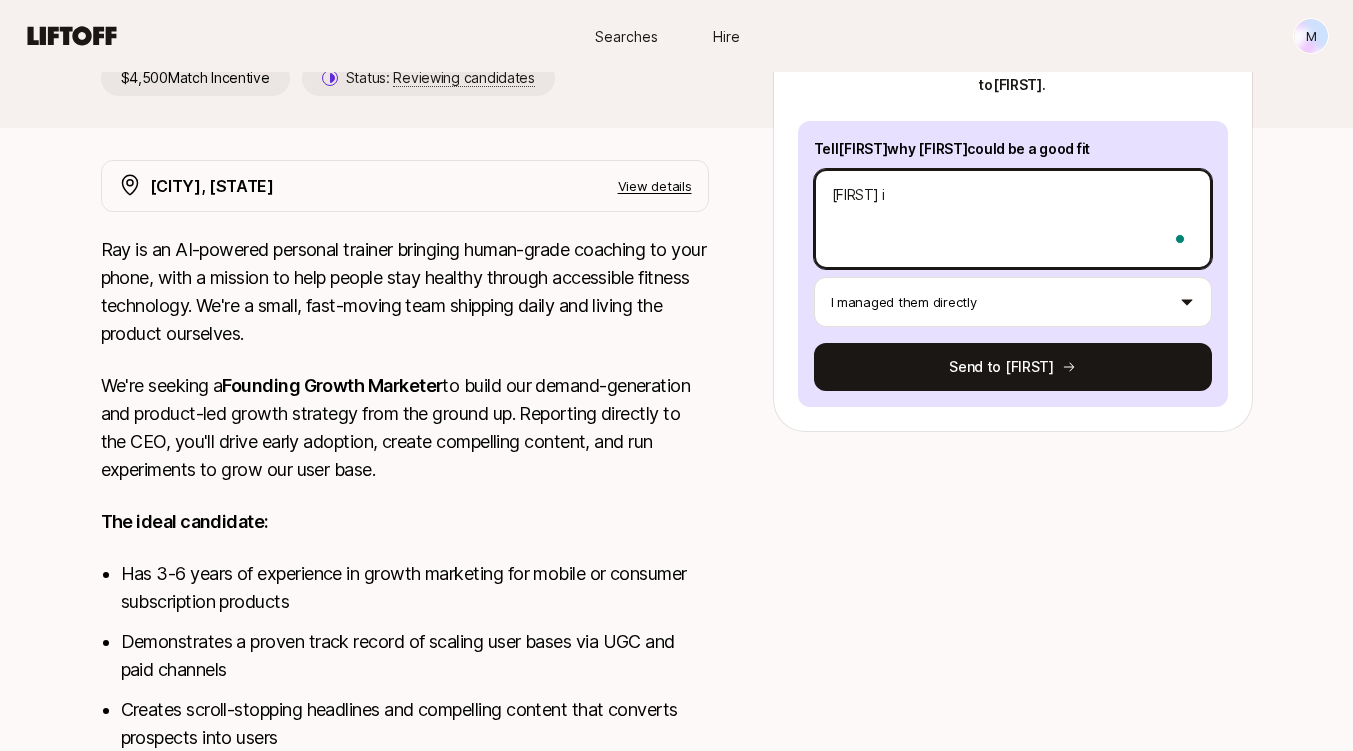 type on "x" 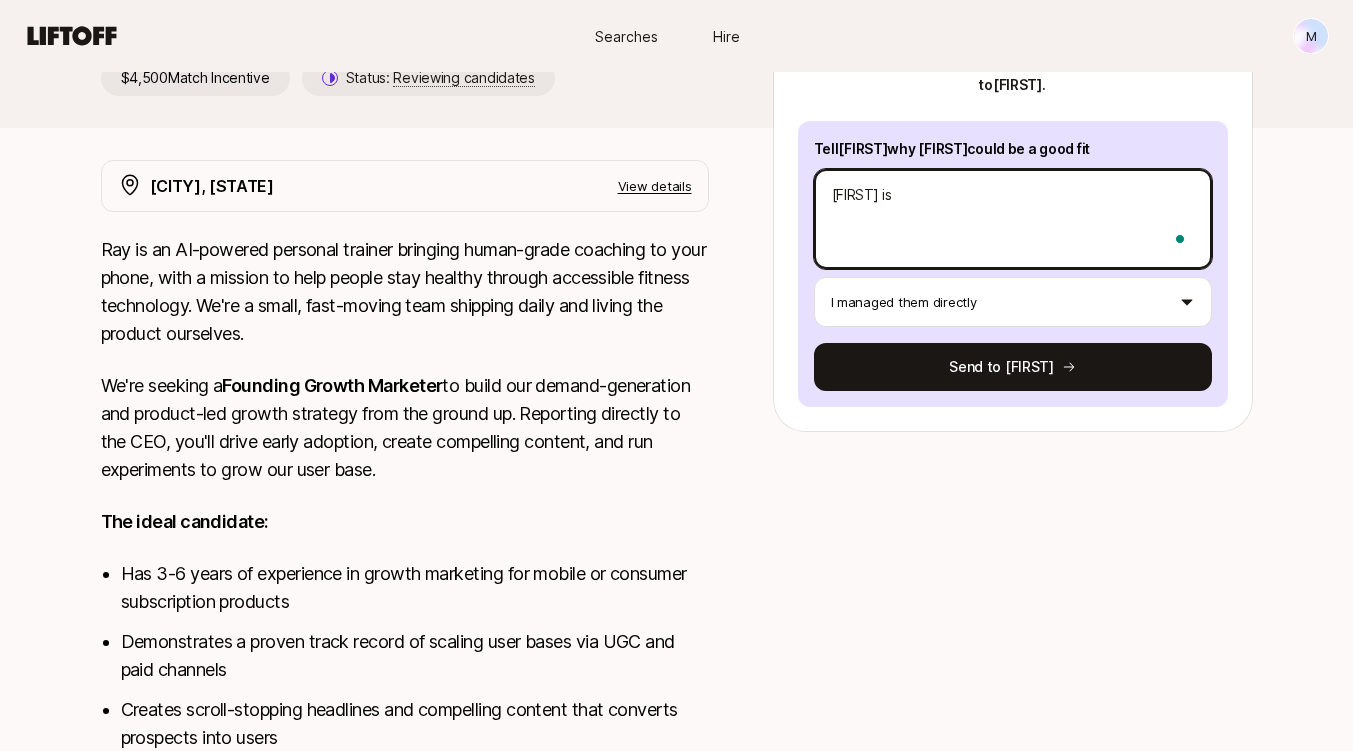 type on "[FIRST] is" 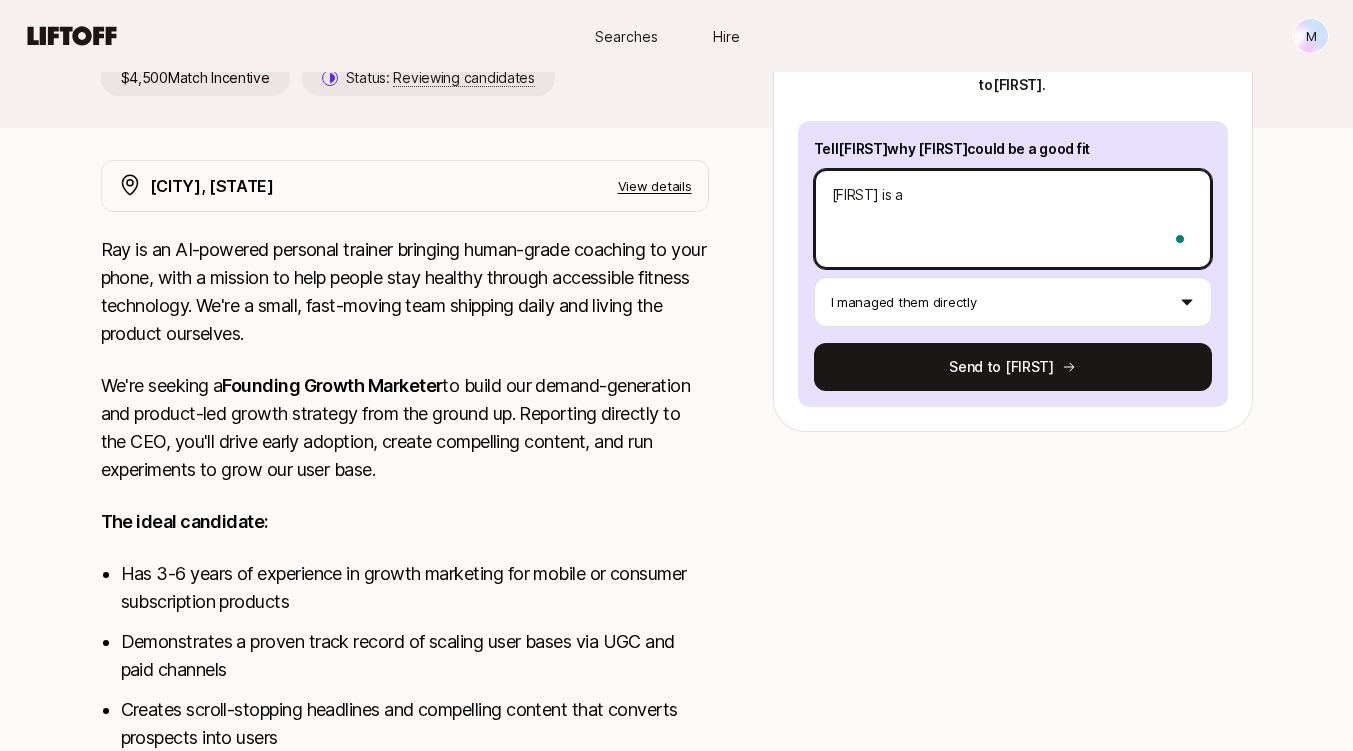 type on "x" 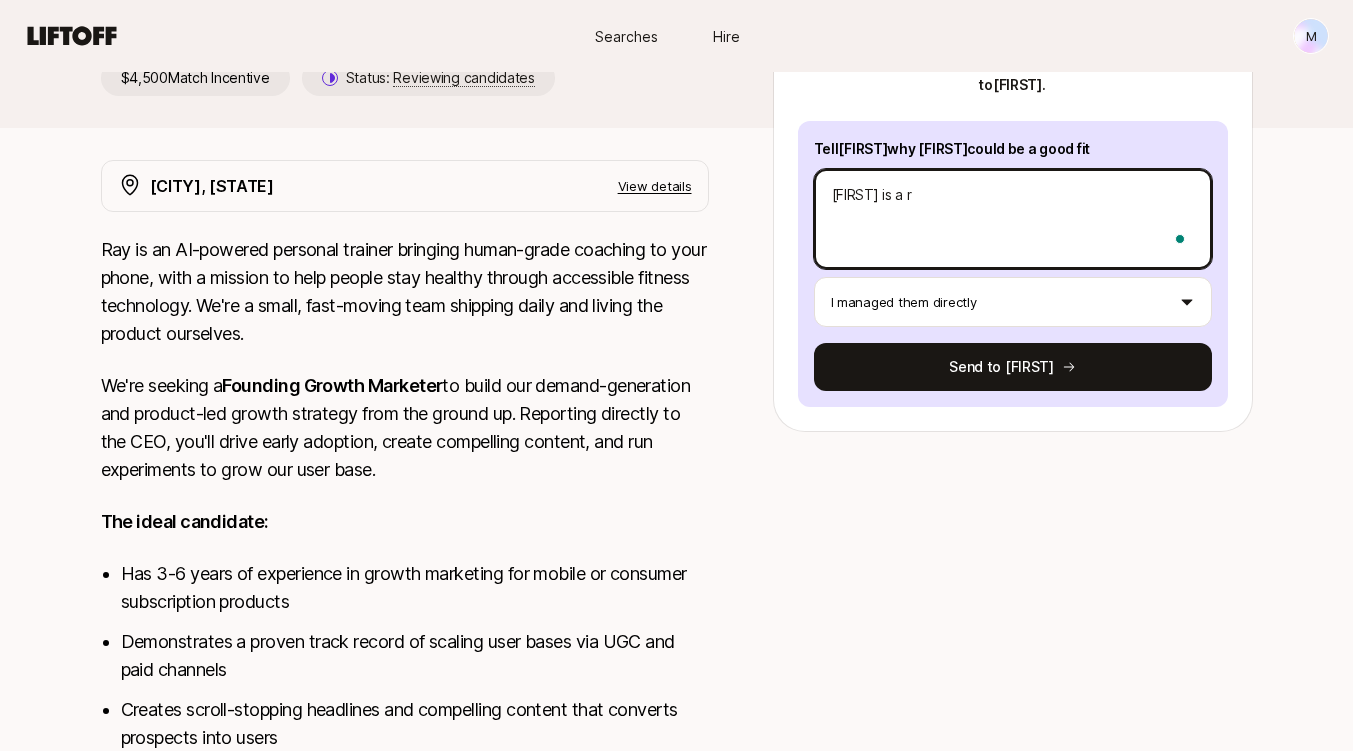 type on "[FIRST] is a ro" 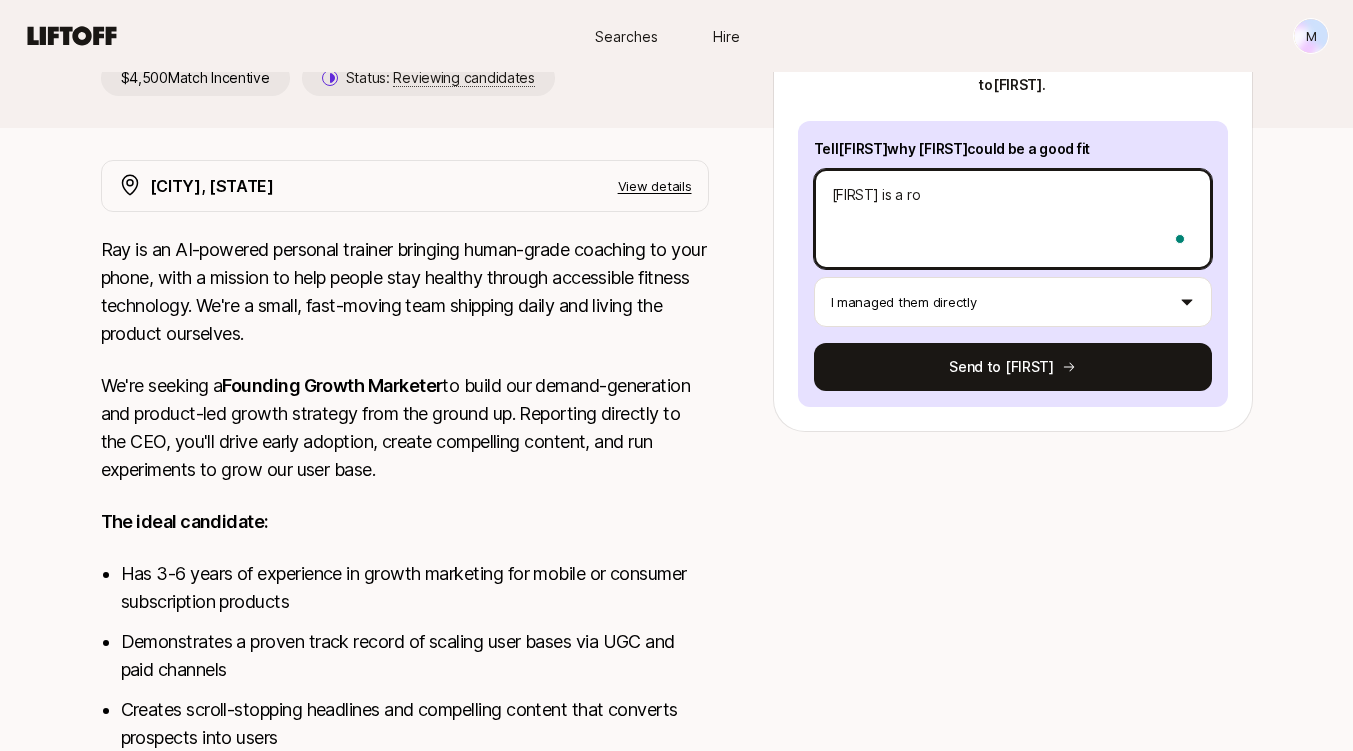 type on "x" 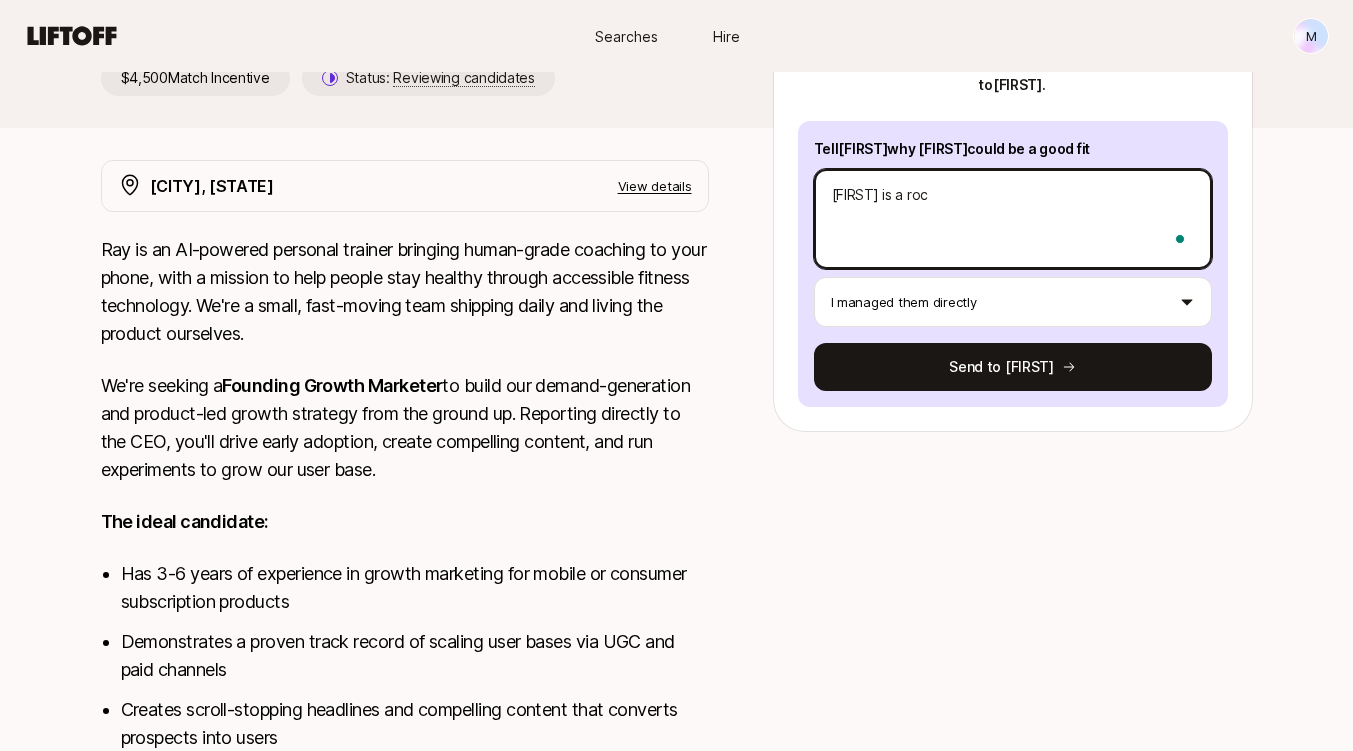 type on "x" 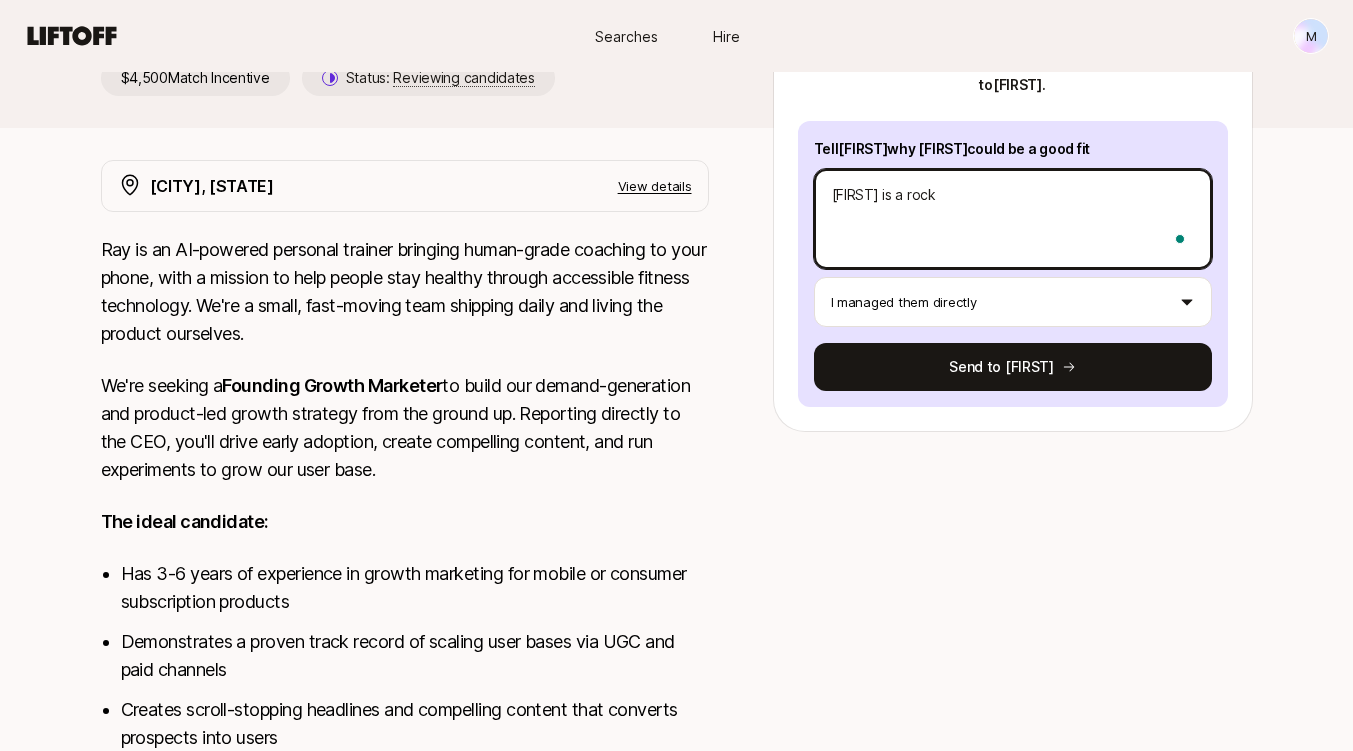 type on "x" 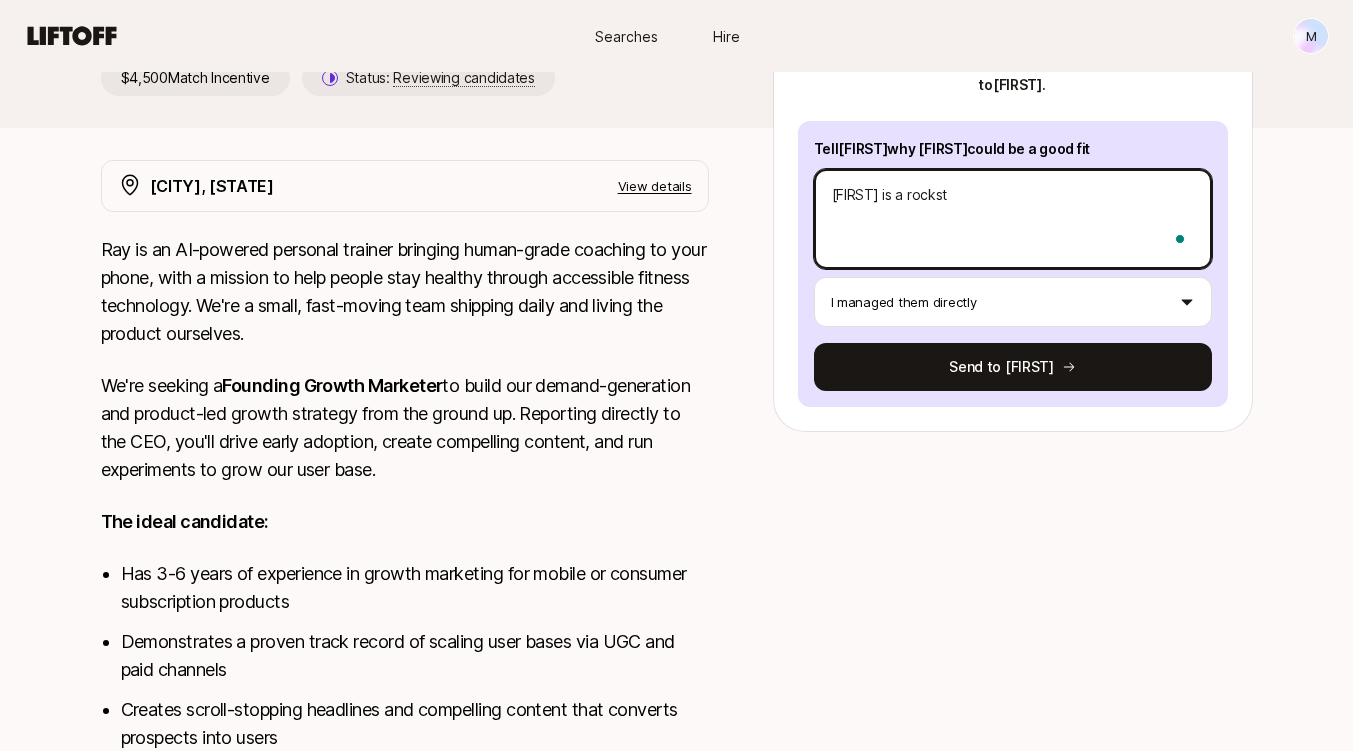 type on "x" 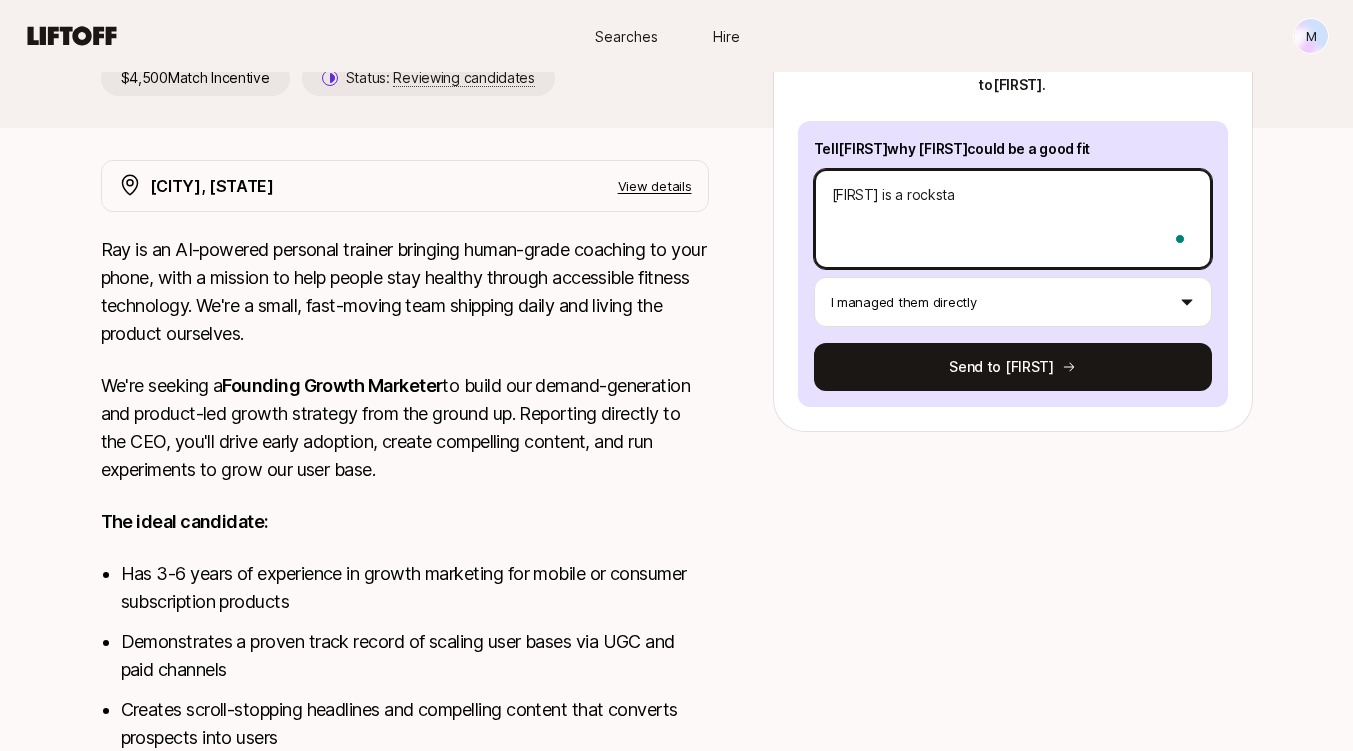 type on "x" 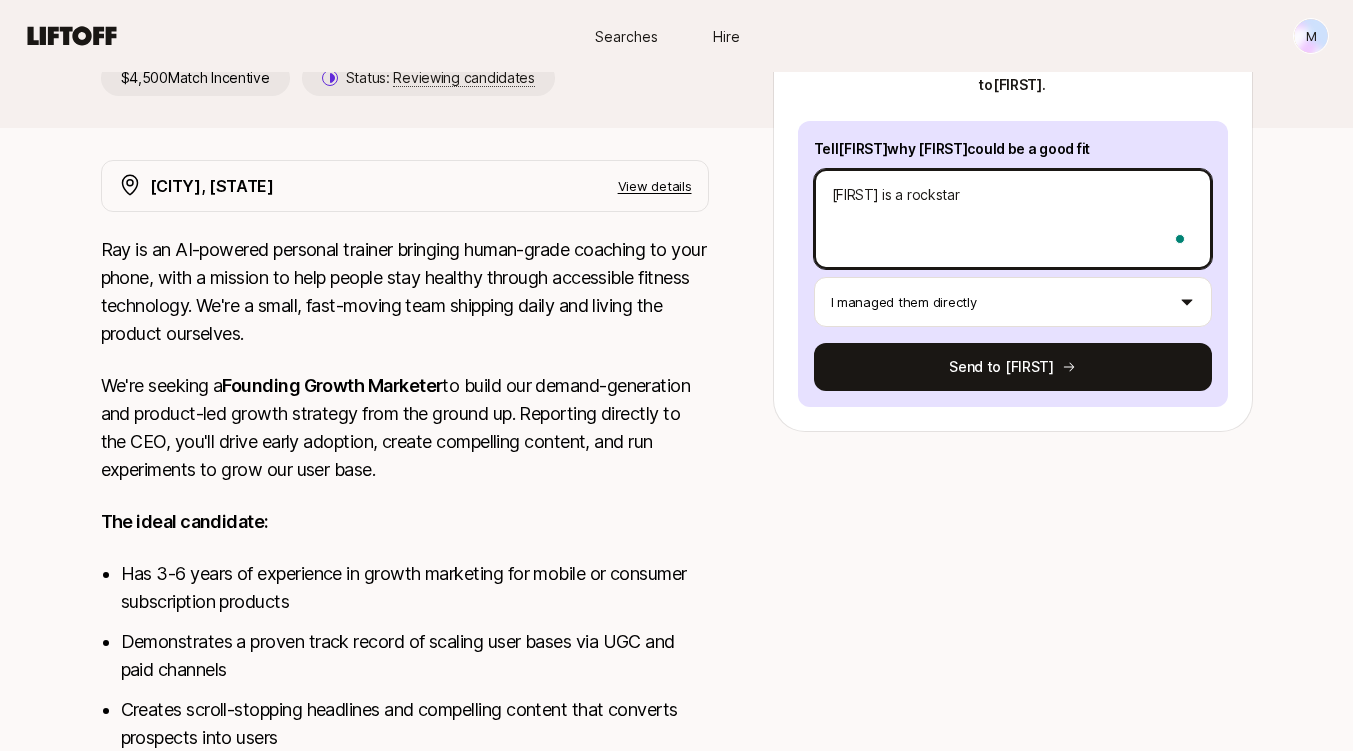 type on "x" 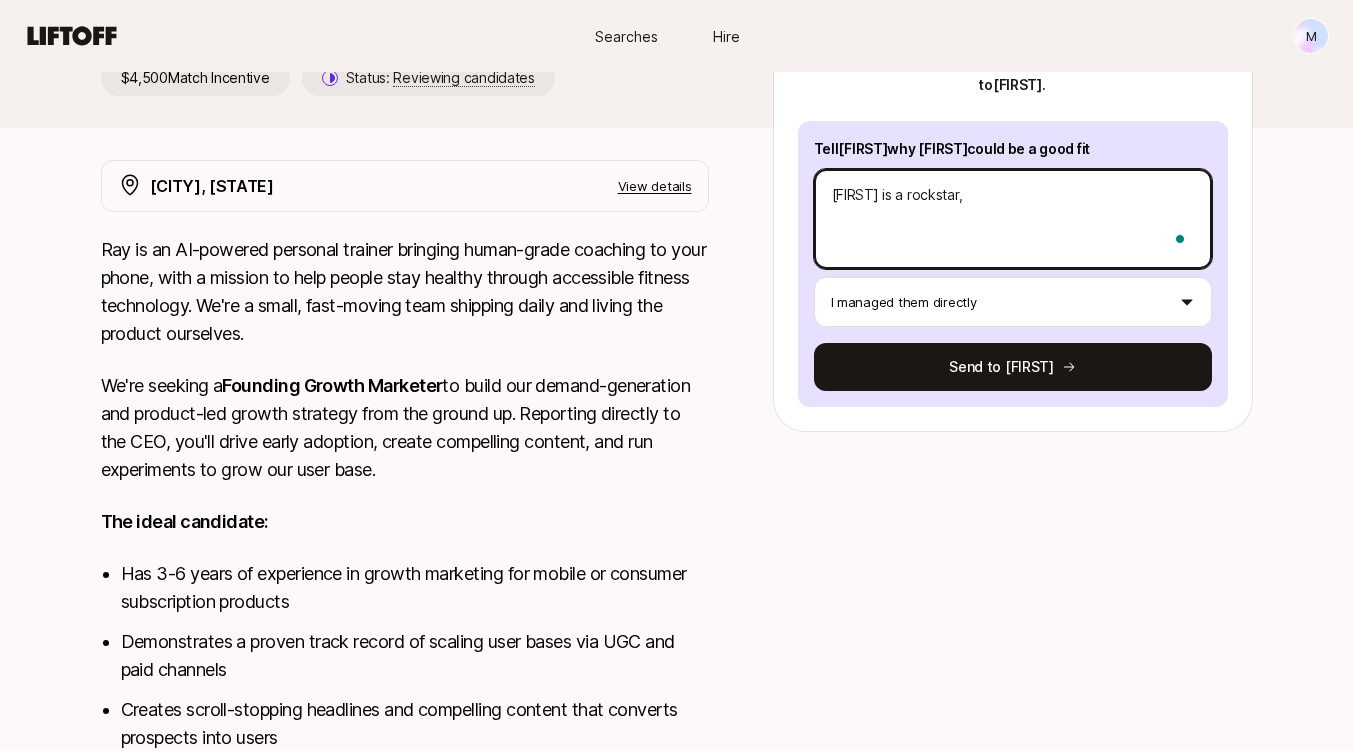 type on "x" 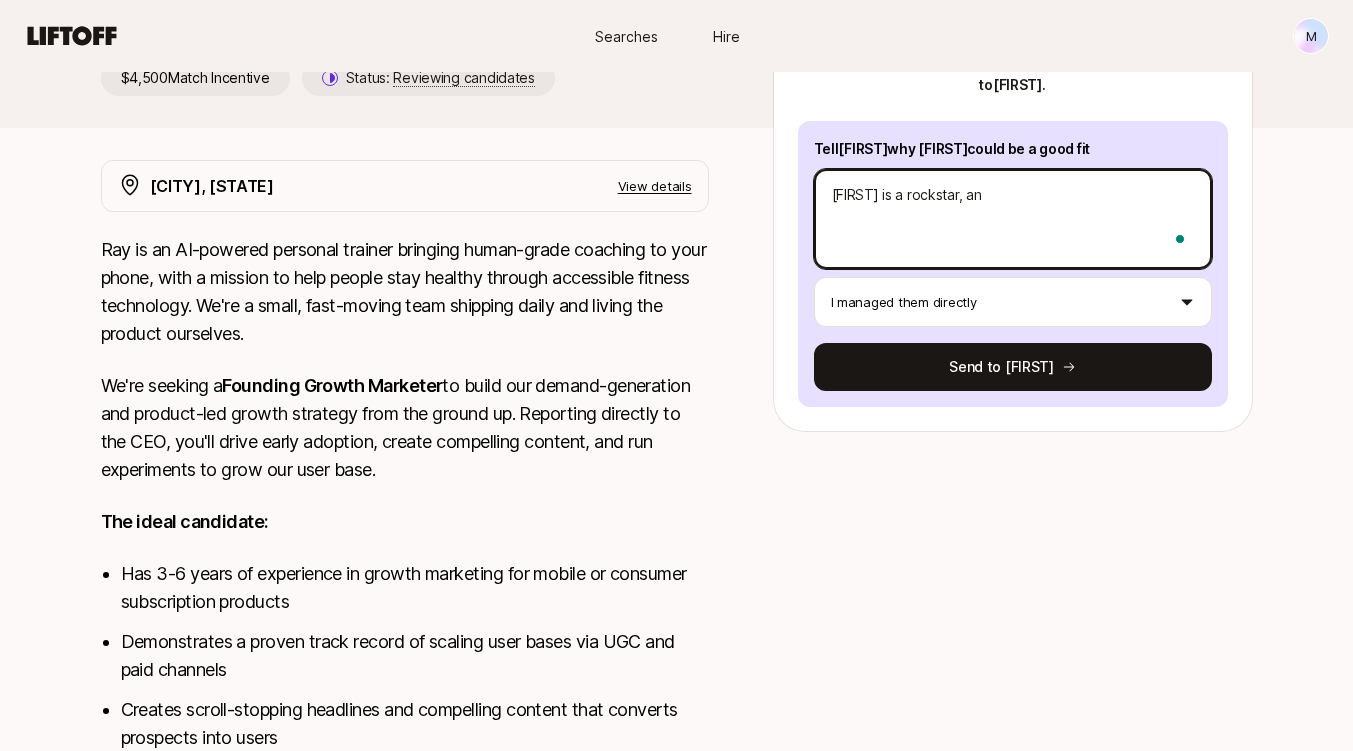 type on "[FIRST] is a rockstar, and" 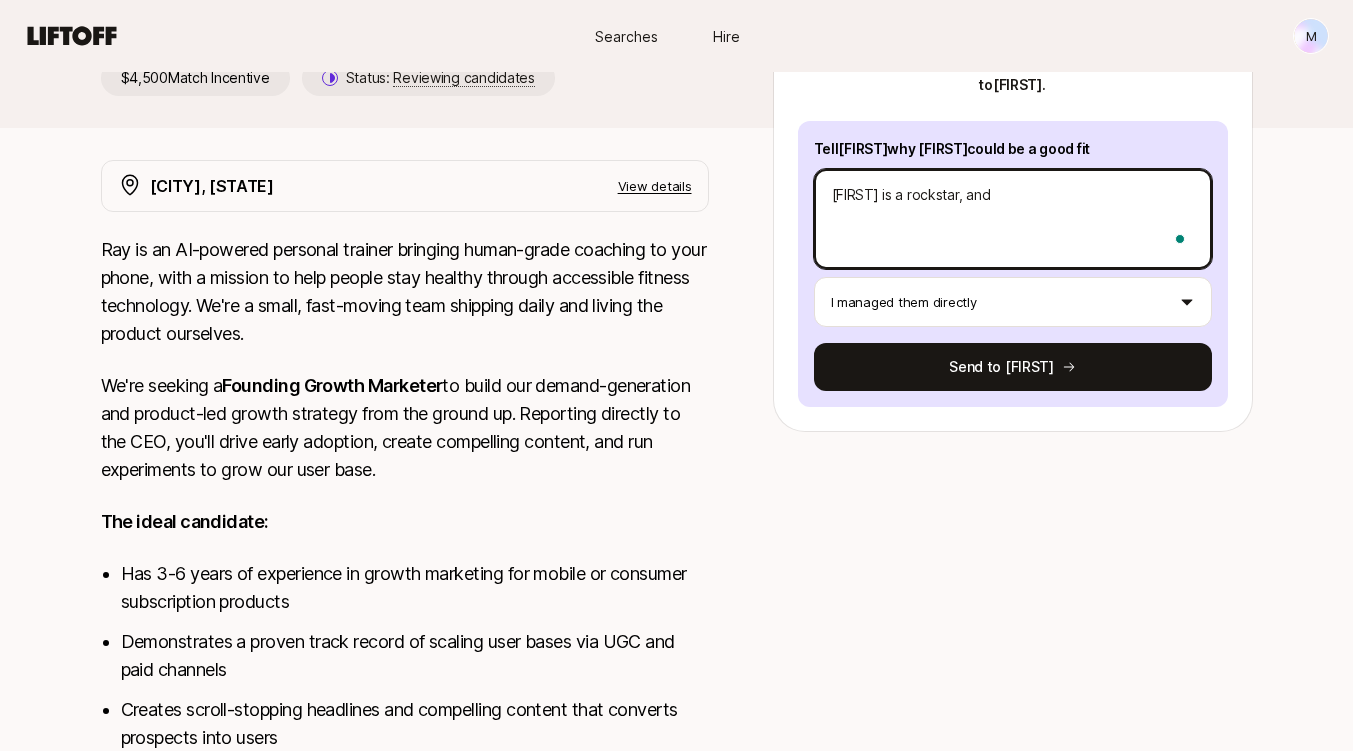type on "x" 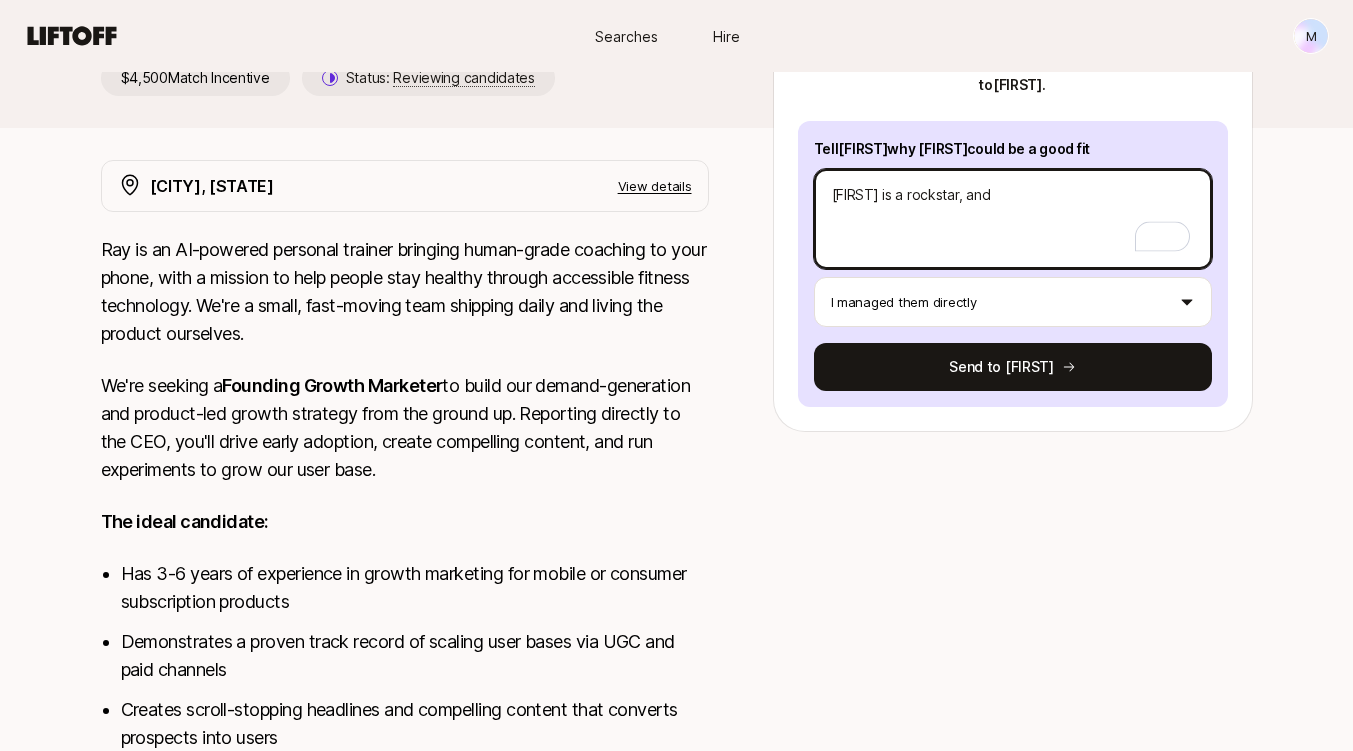 type on "x" 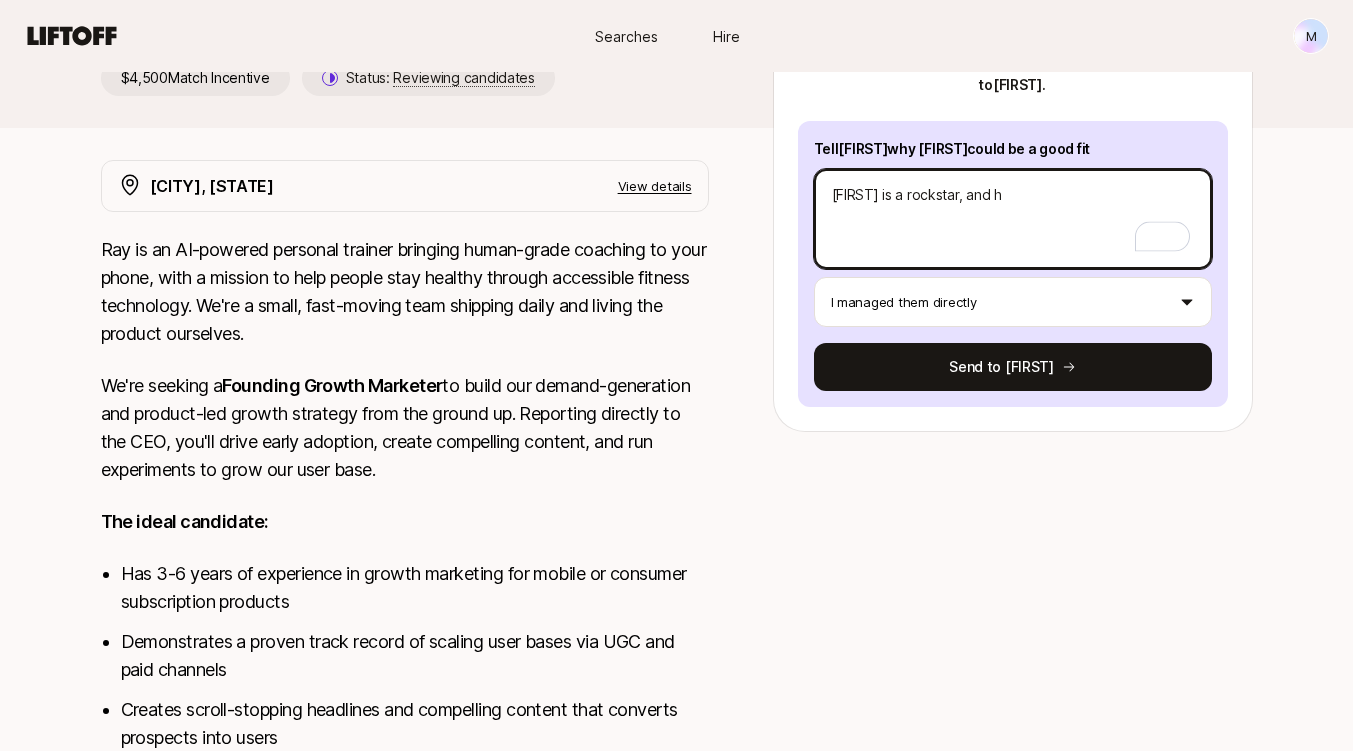 type on "x" 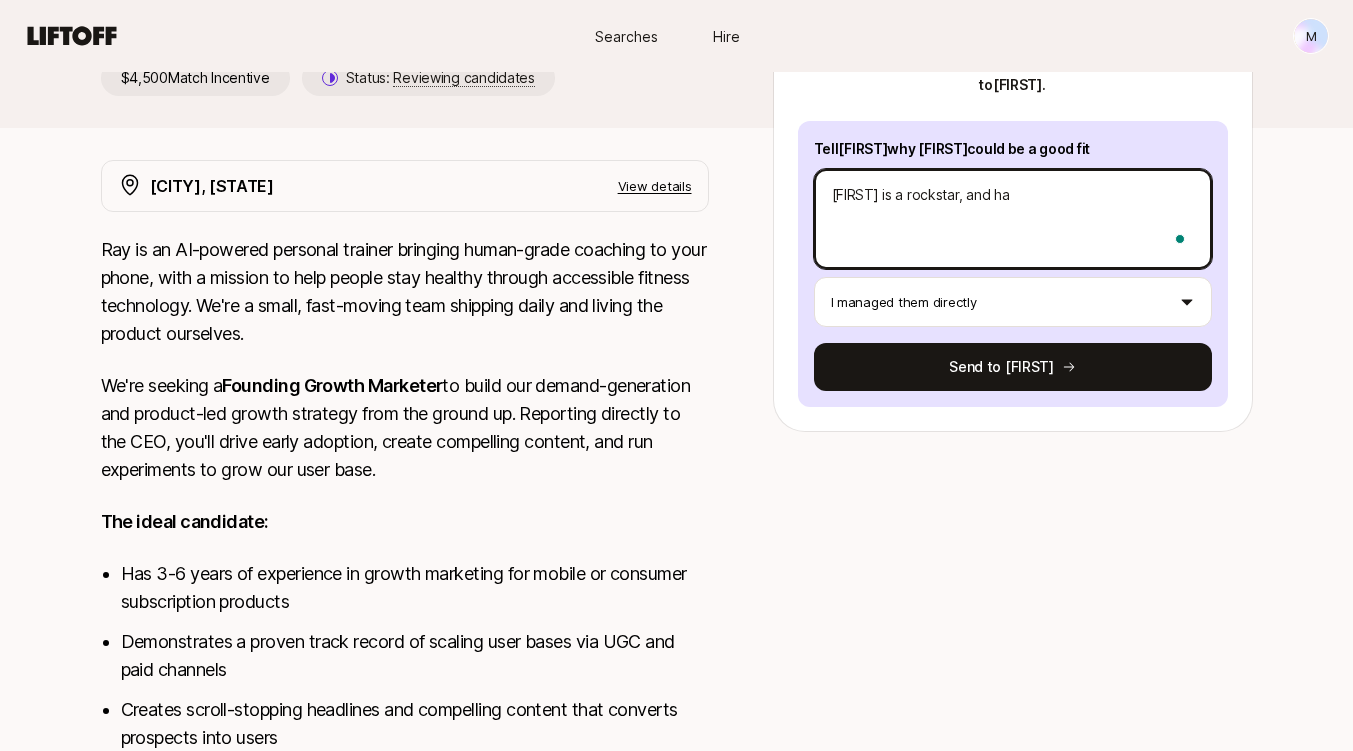 type on "x" 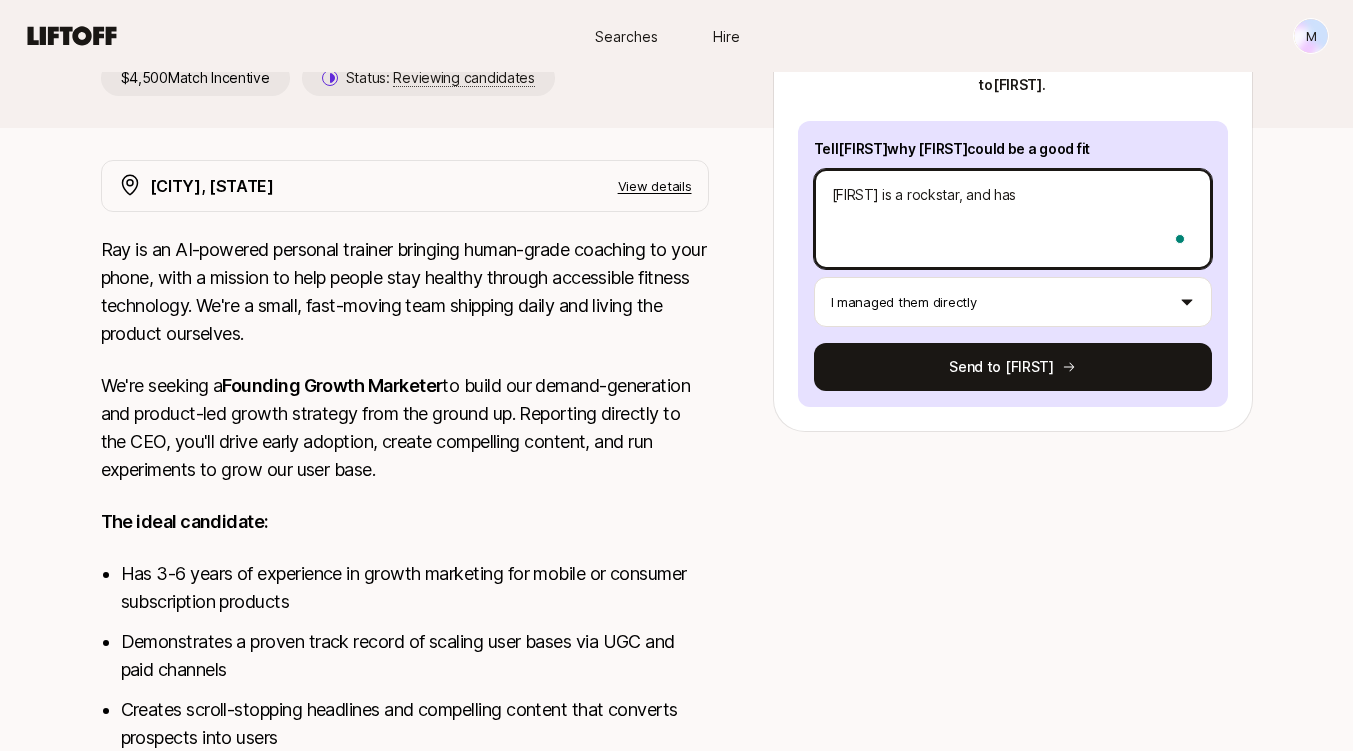 type on "x" 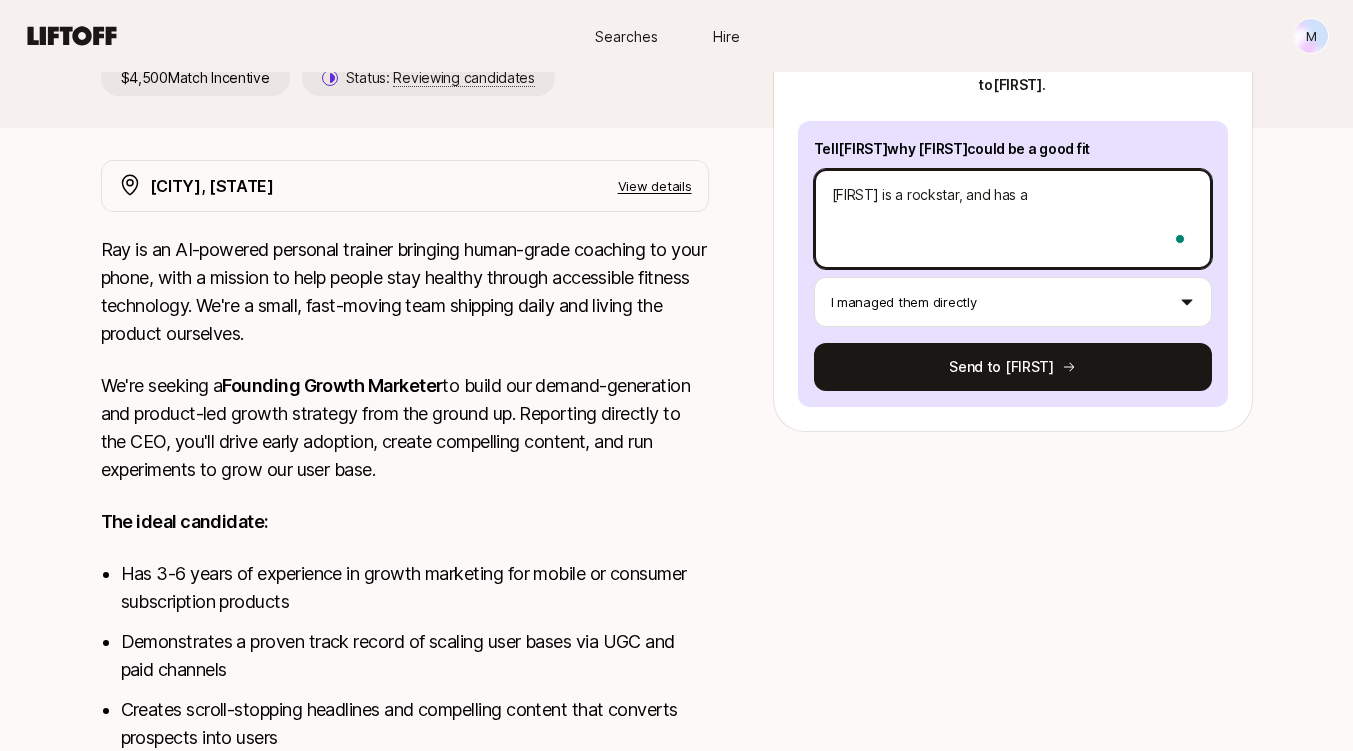 type on "x" 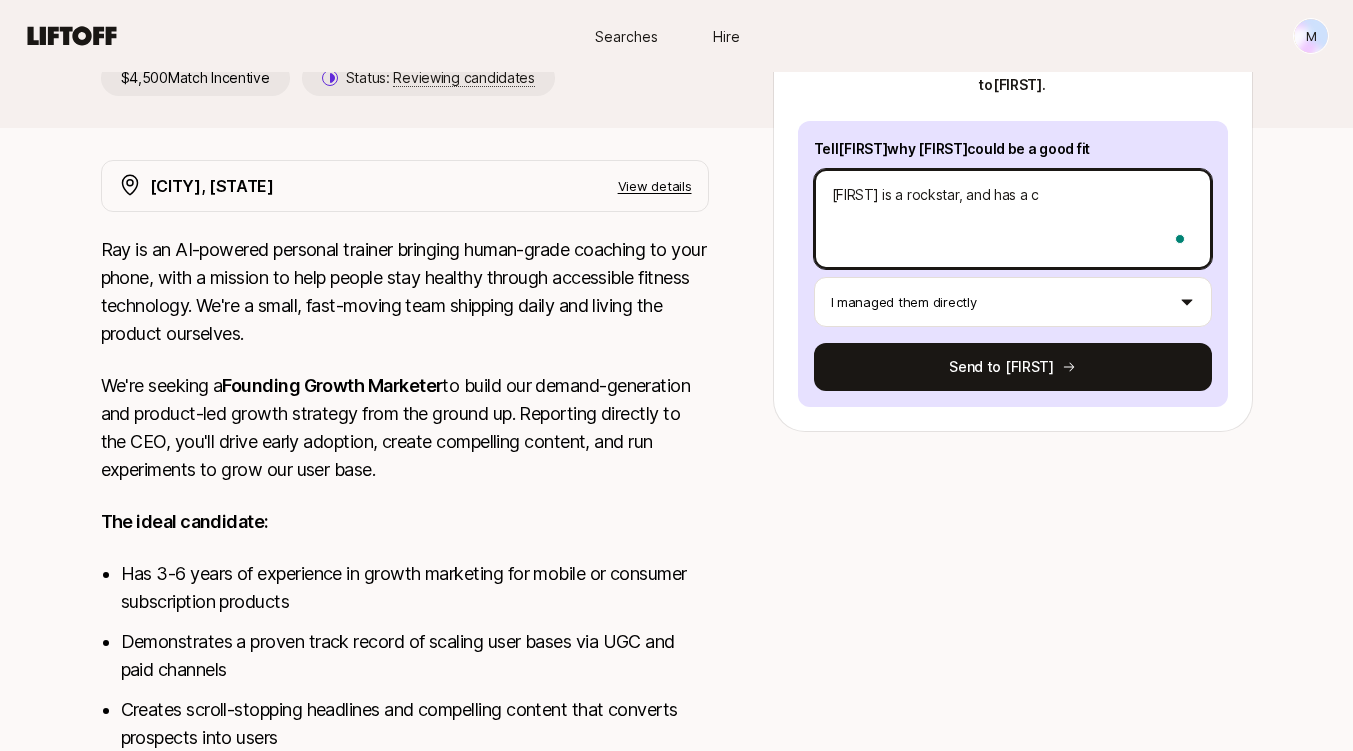 type on "x" 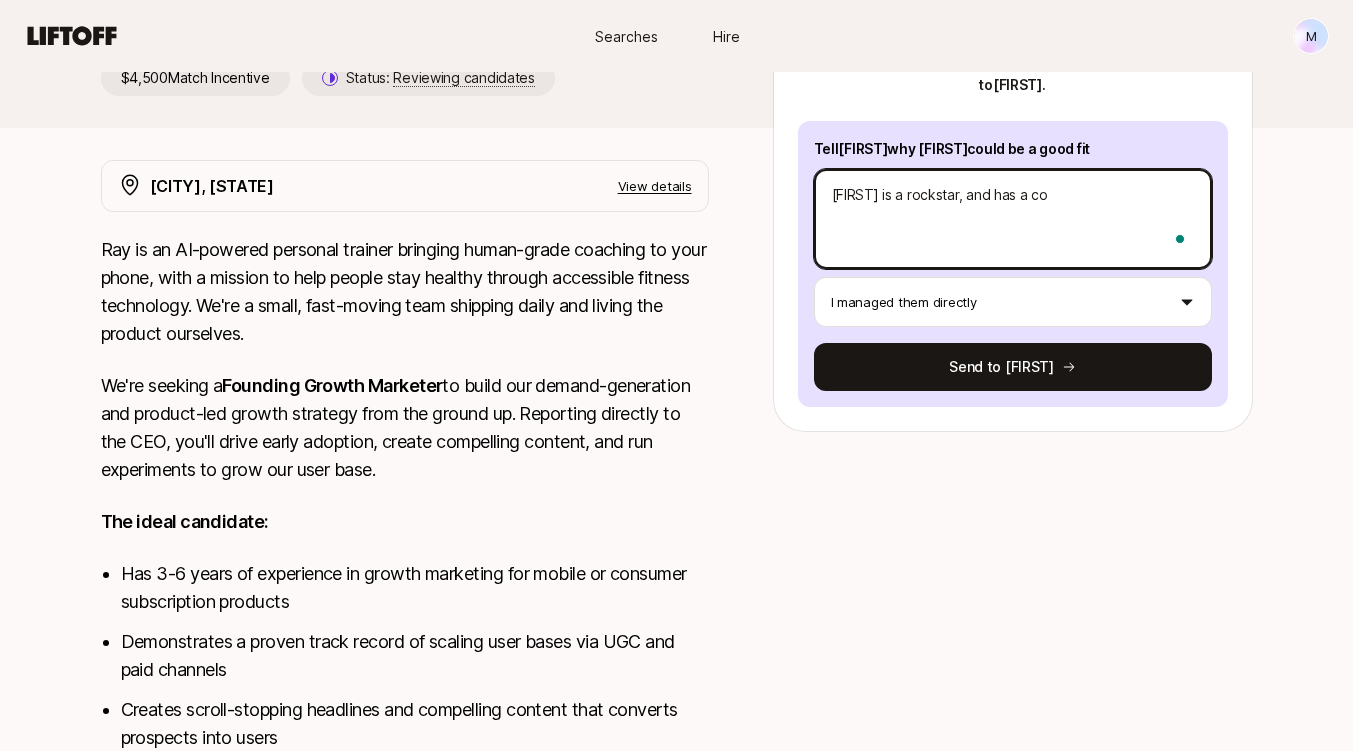 type on "[FIRST] is a rockstar, and has a c" 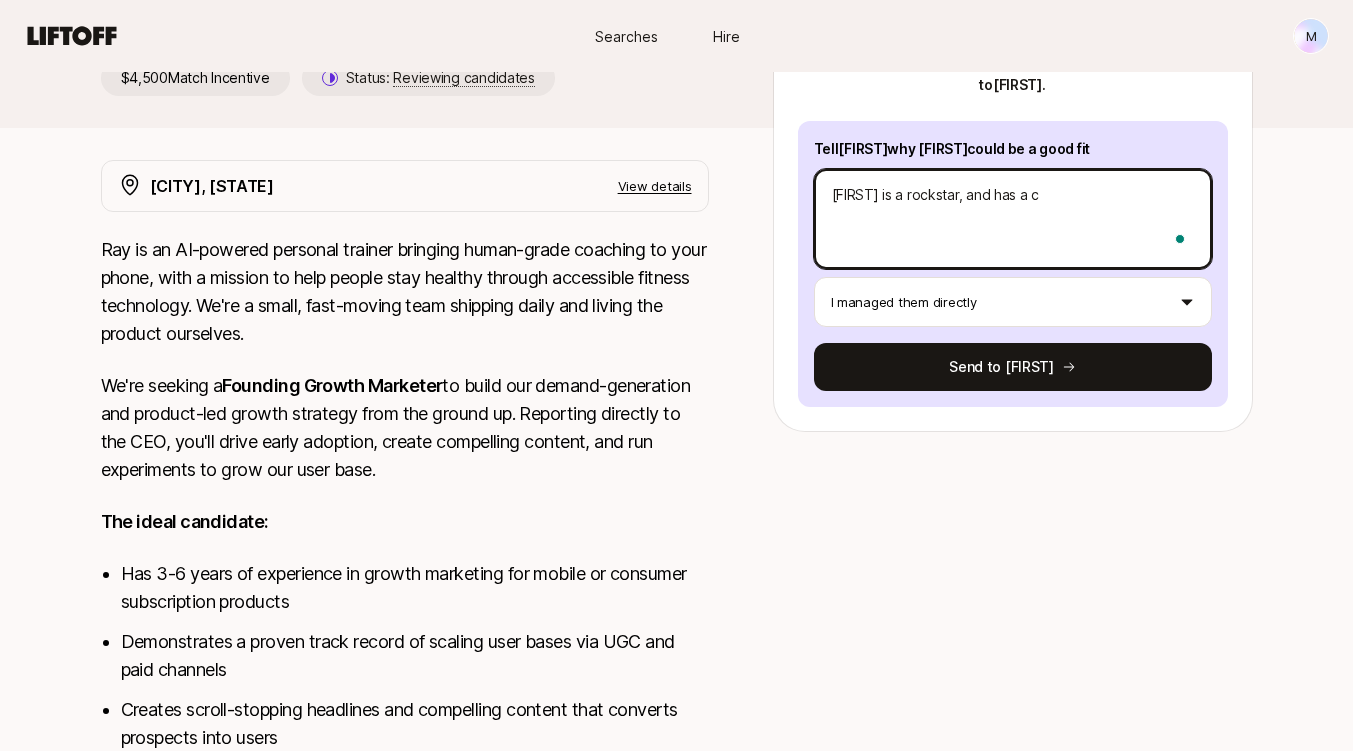 type on "x" 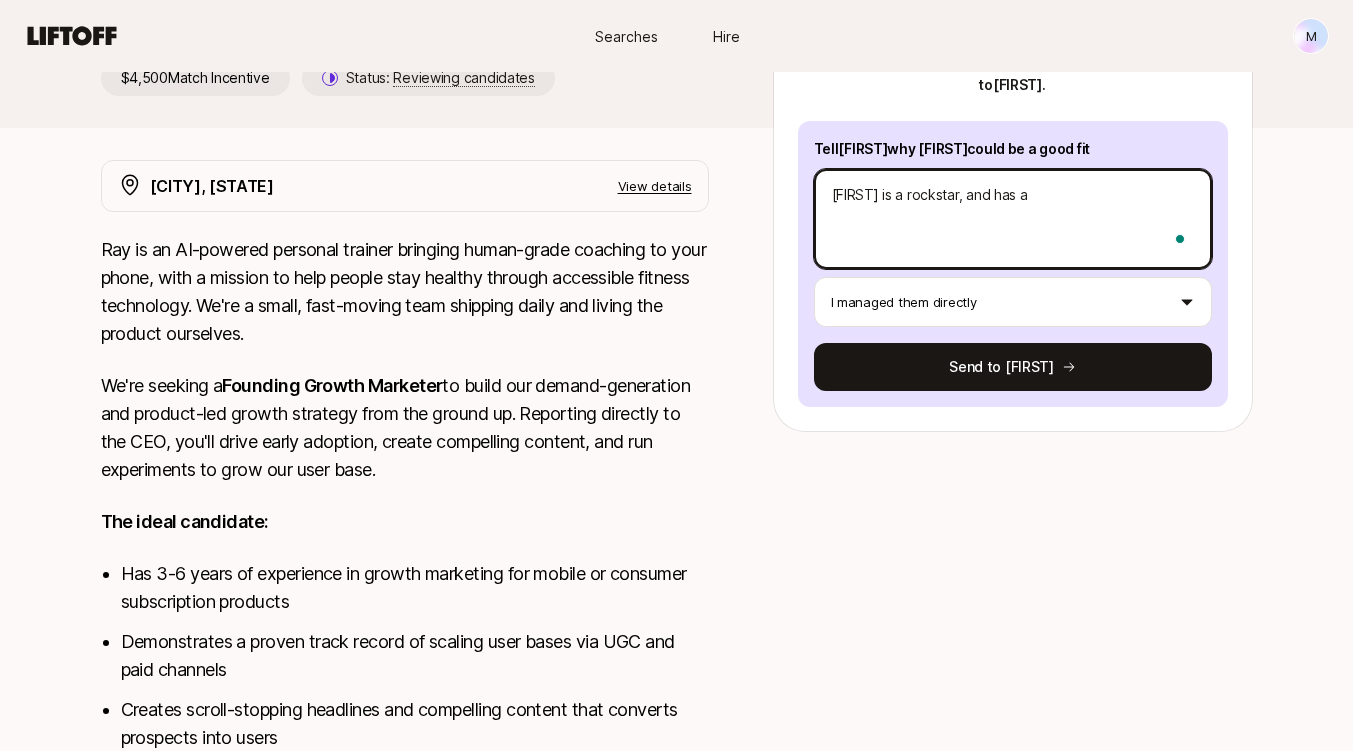 type on "x" 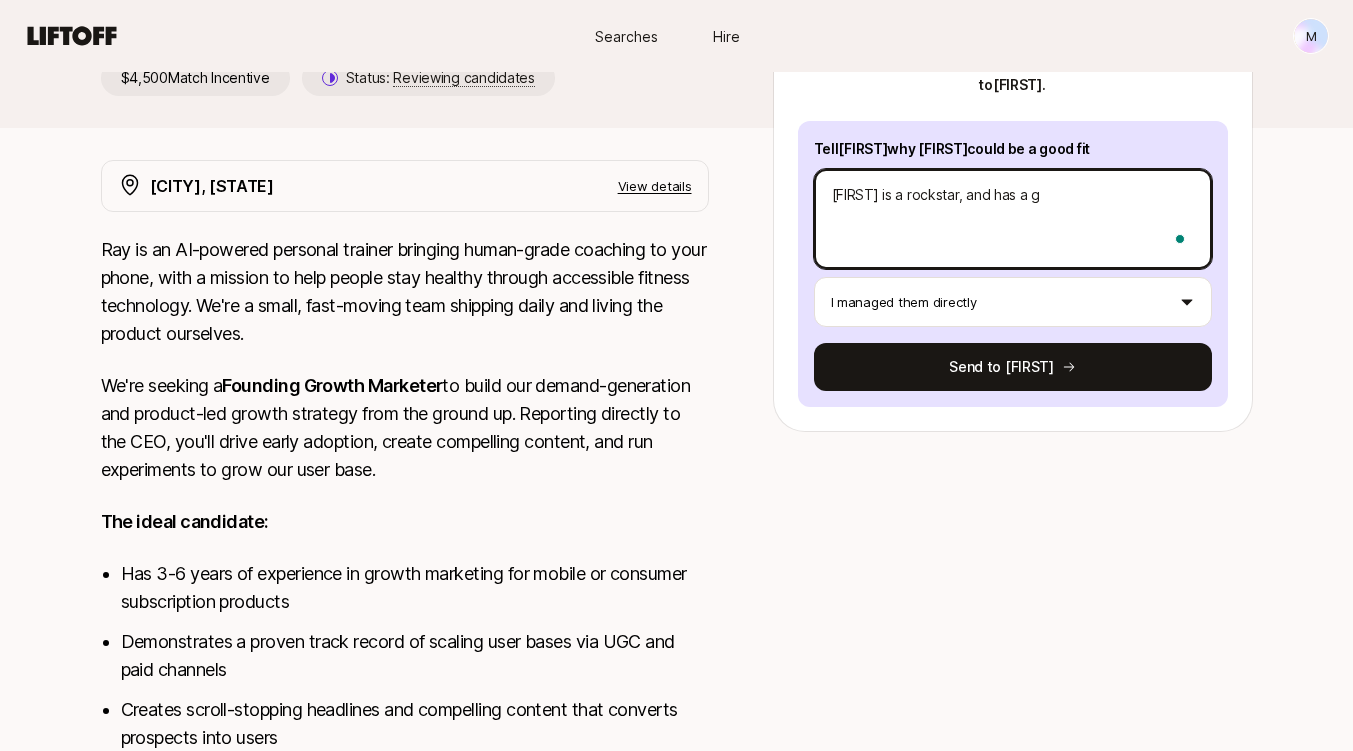 type on "x" 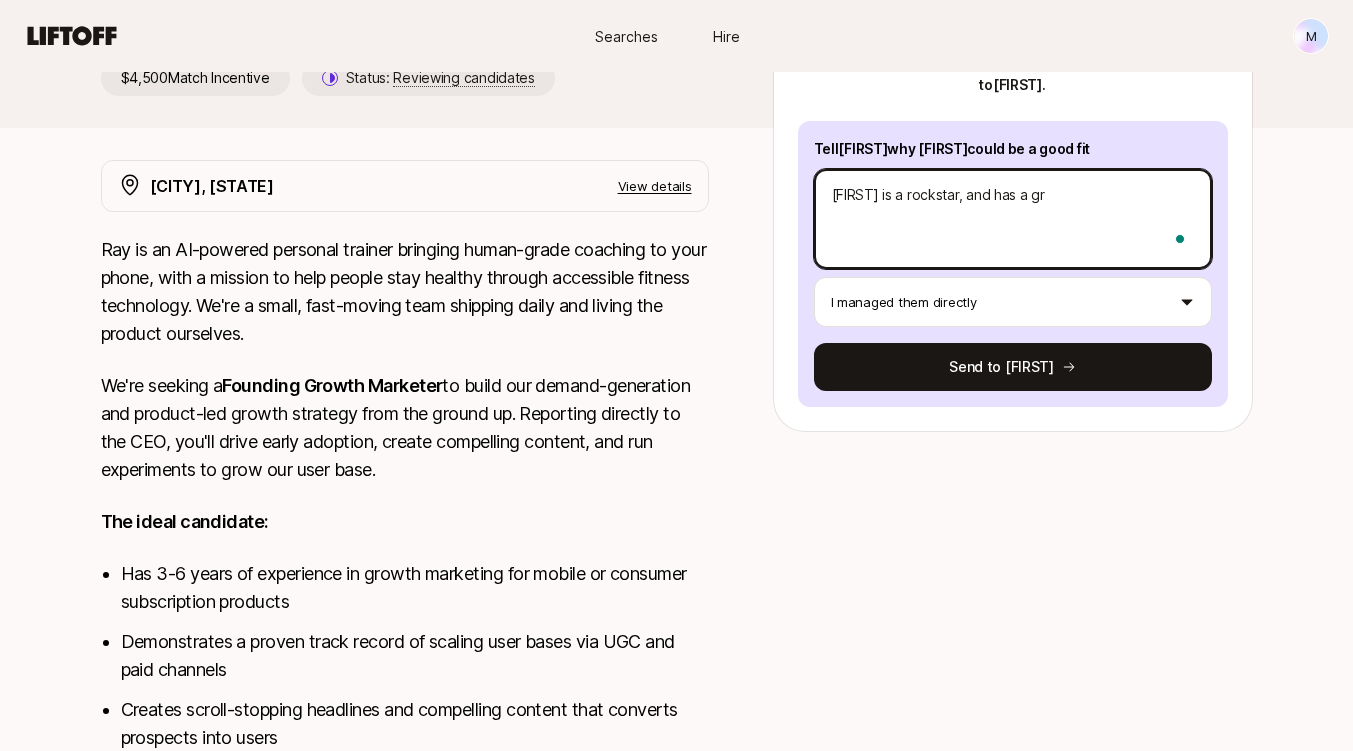 type on "x" 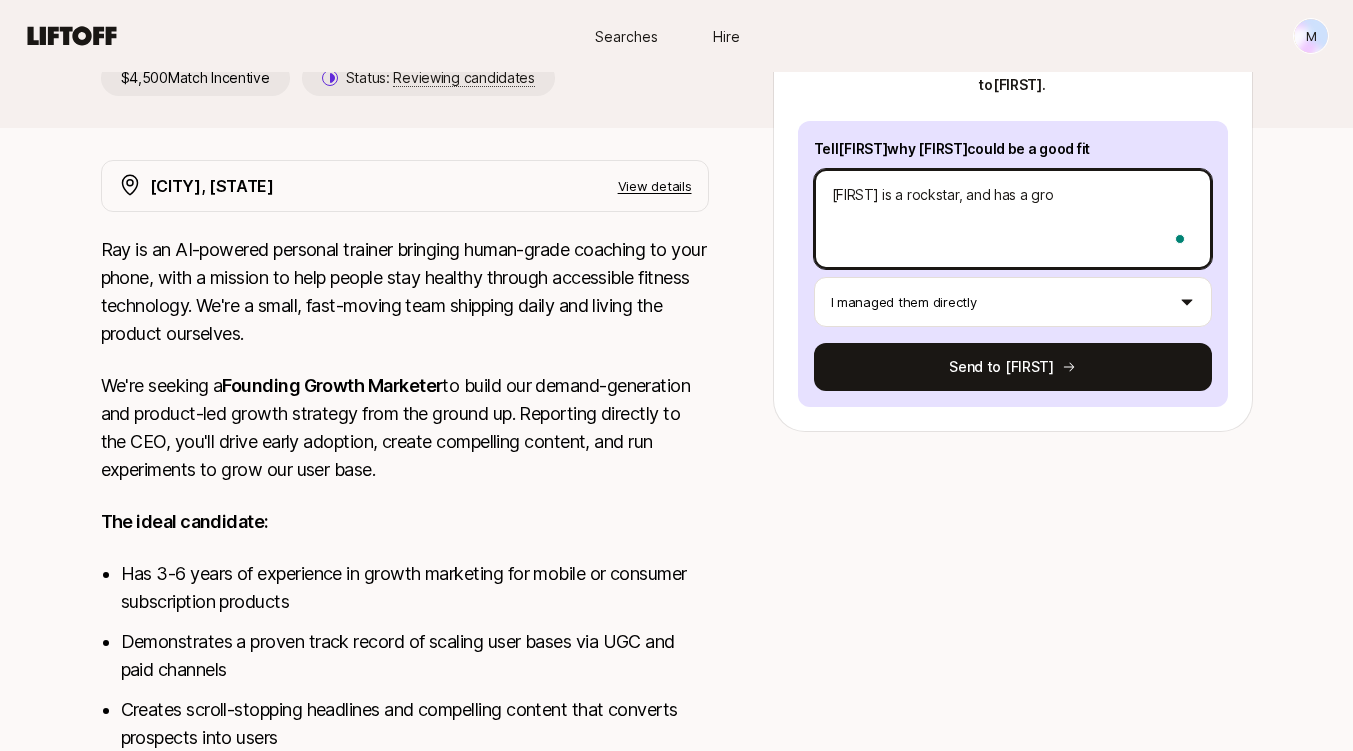 type on "x" 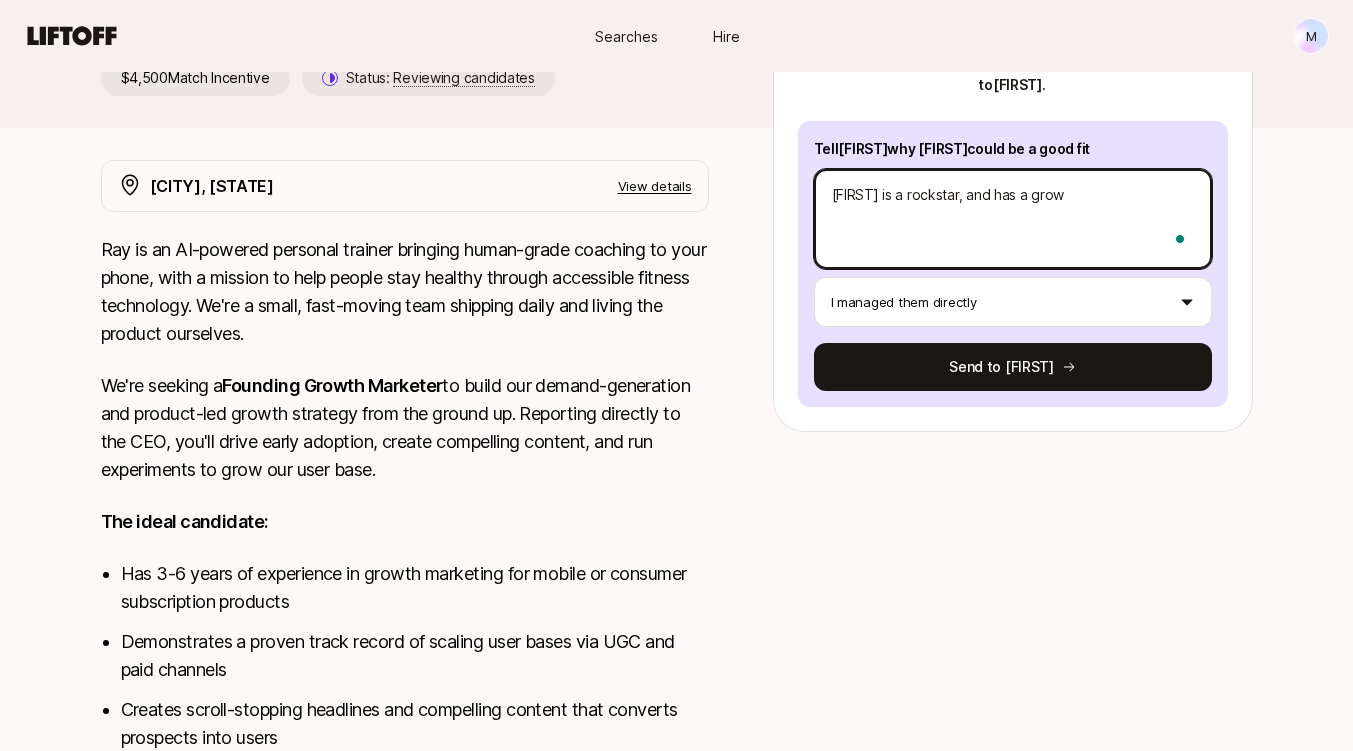 type on "[FIRST] is a rockstar, and has a growt" 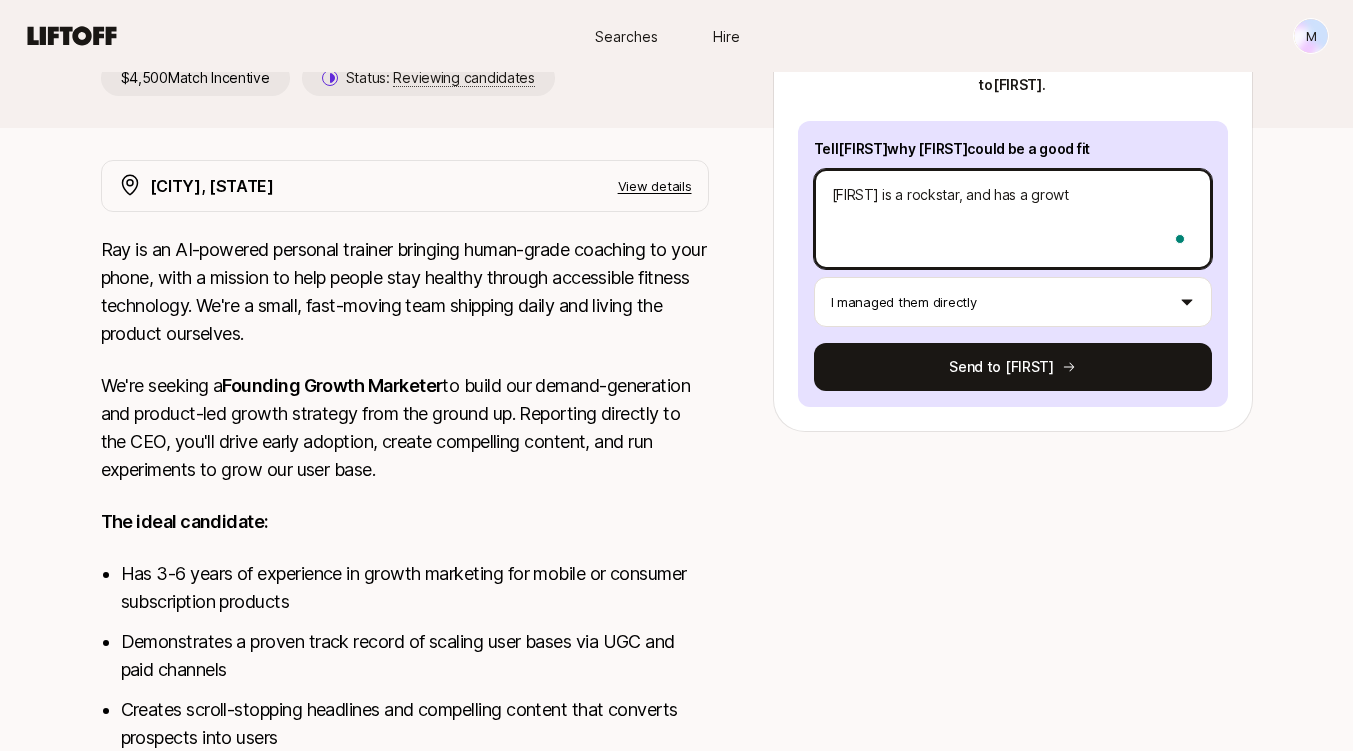 type on "x" 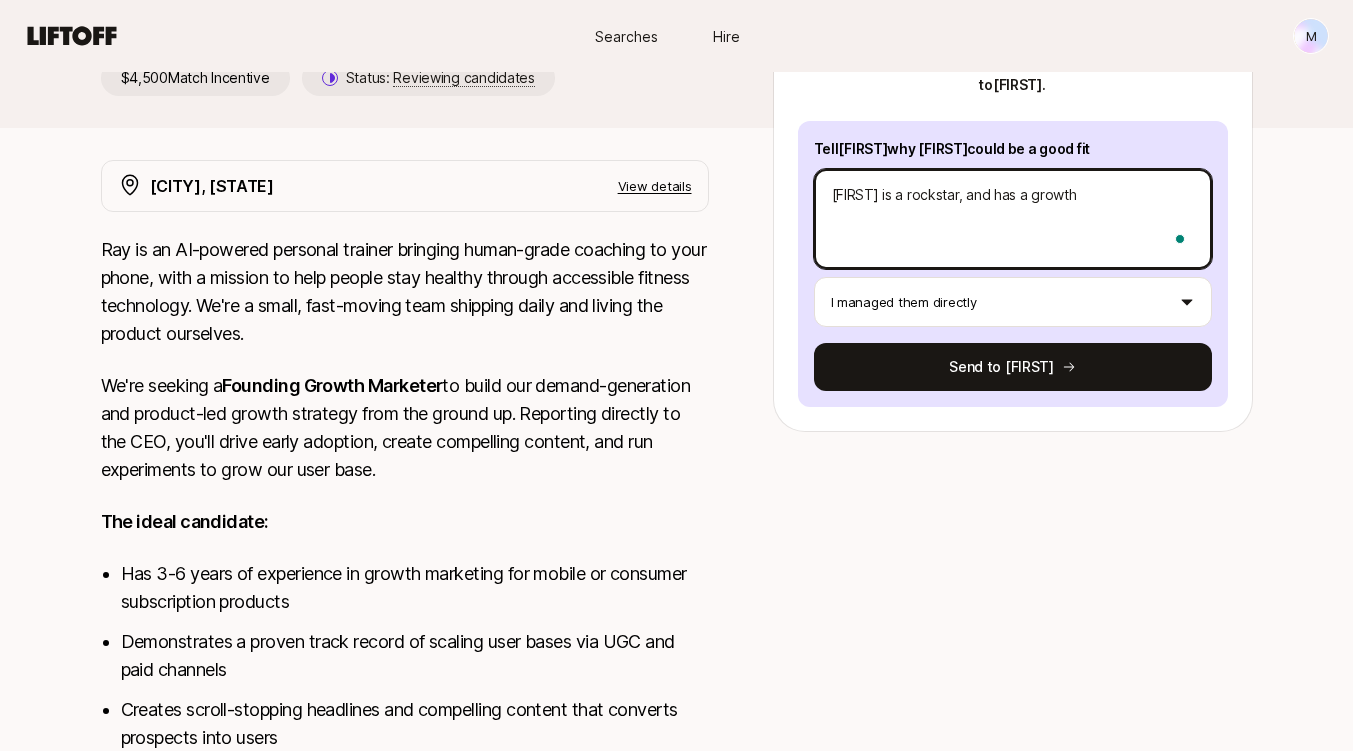 type on "x" 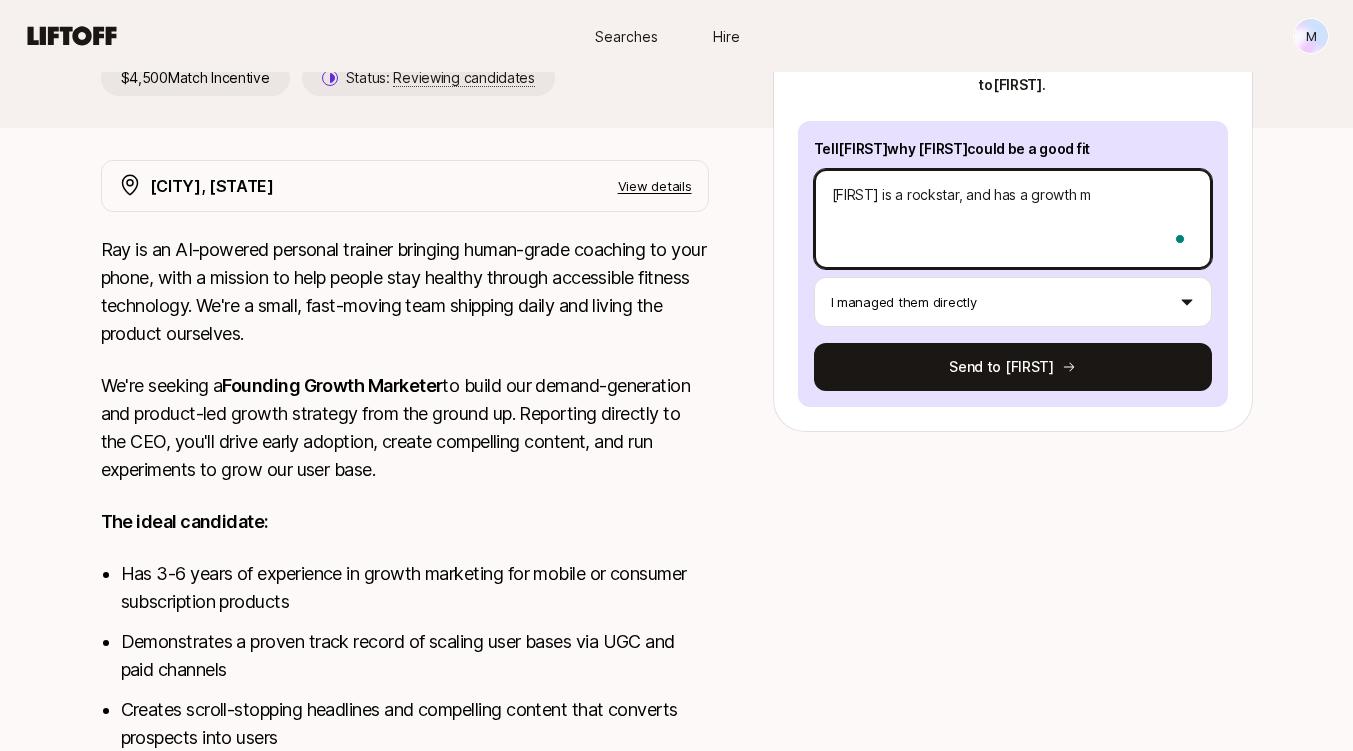 type on "x" 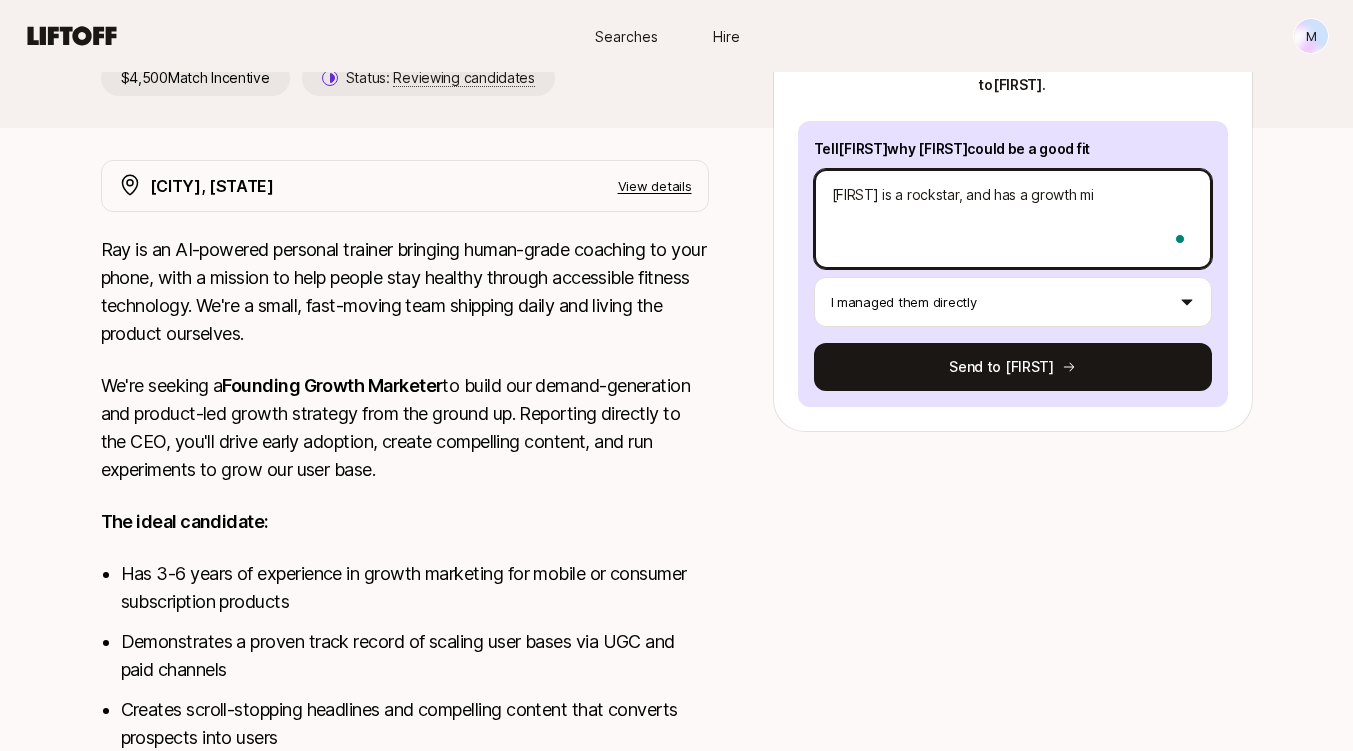 type on "x" 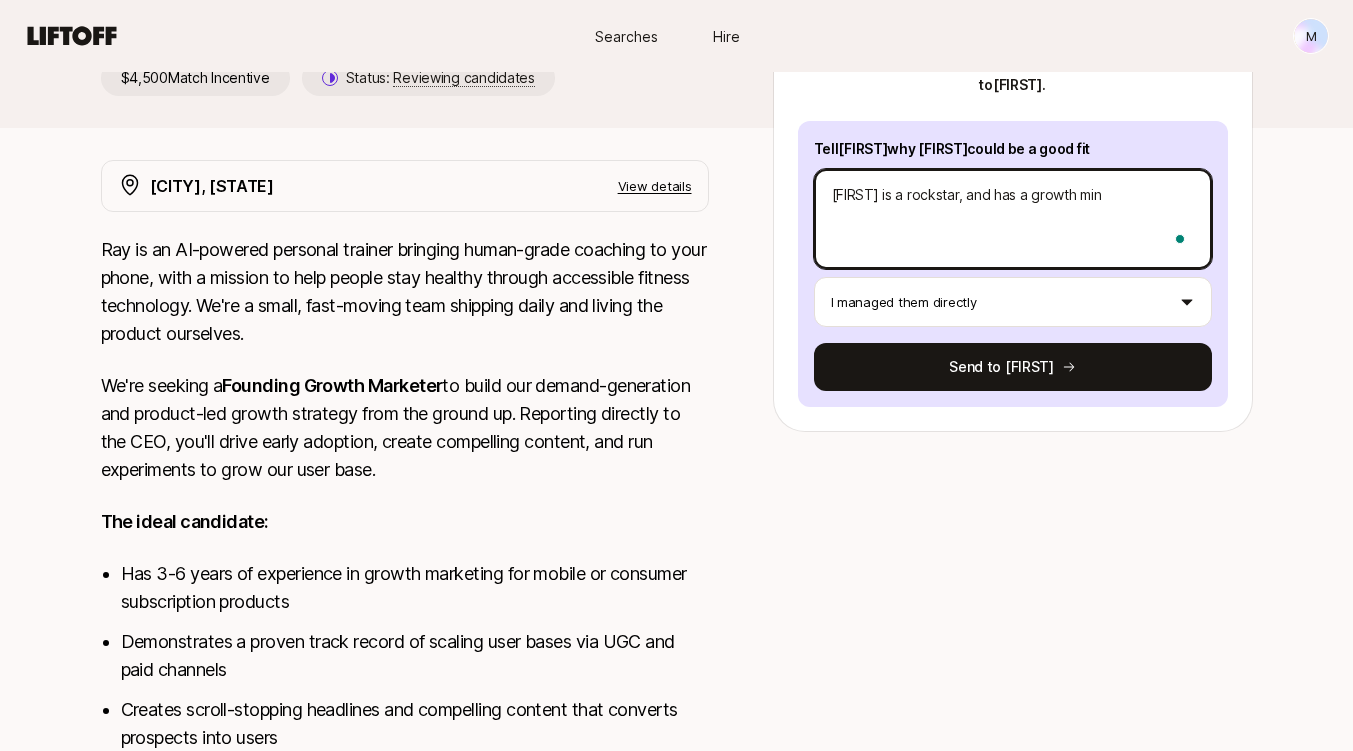 type on "x" 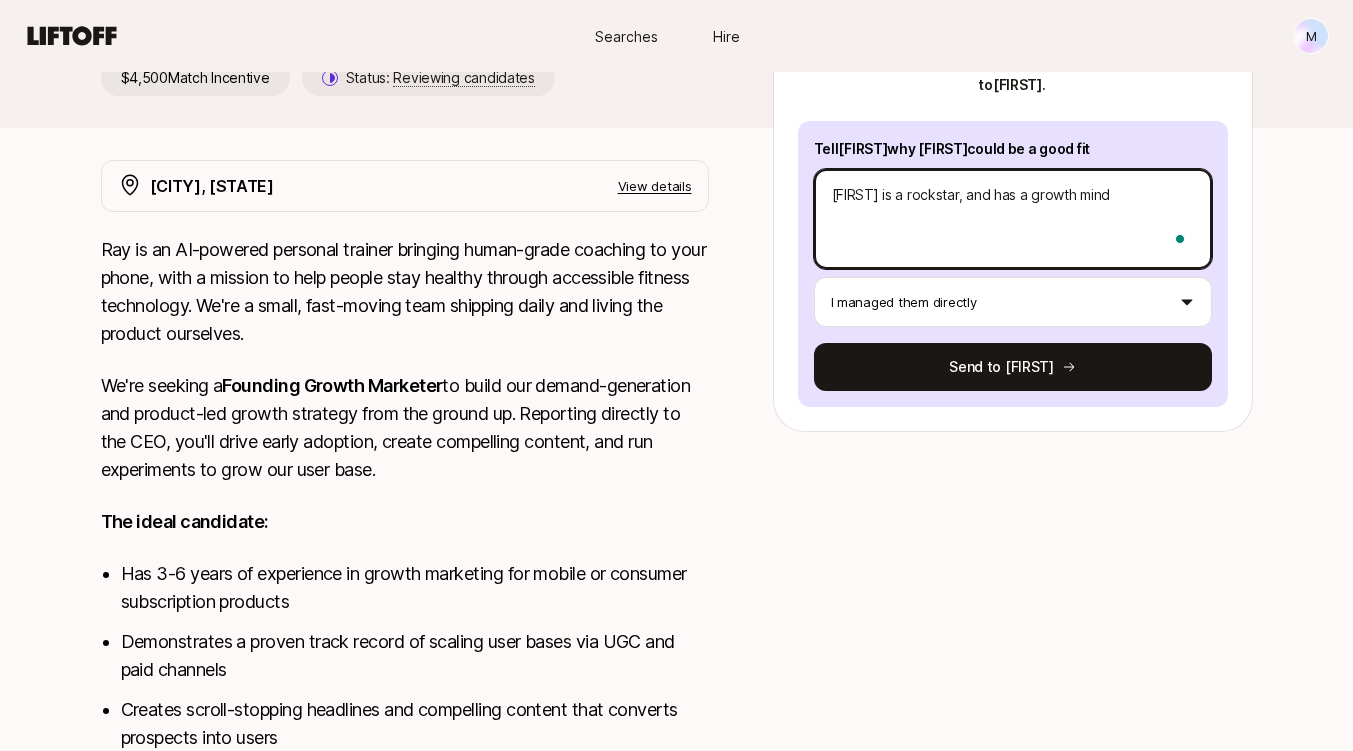 type on "x" 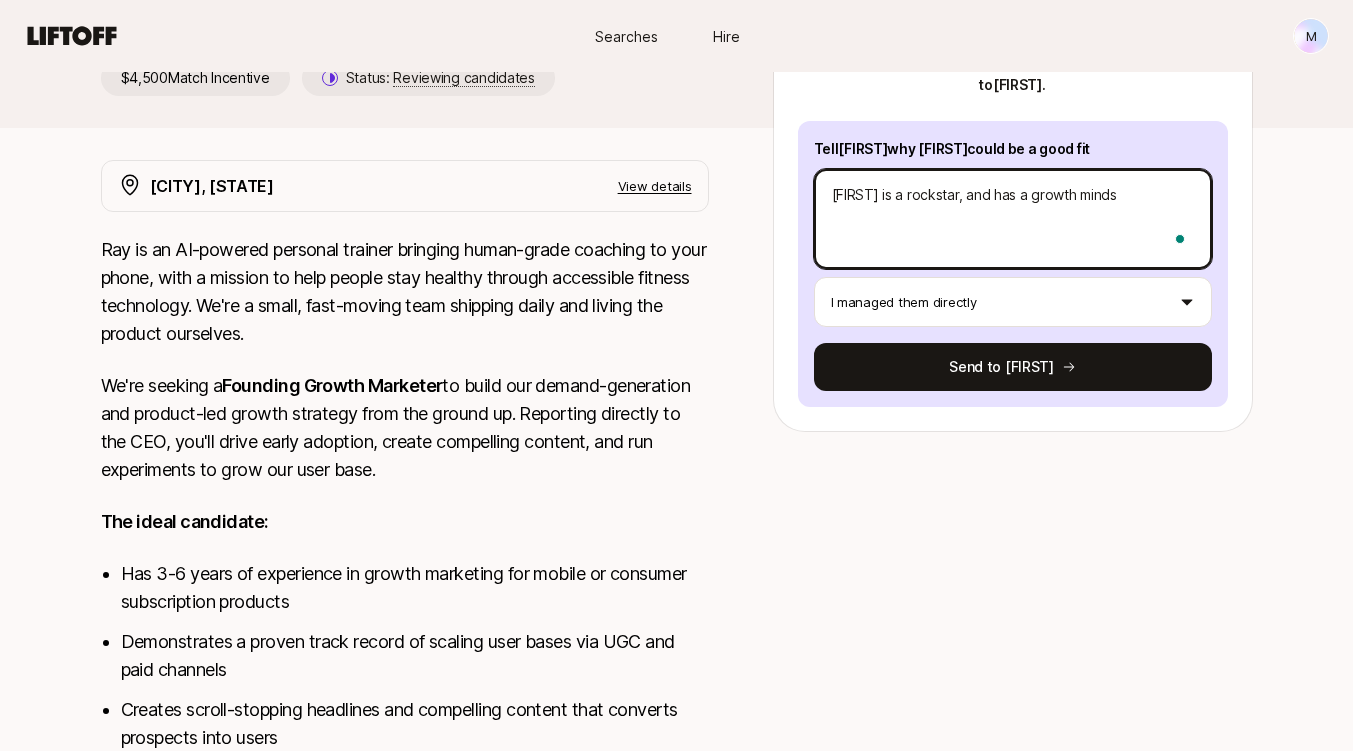 type on "x" 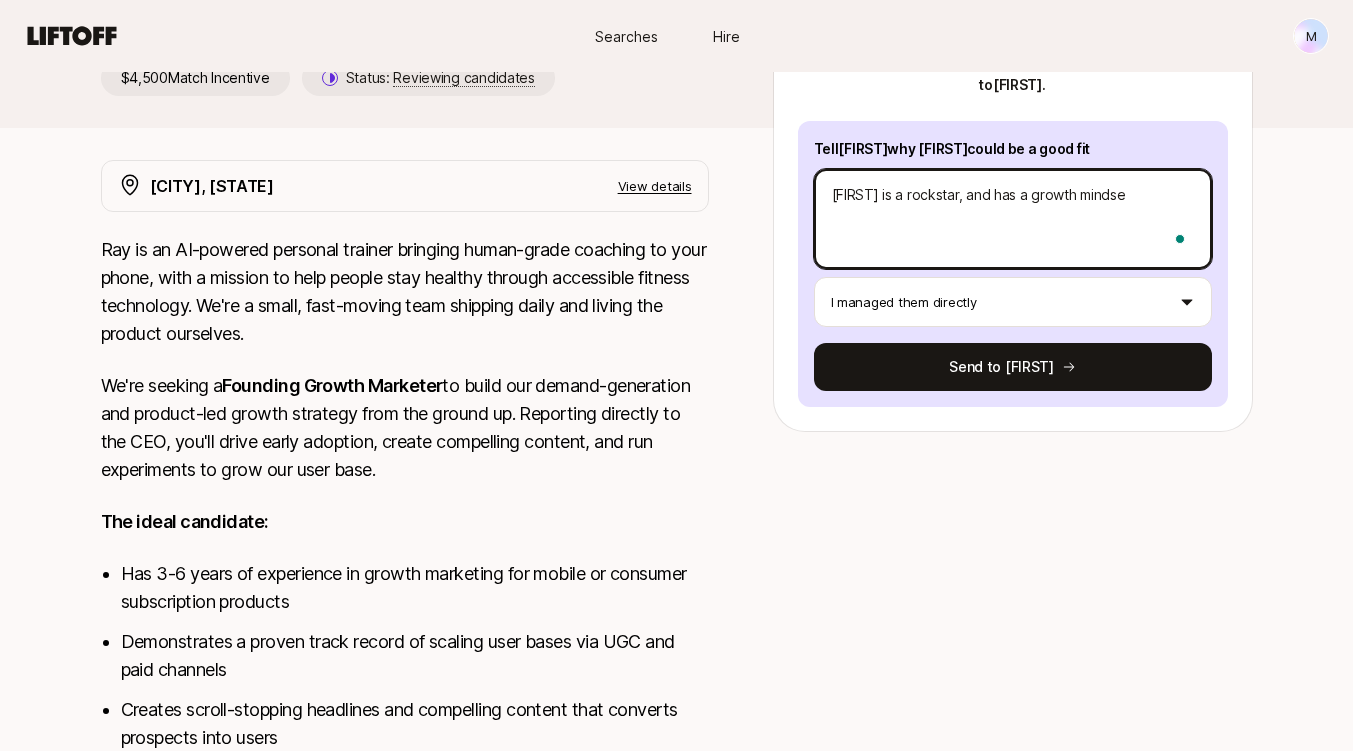 type on "x" 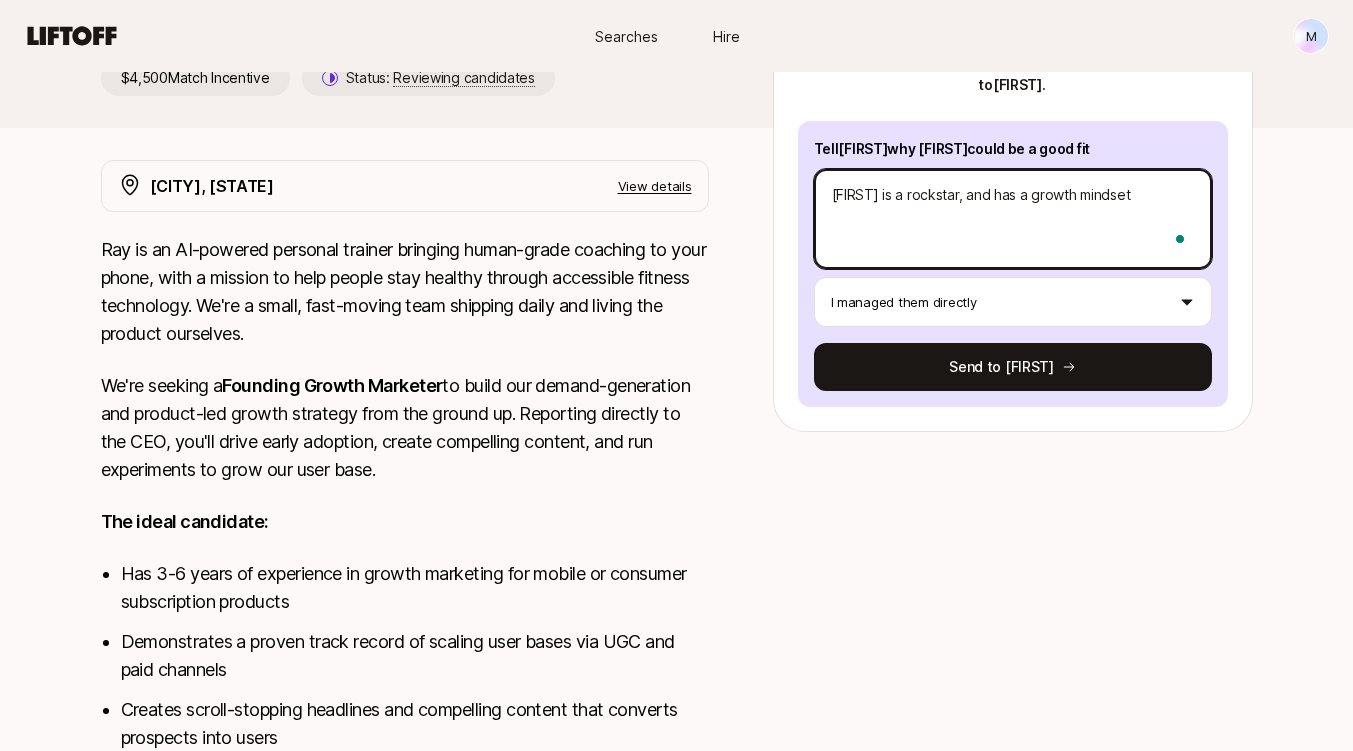 type on "x" 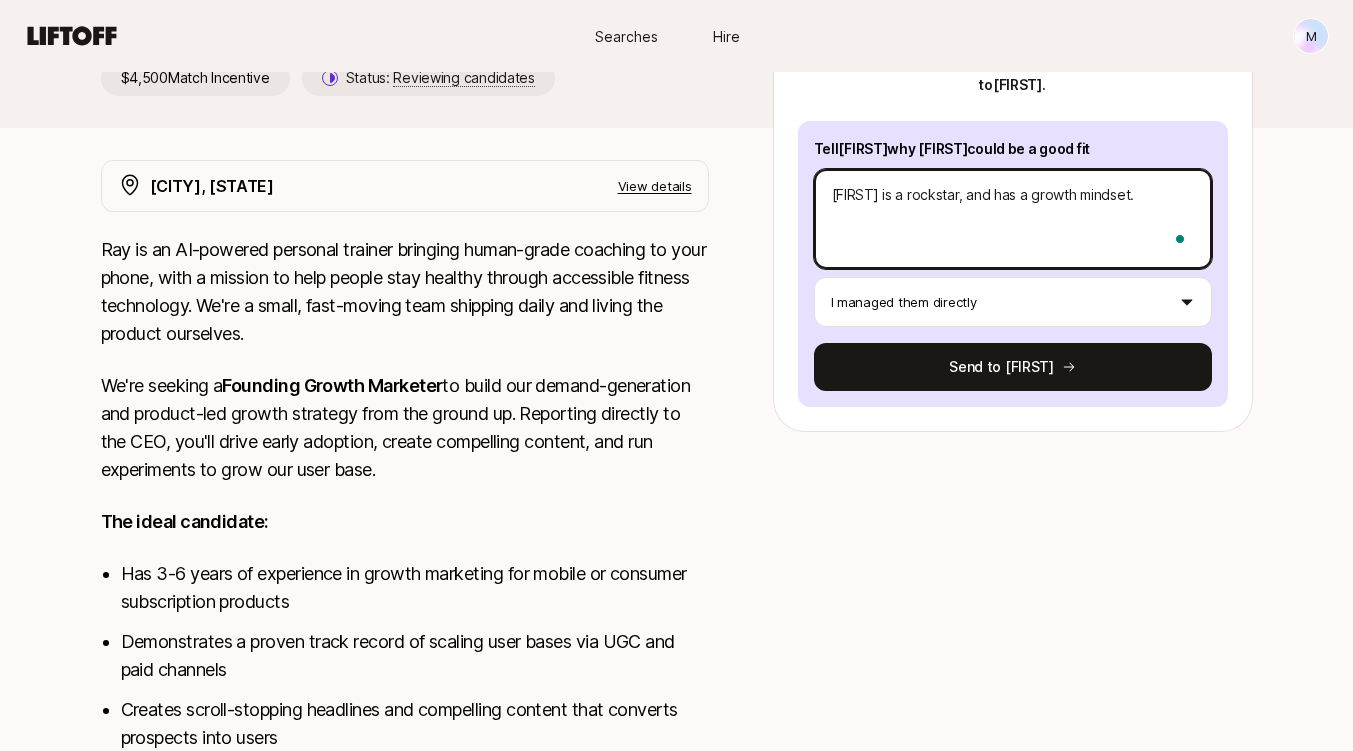 type on "[FIRST] is a rockstar, and has a growth mindset." 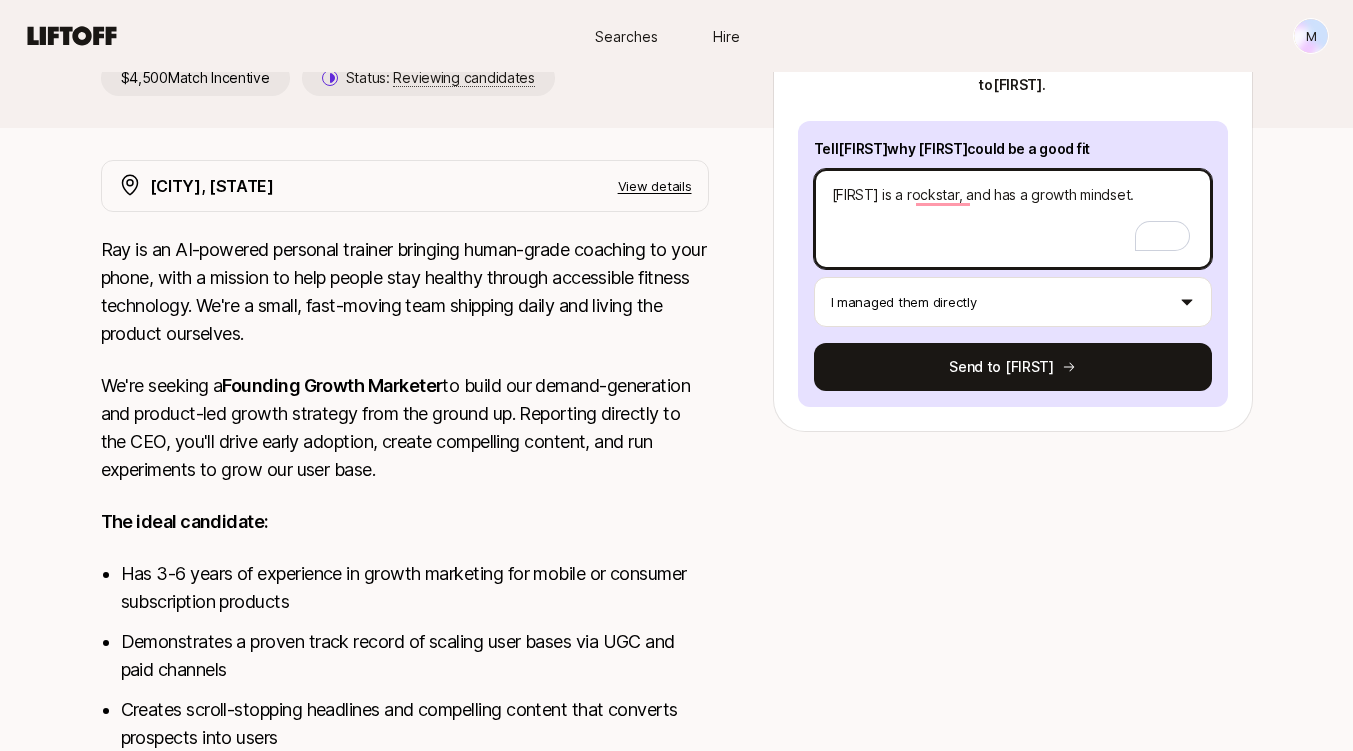 type on "x" 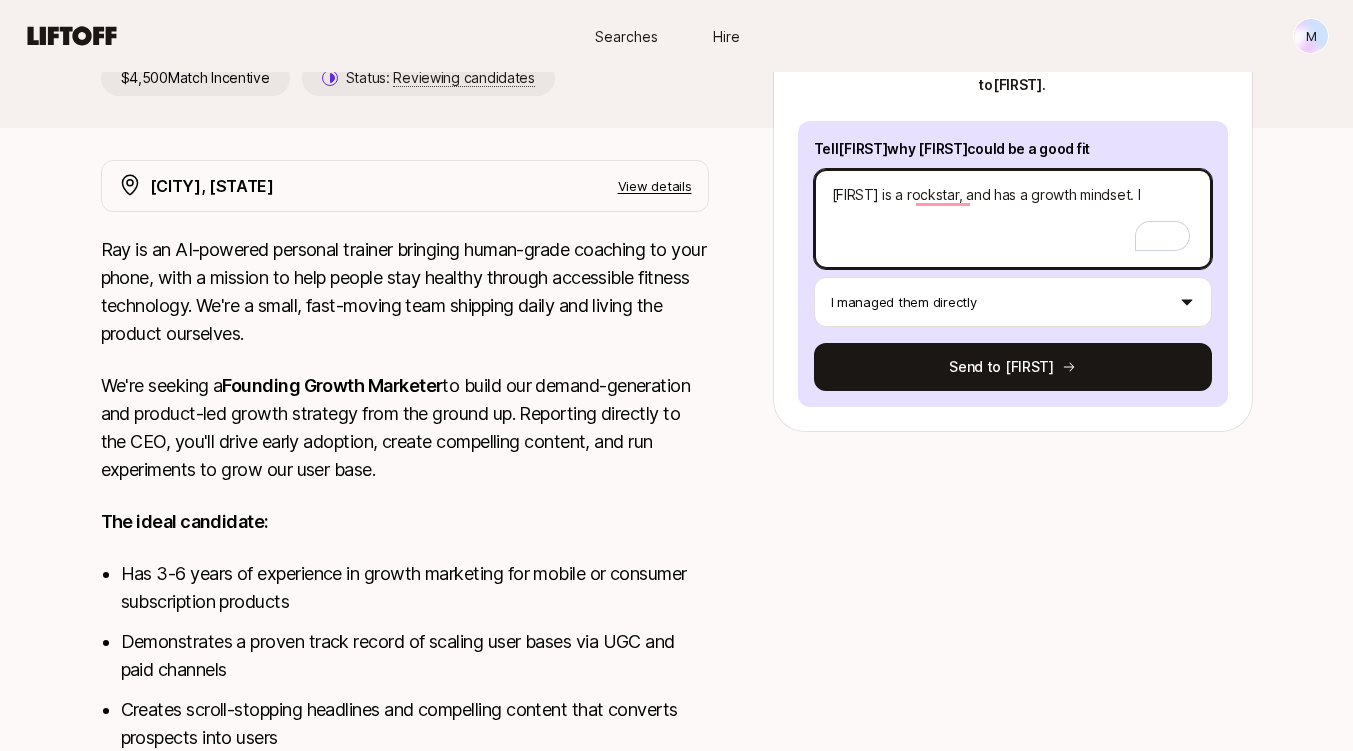 type on "x" 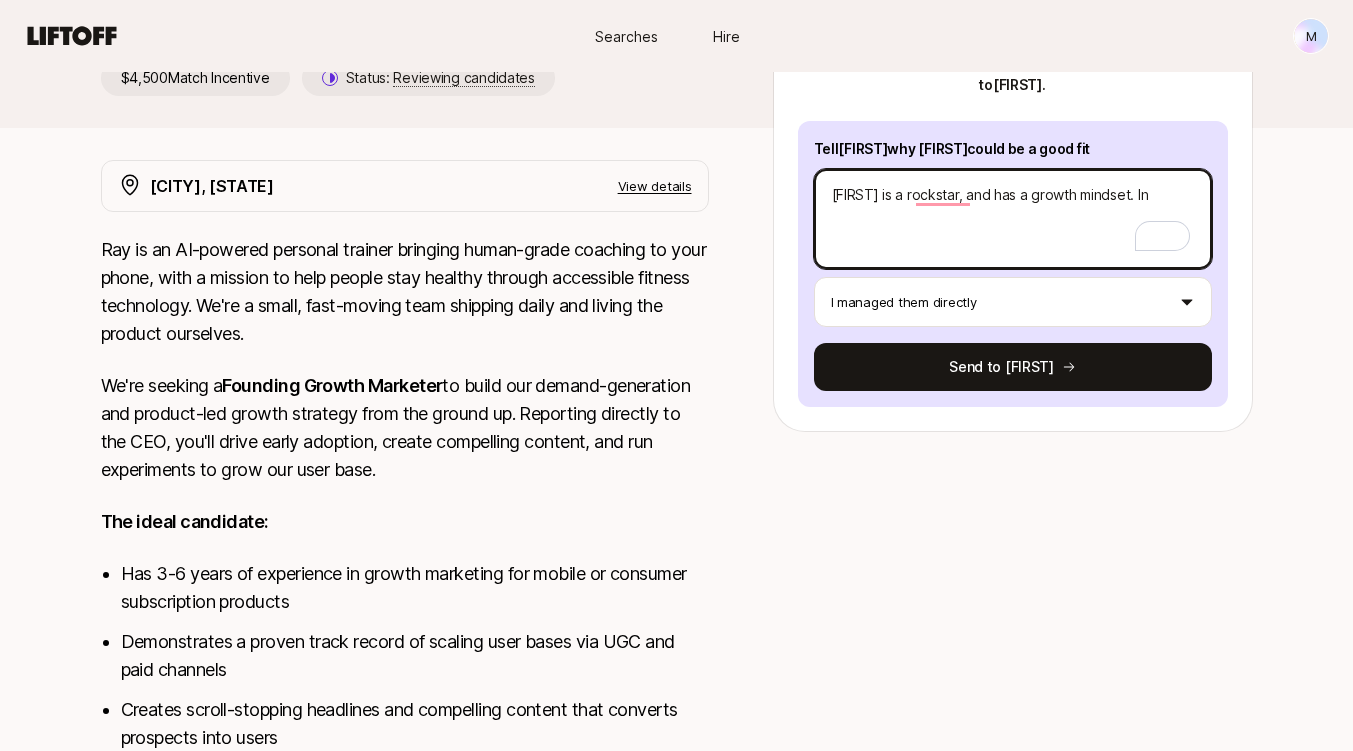 type on "x" 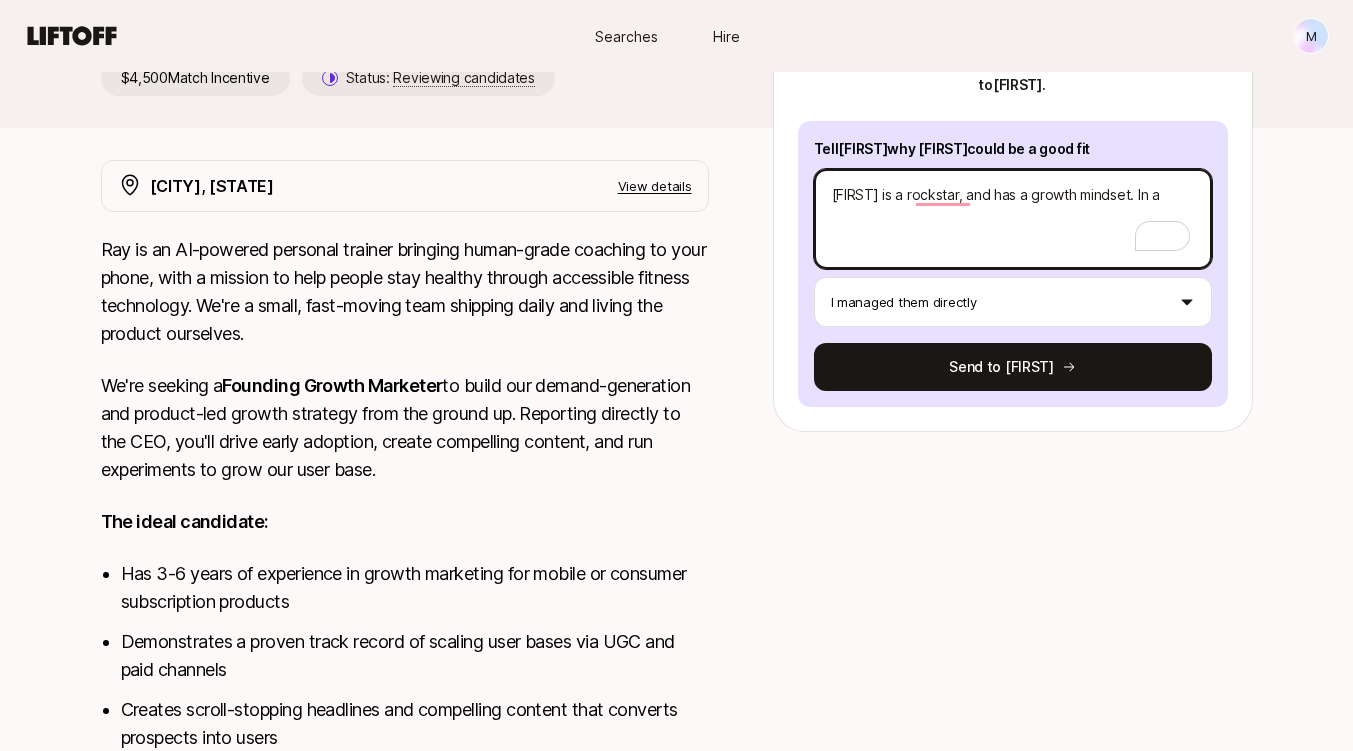 type on "x" 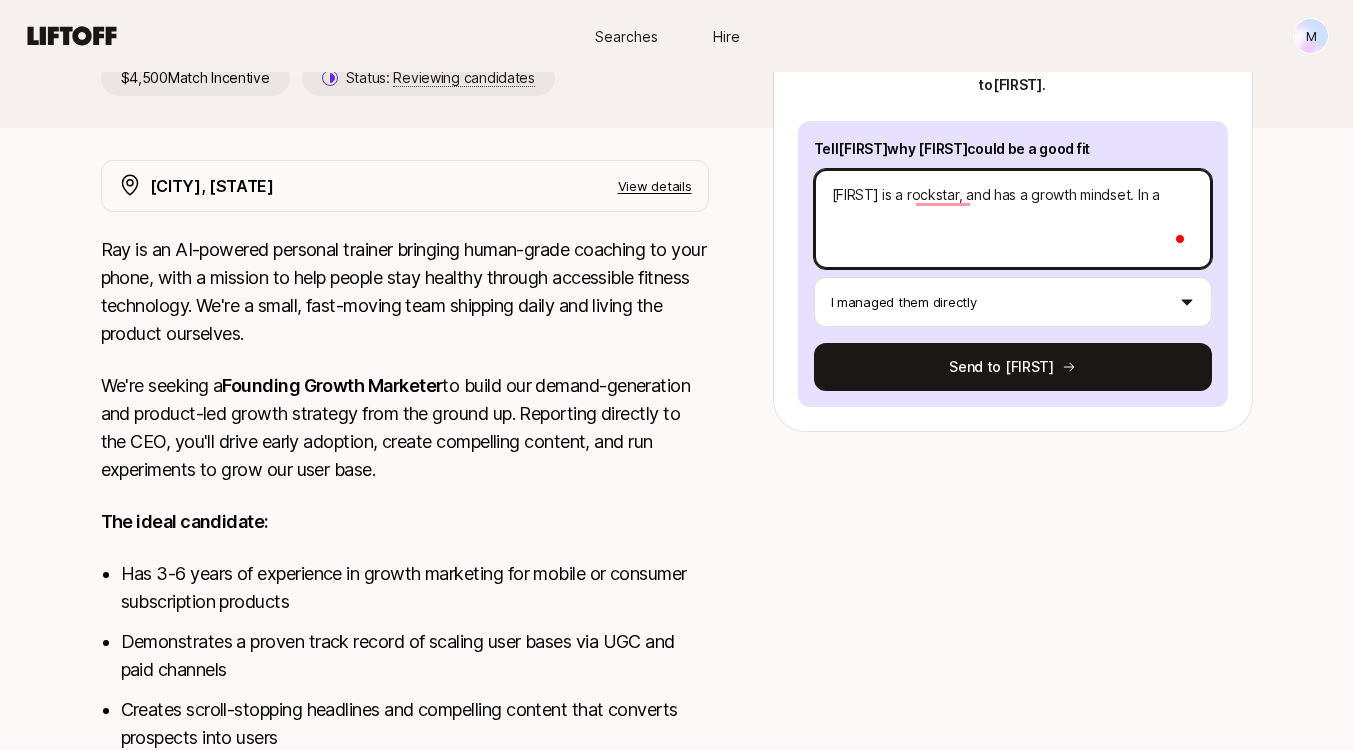 type on "[FIRST] is a rockstar, and has a growth mindset. In ad" 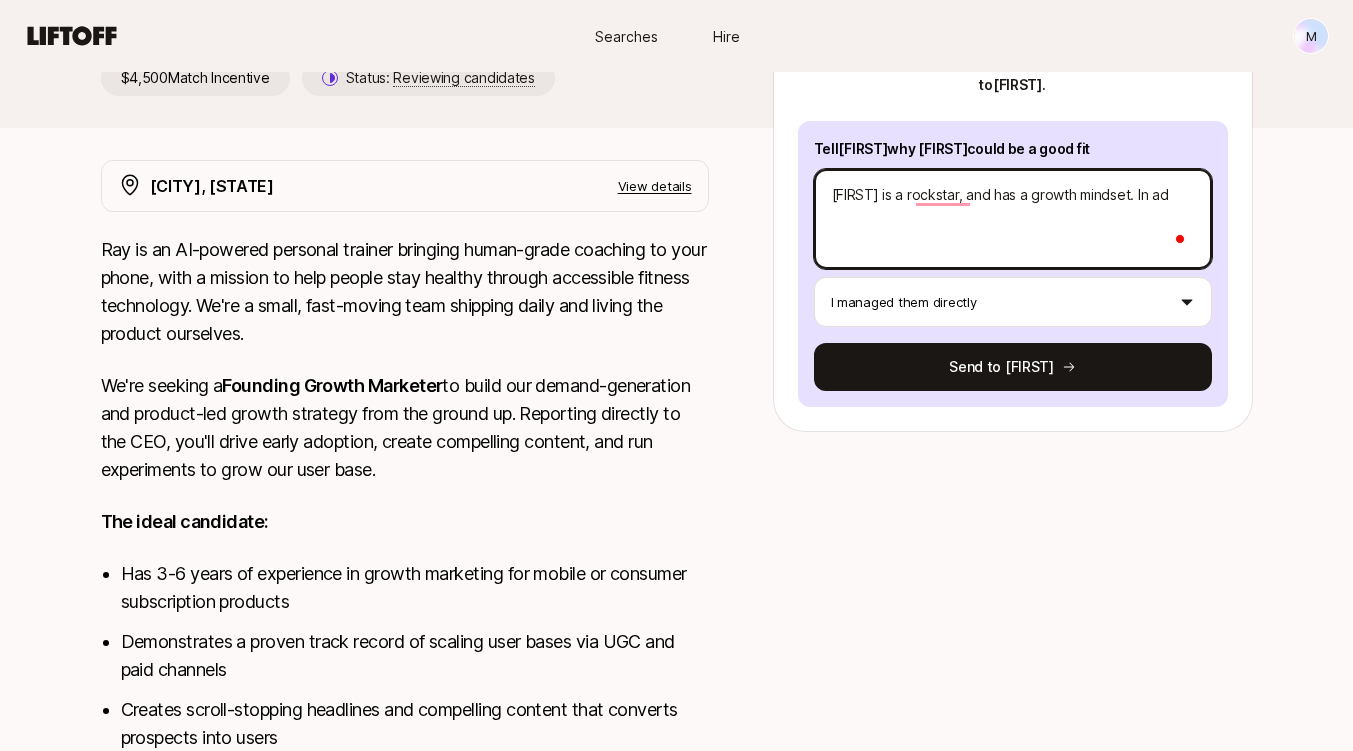 type on "x" 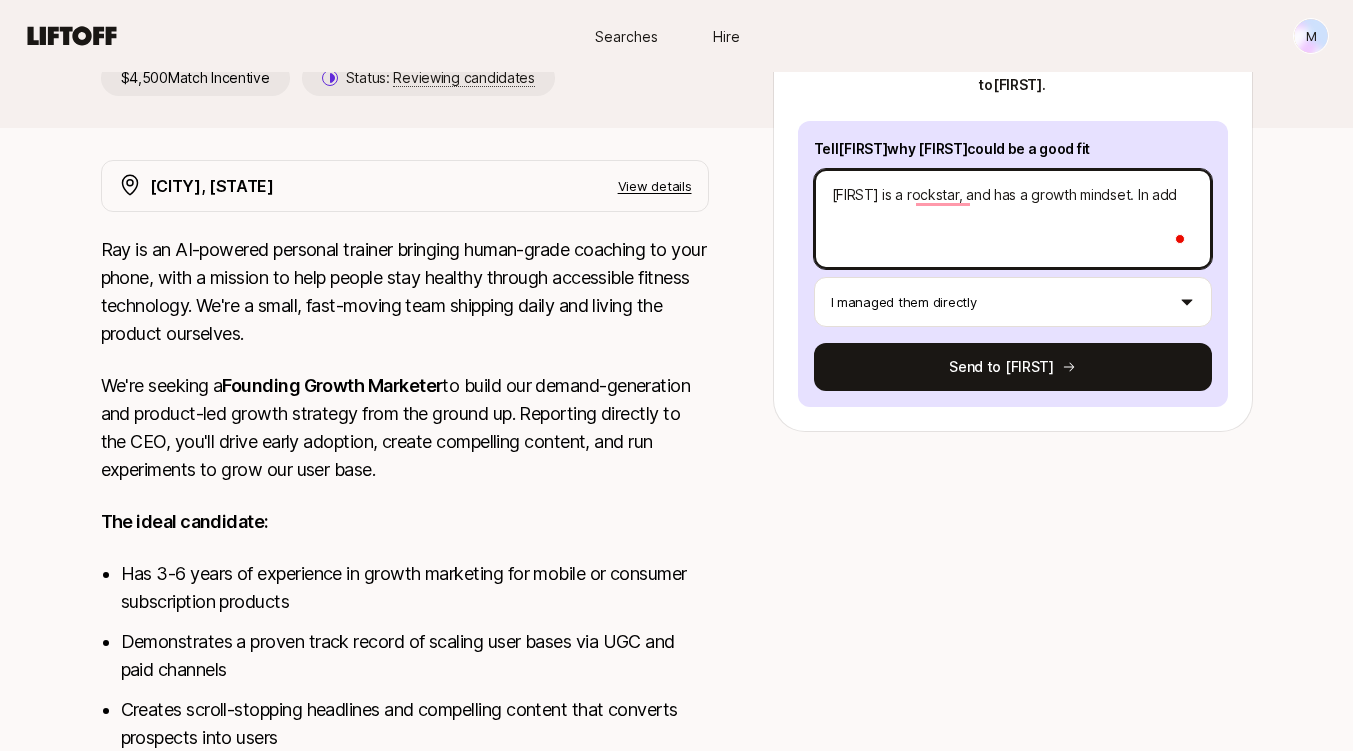 type on "x" 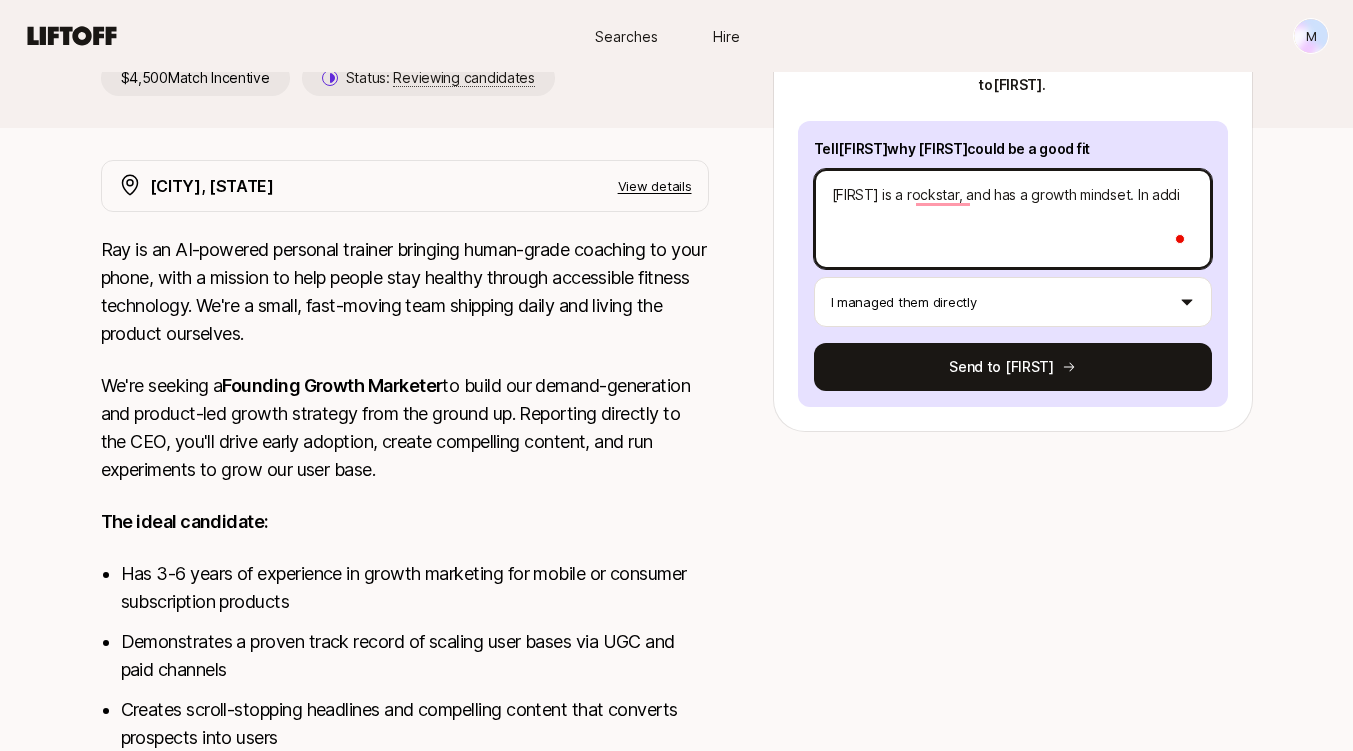type on "x" 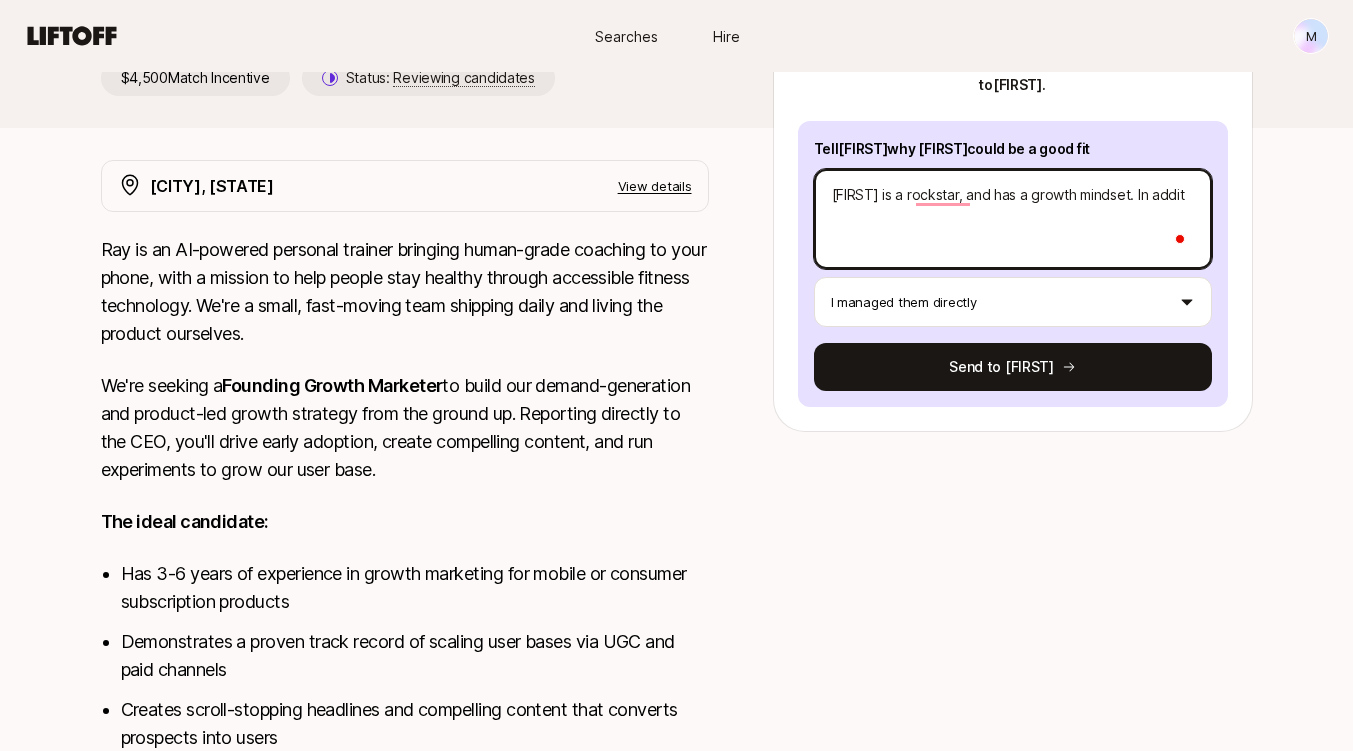 type on "[FIRST] is a rockstar, and has a growth mindset. In additi" 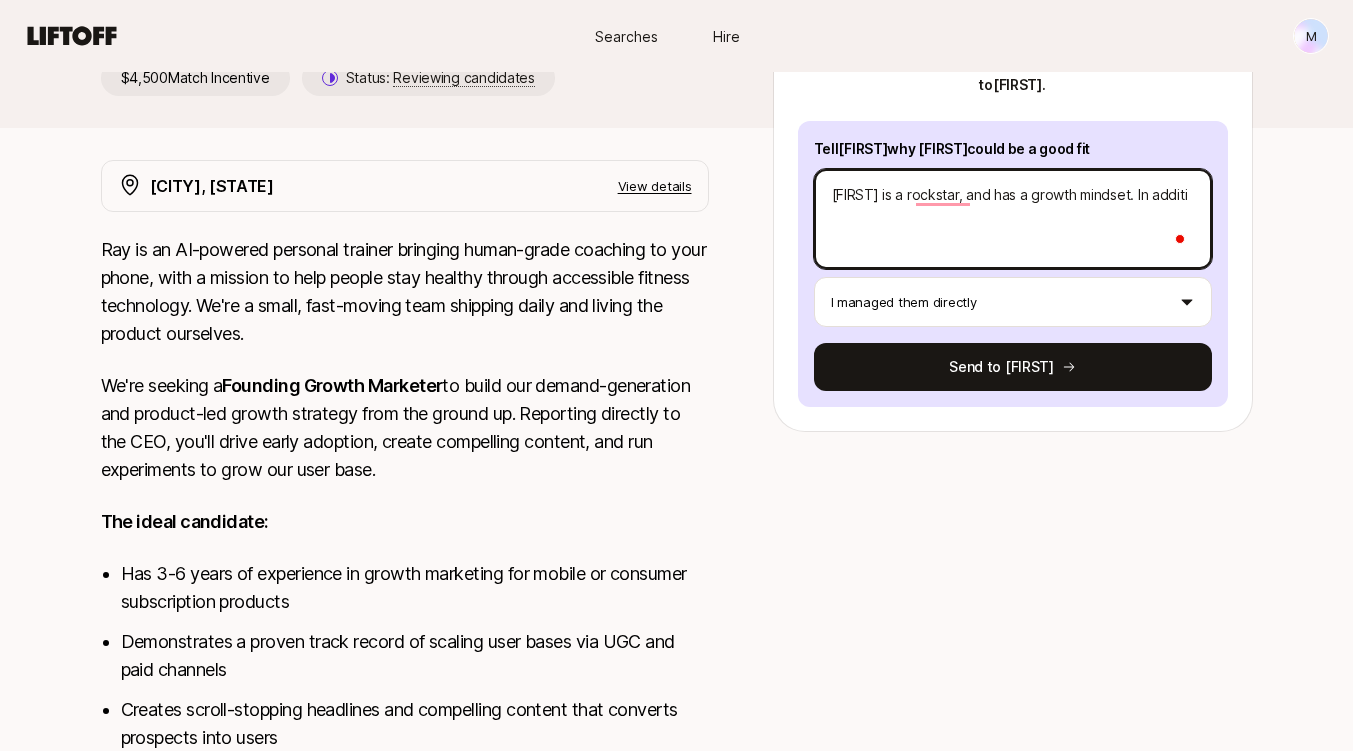 type on "x" 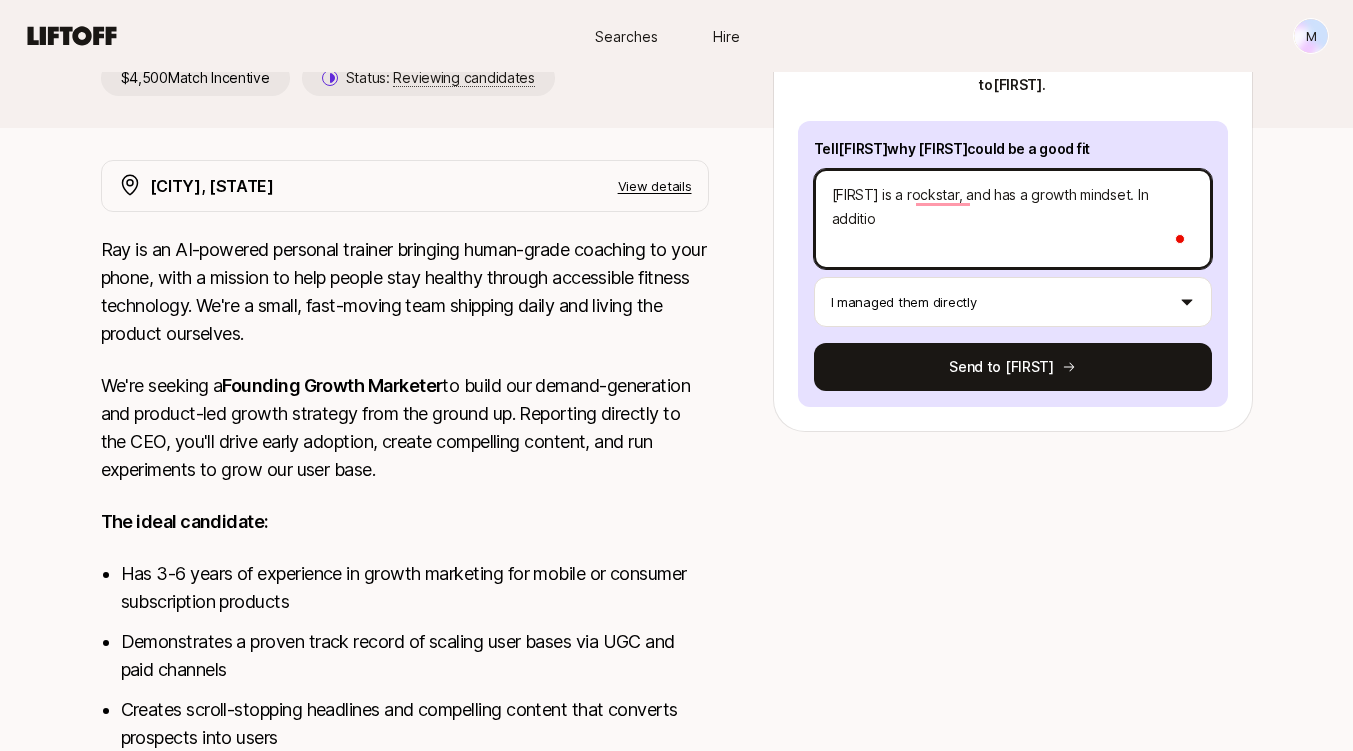 type on "x" 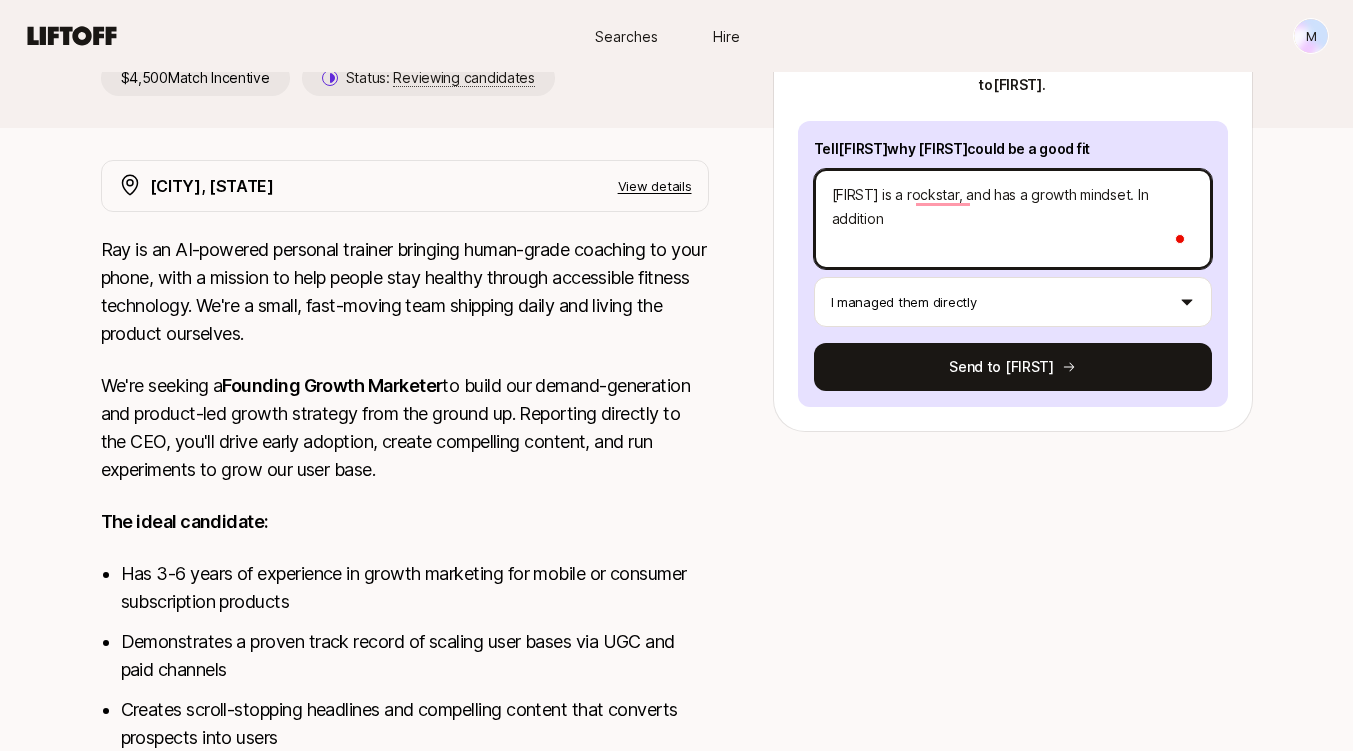 type on "x" 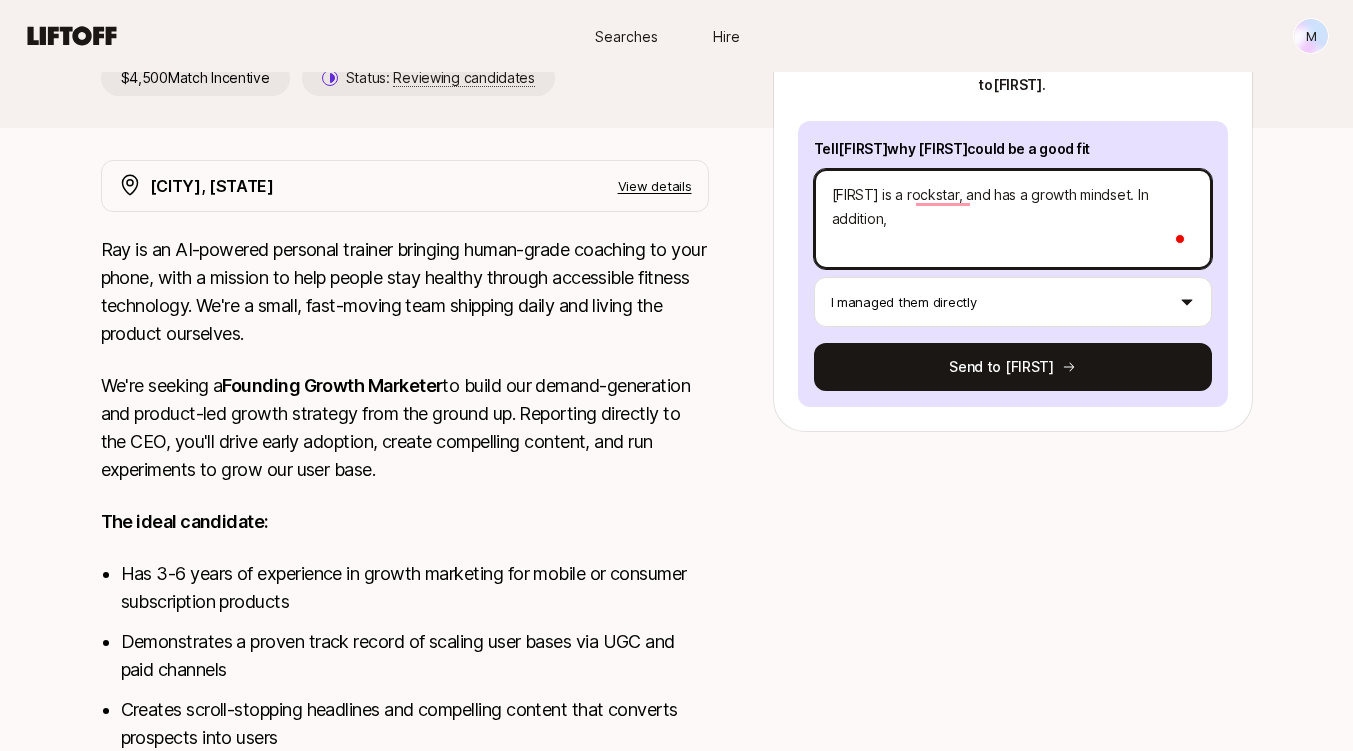 type on "[FIRST] is a rockstar, and has a growth mindset. In addition," 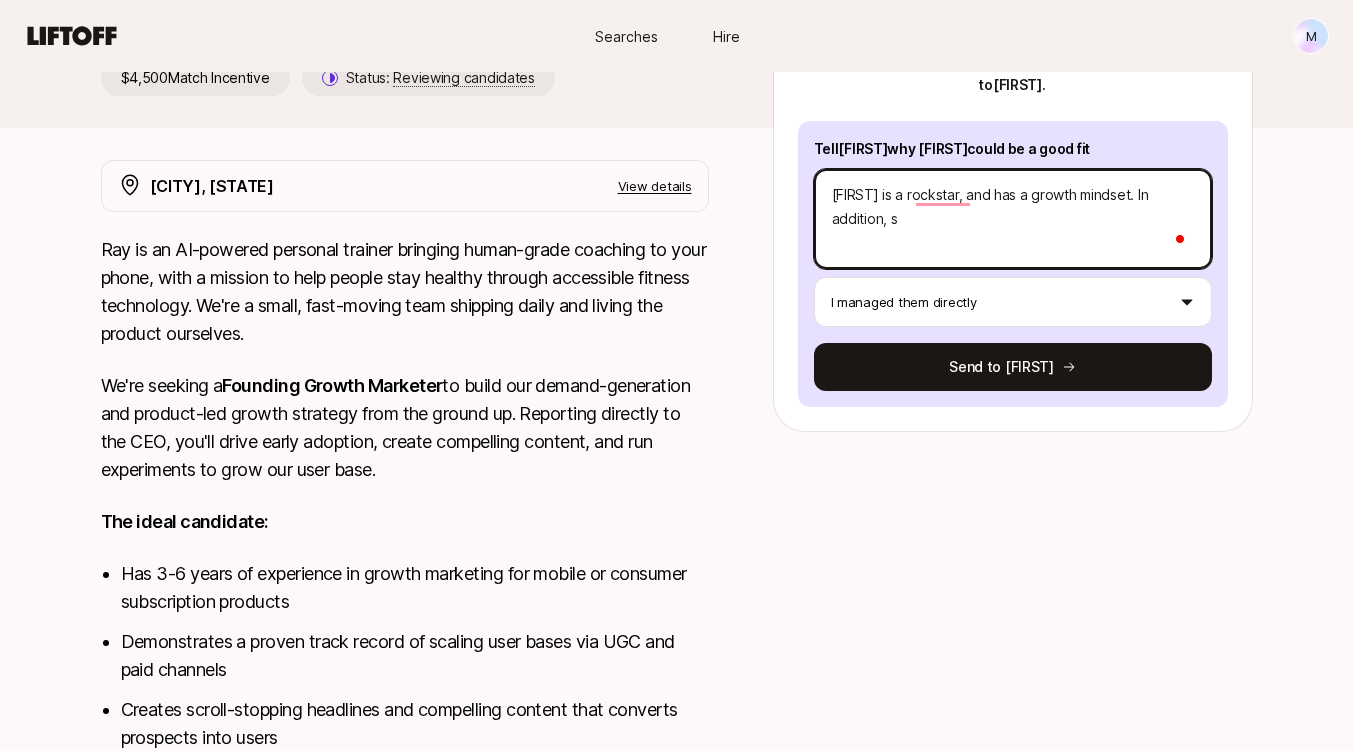 type on "[FIRST] is a rockstar, and has a growth mindset. In addition, sh" 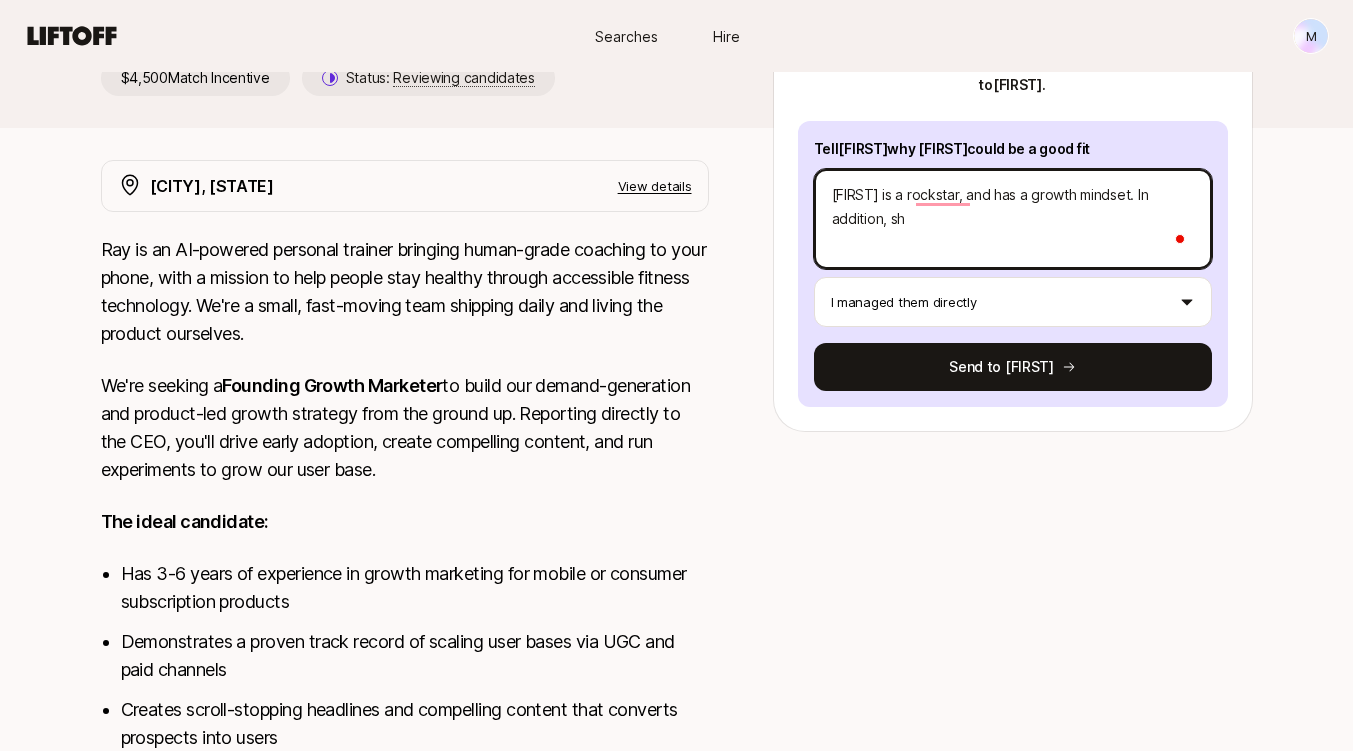 type on "x" 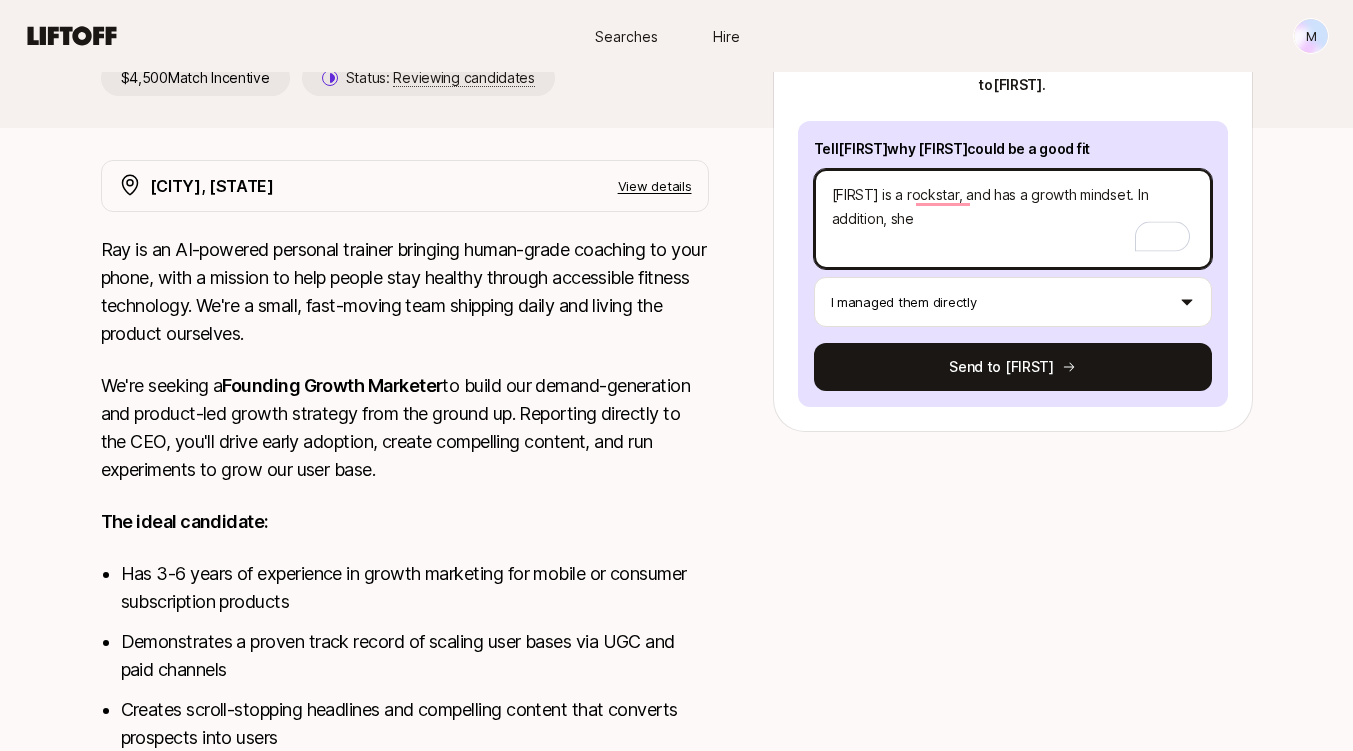 type on "x" 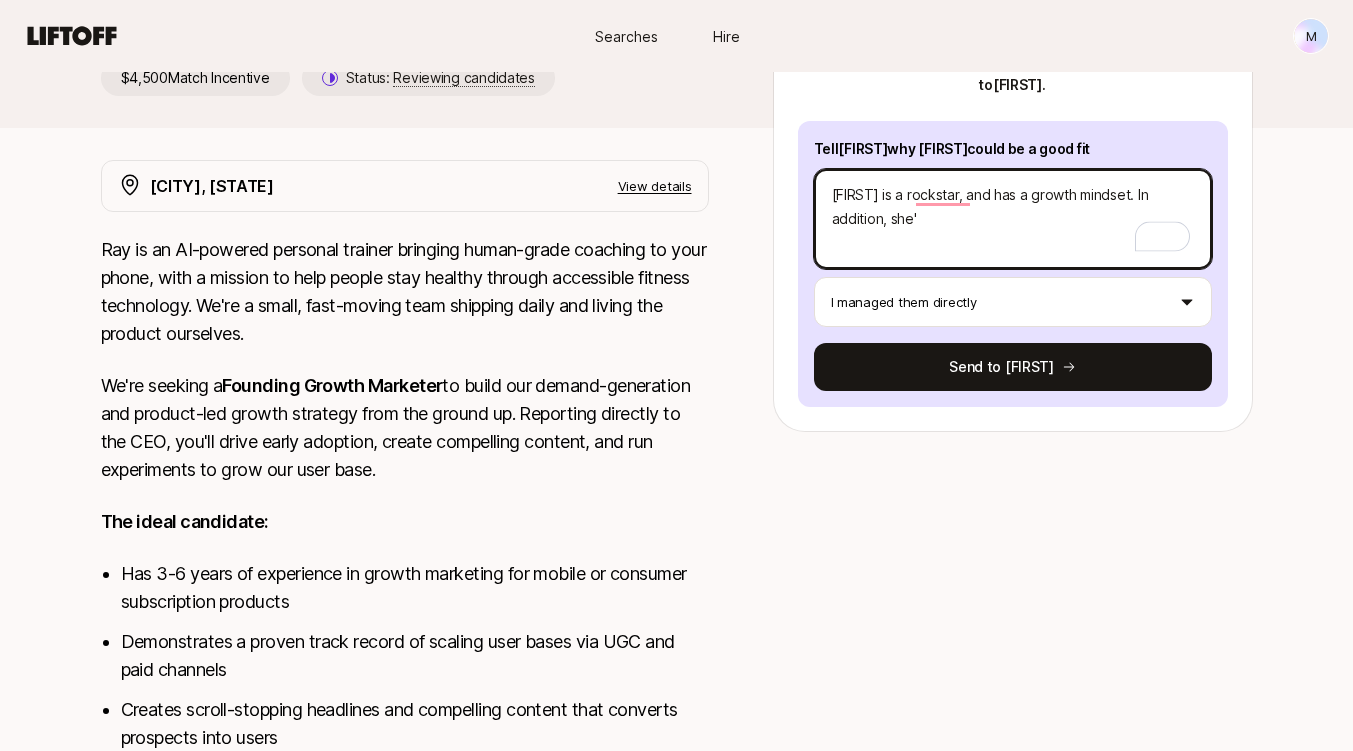 type on "[FIRST] is a rockstar, and has a growth mindset. In addition, she's" 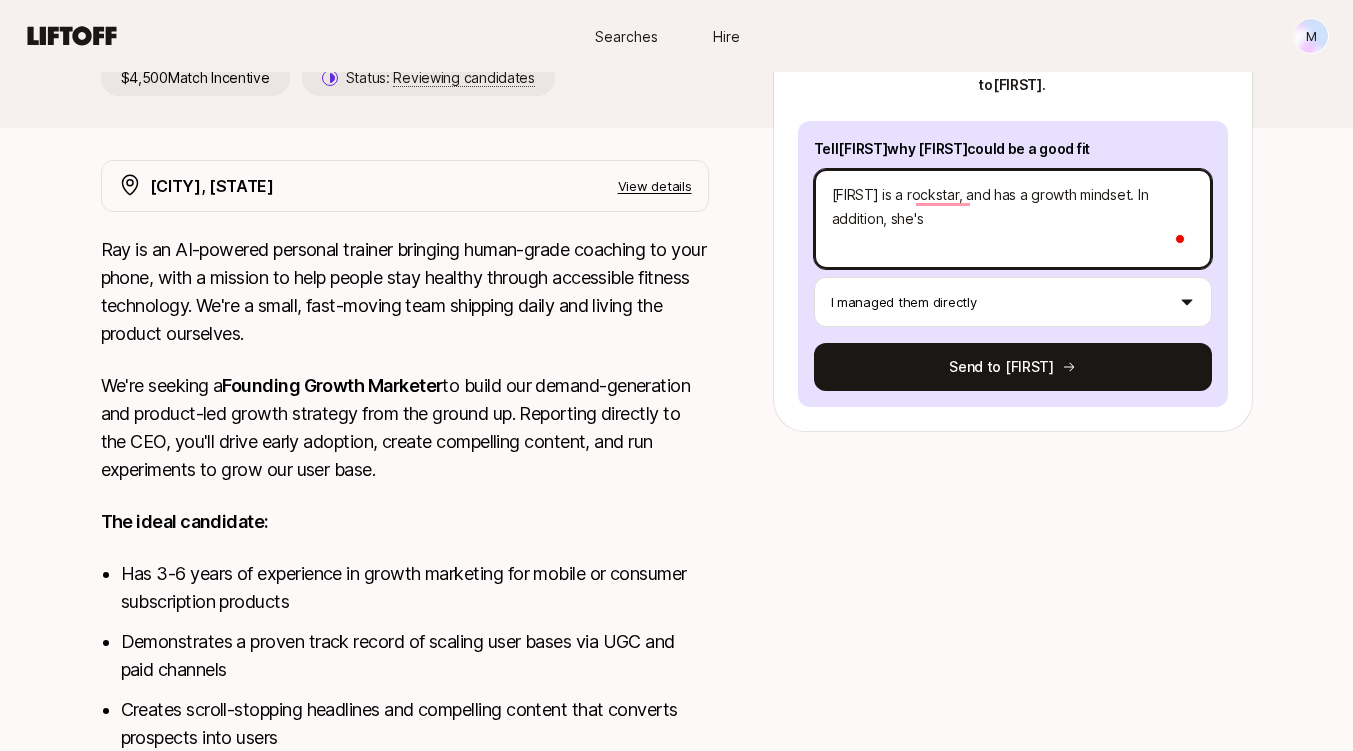 type on "x" 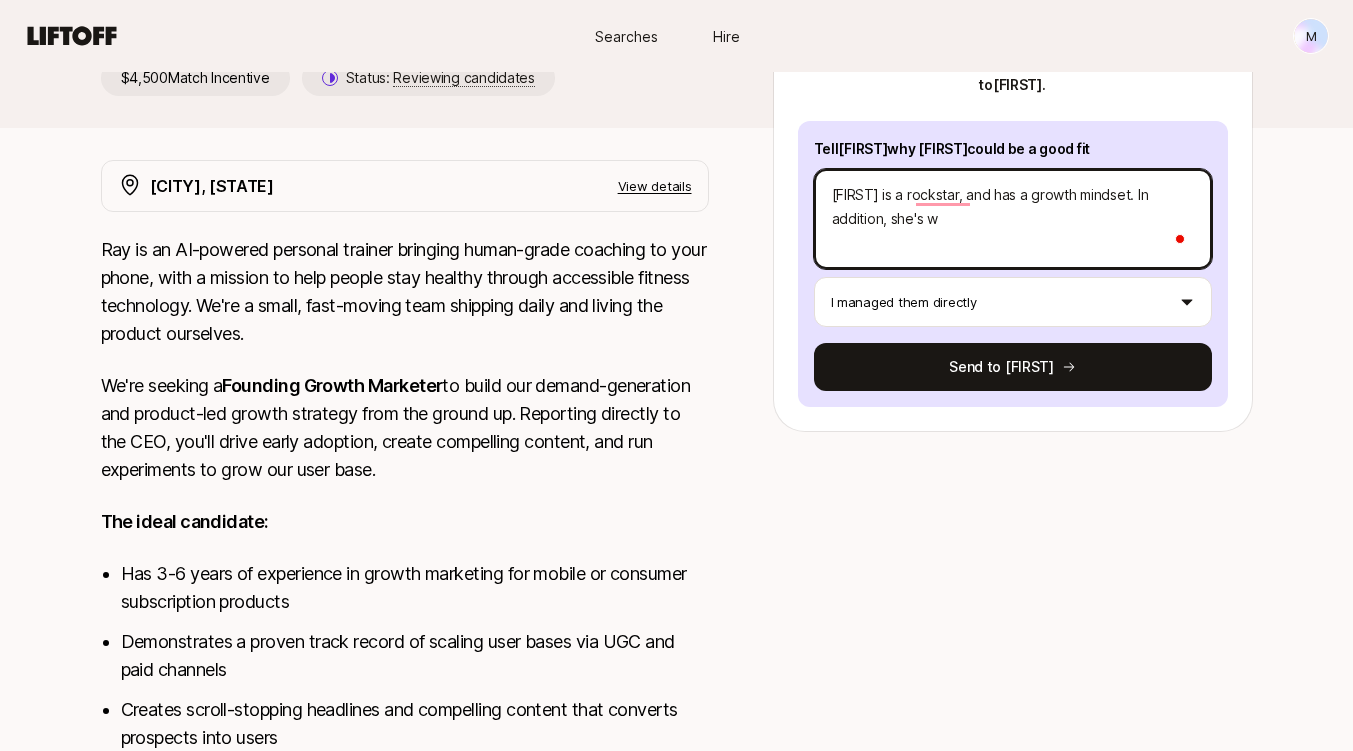 type on "x" 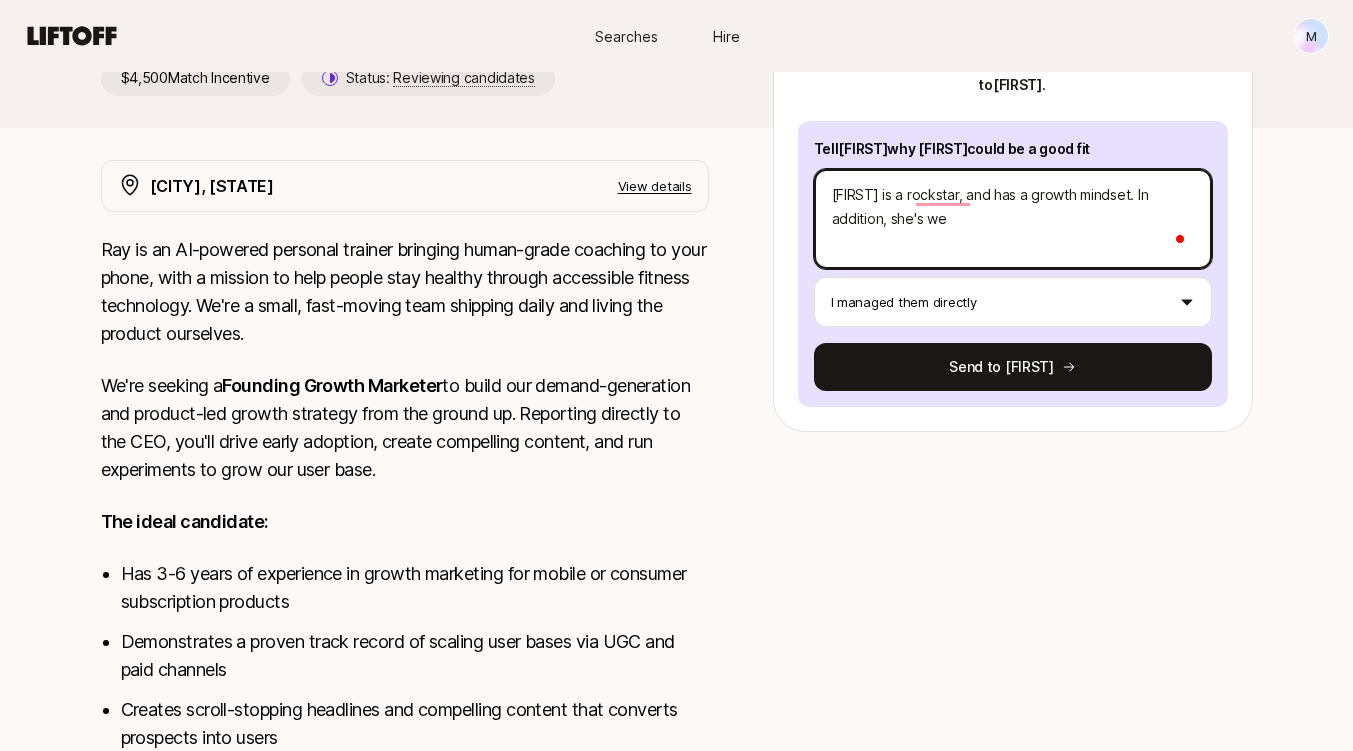 type on "[FIRST] is a rockstar, and has a growth mindset. In addition, she's wel" 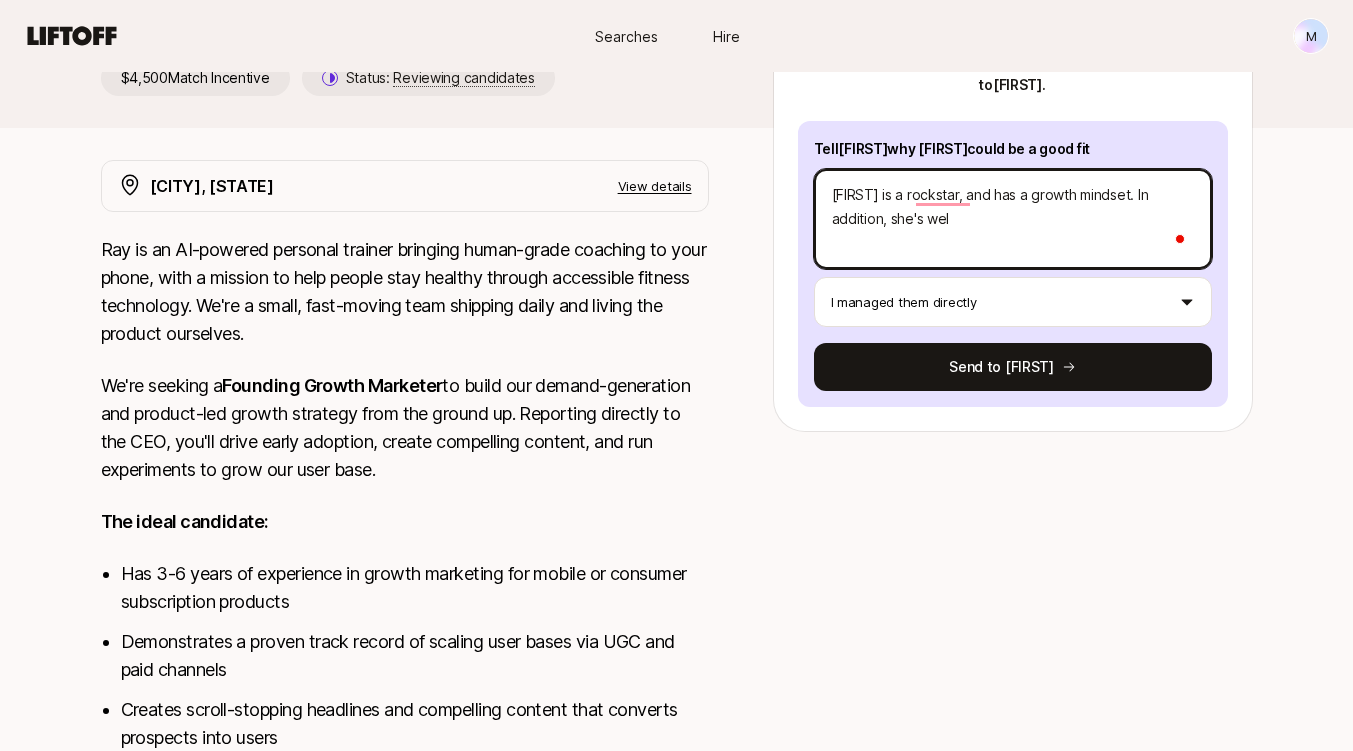 type on "x" 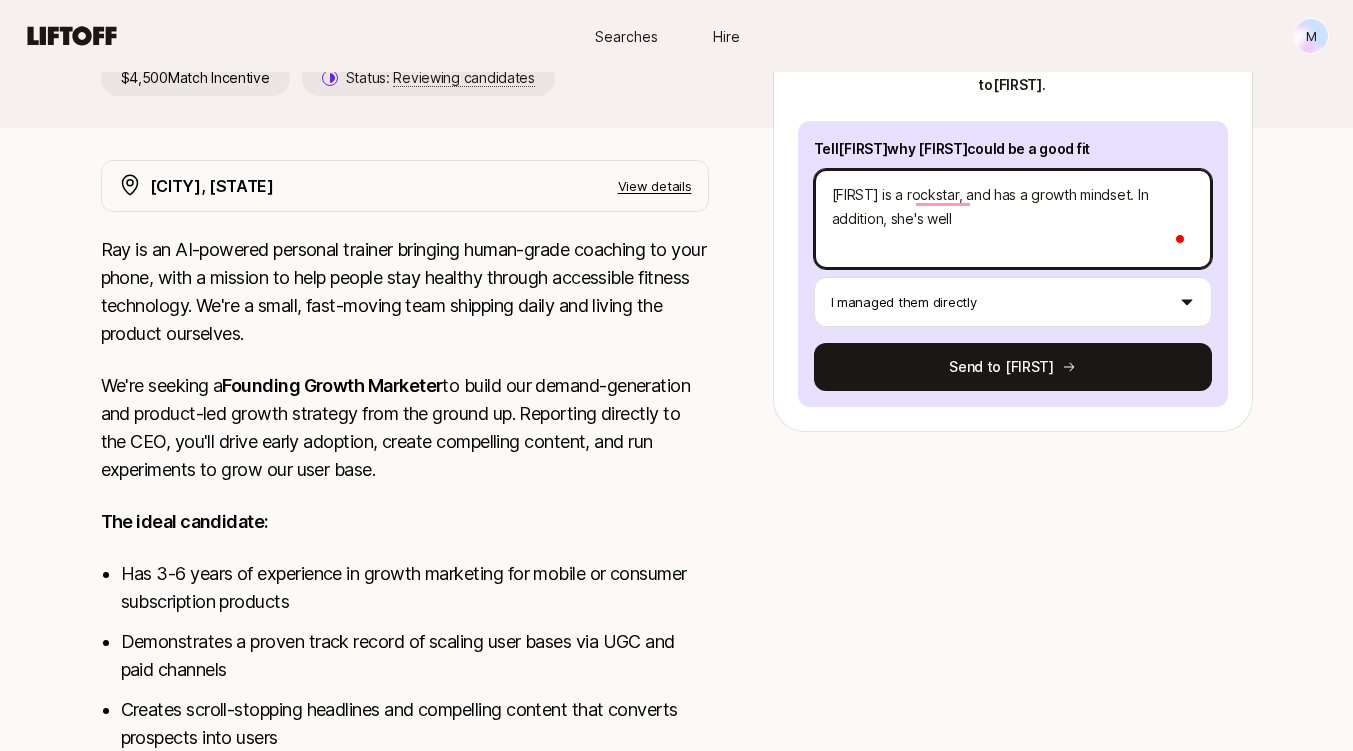 type on "[FIRST] is a rockstar, and has a growth mindset. In addition, she's well" 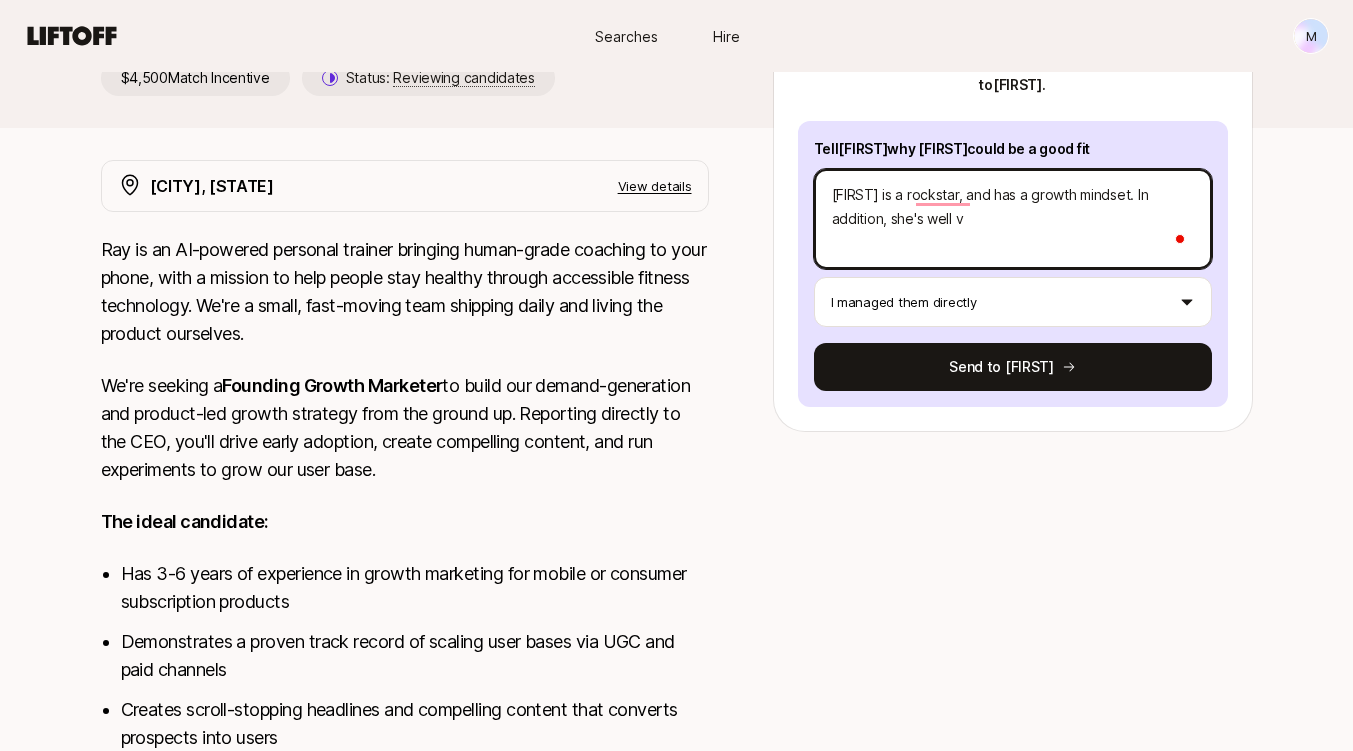 type on "x" 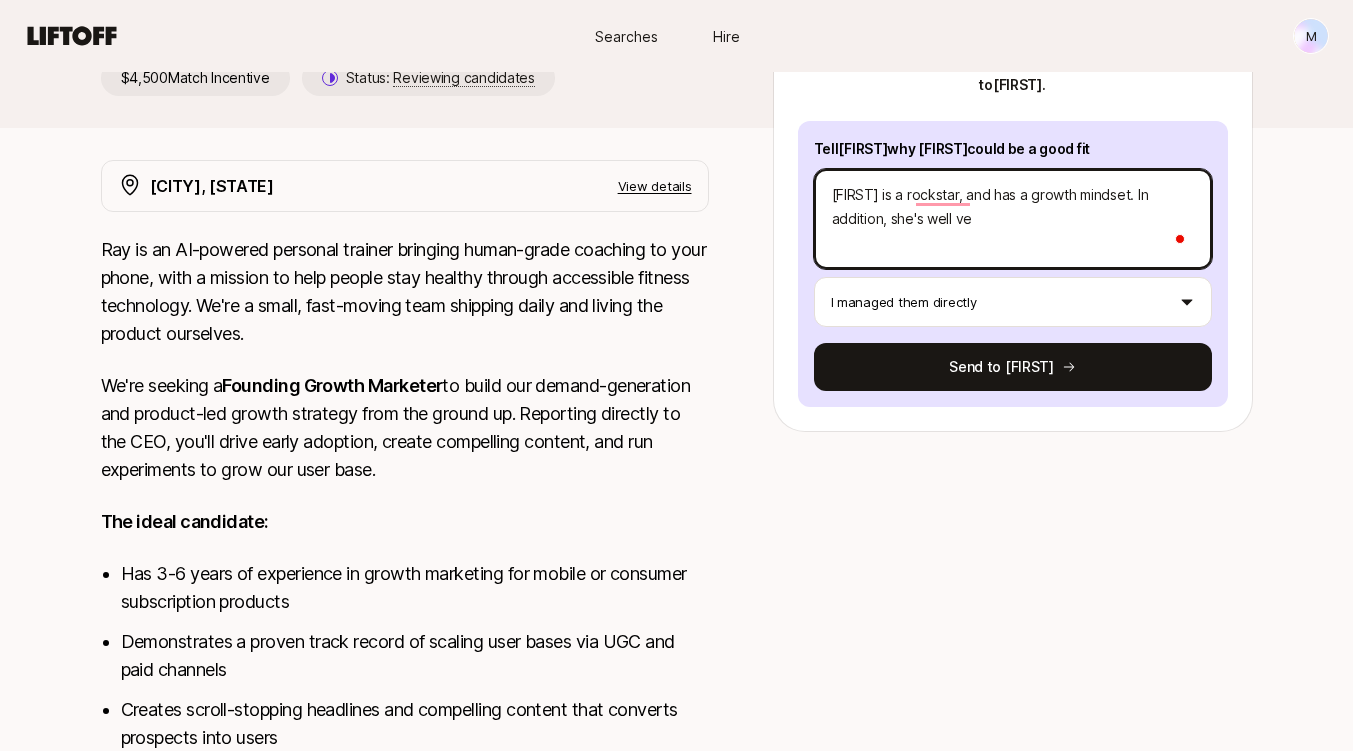 type on "x" 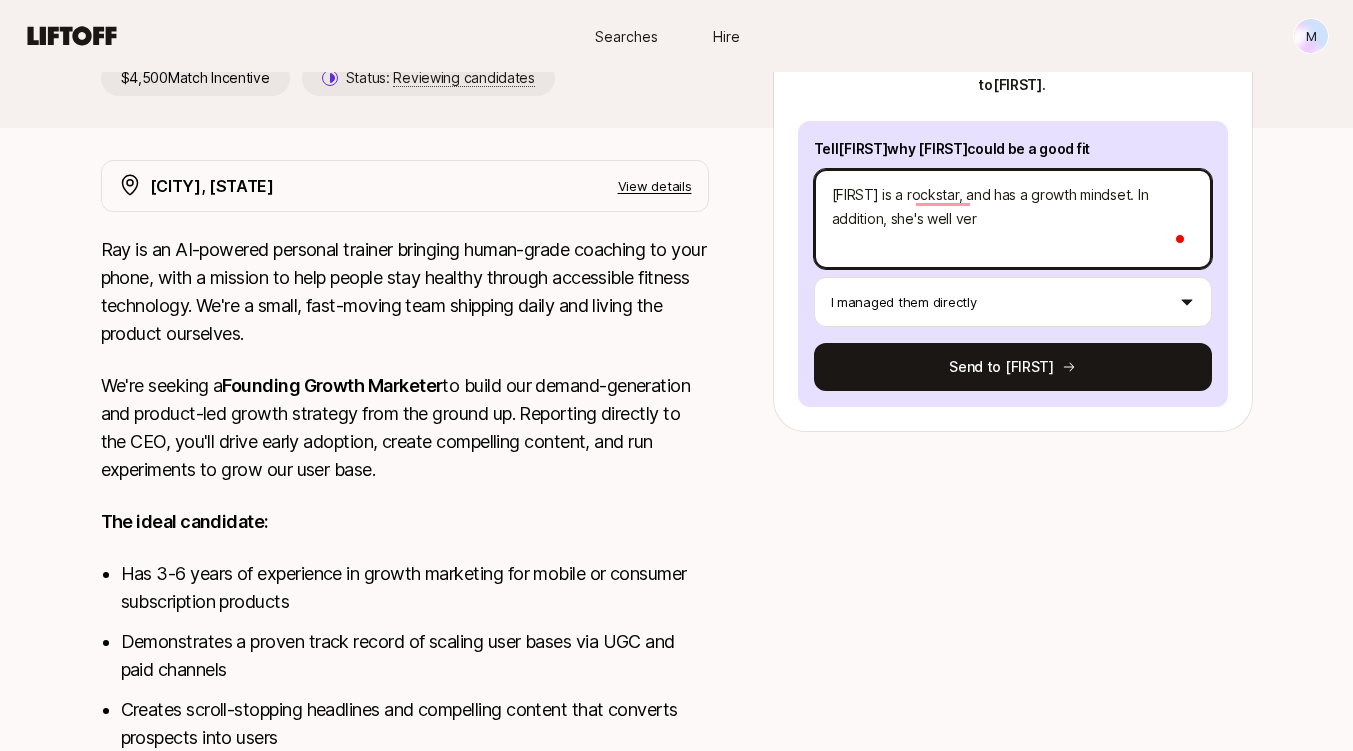 type on "[FIRST] is a rockstar, and has a growth mindset. In addition, she's well vers" 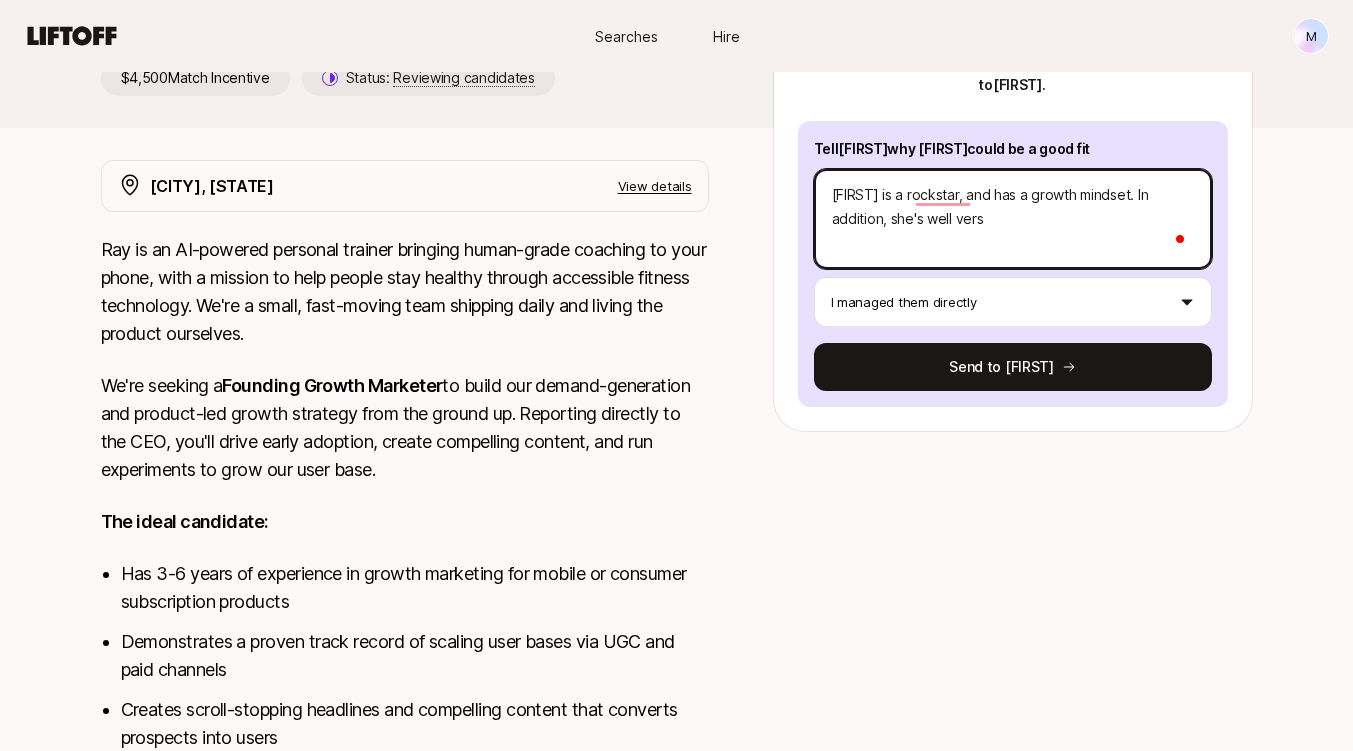 type on "x" 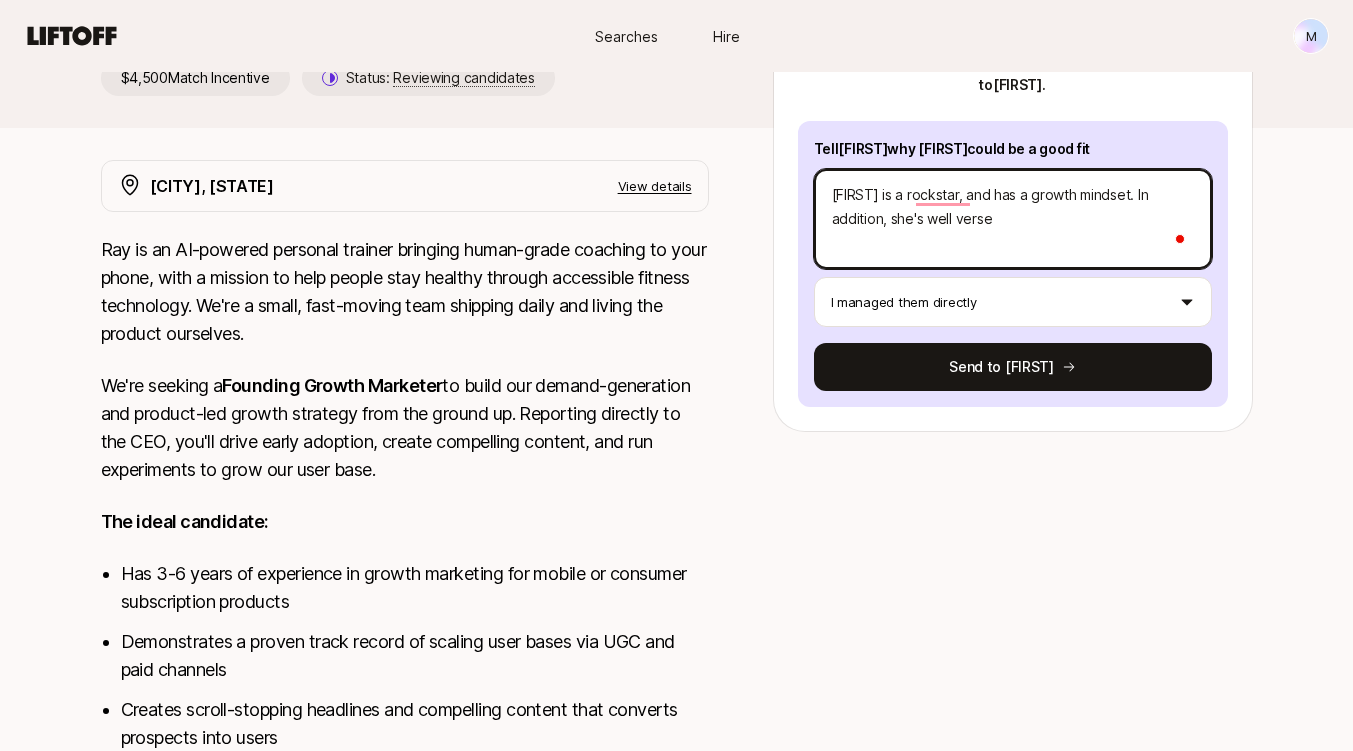 type on "x" 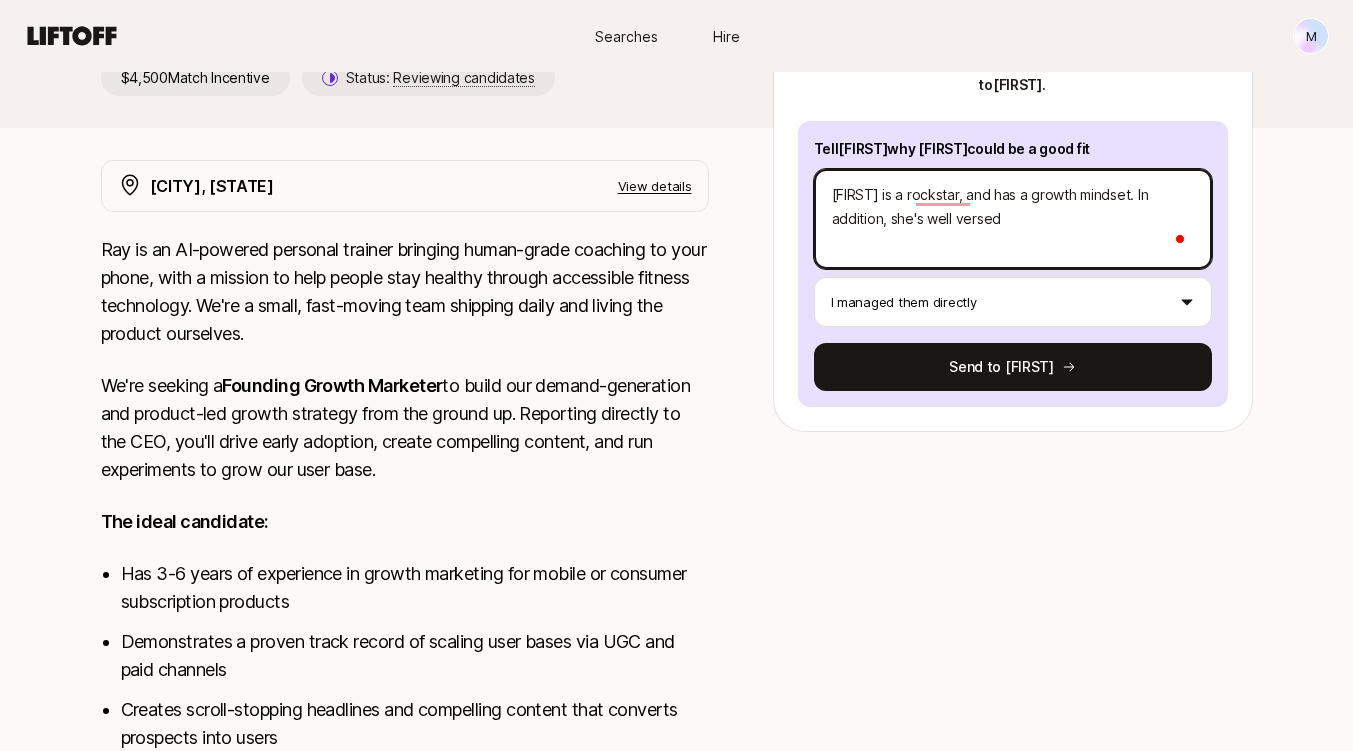 type on "x" 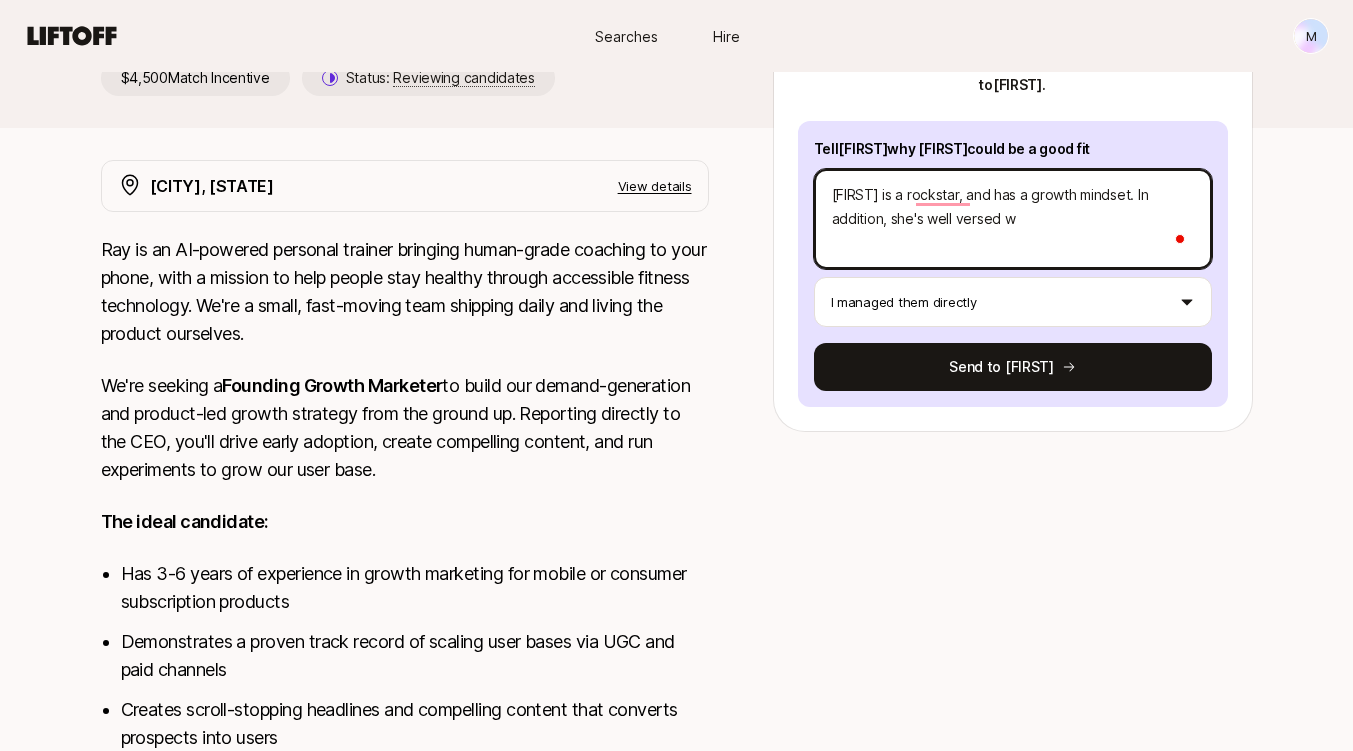 type on "[FIRST] is a rockstar, and has a growth mindset. In addition, she's well versed wi" 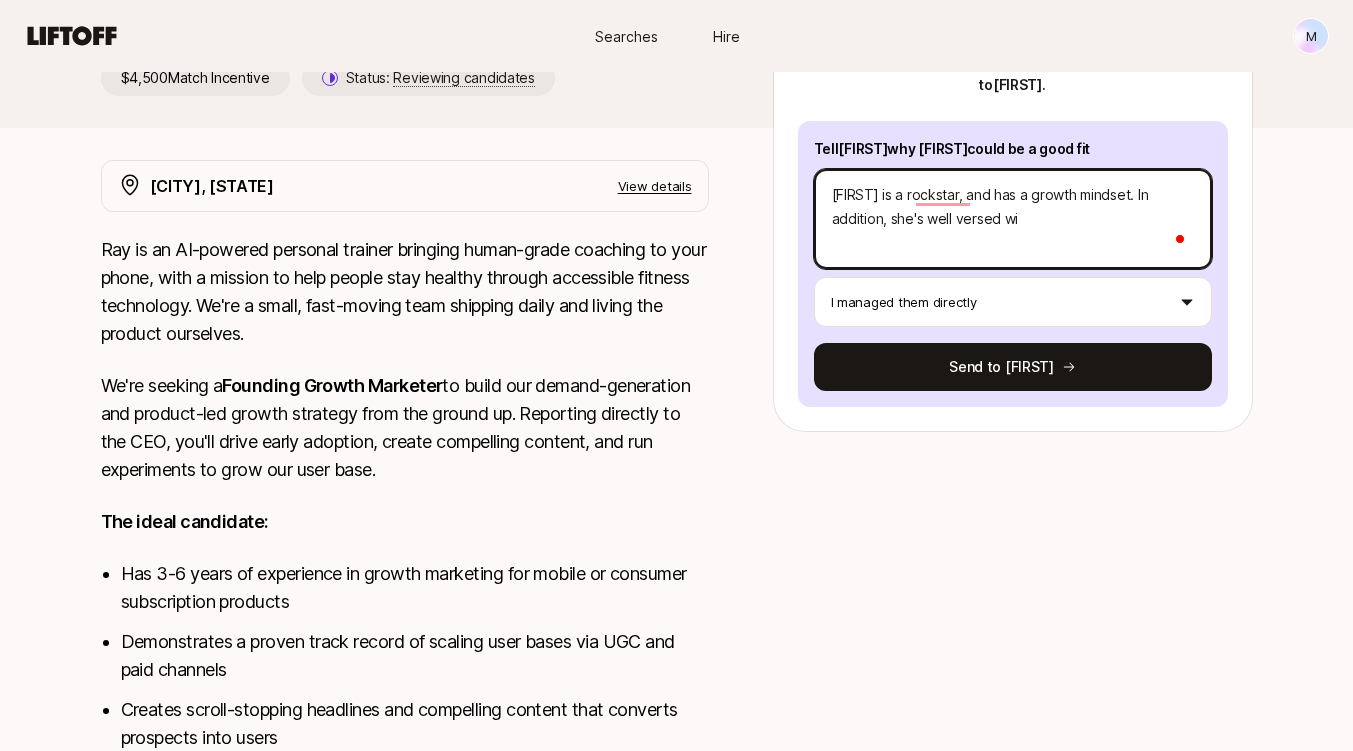type on "x" 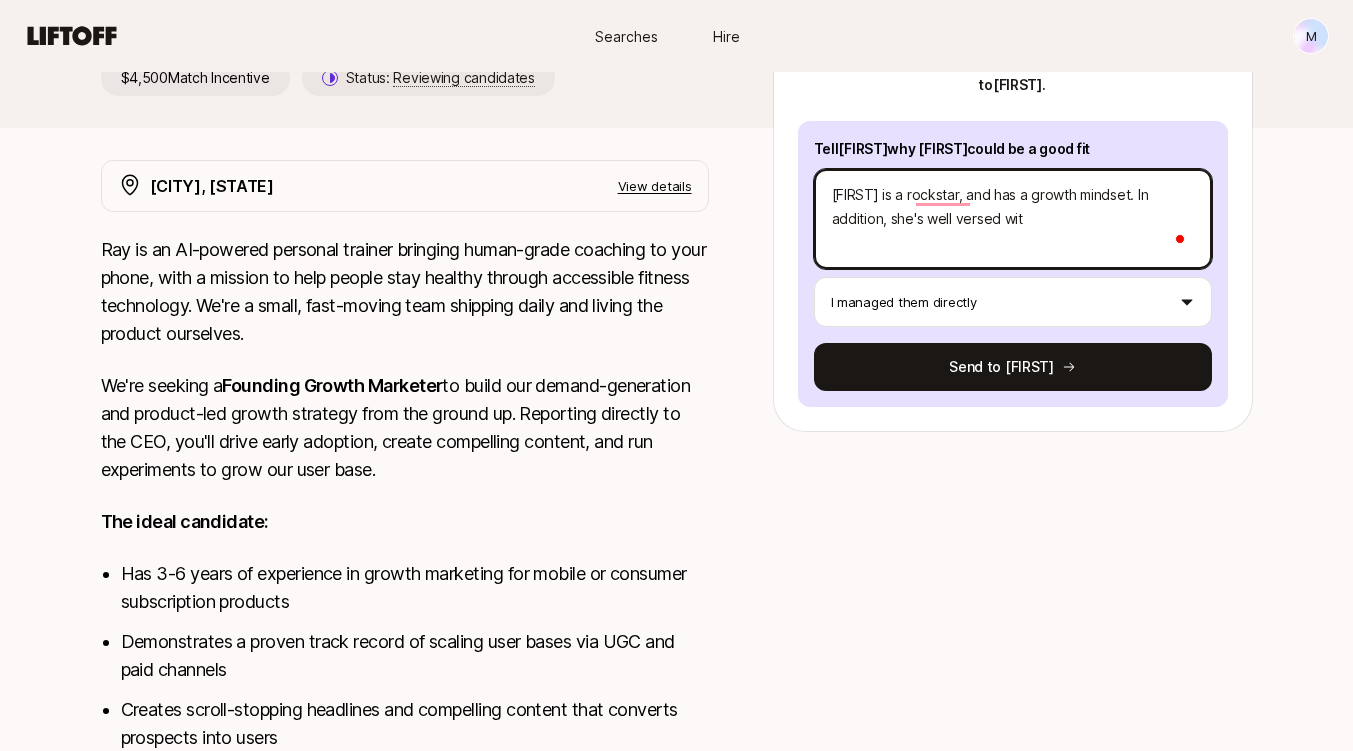 type on "x" 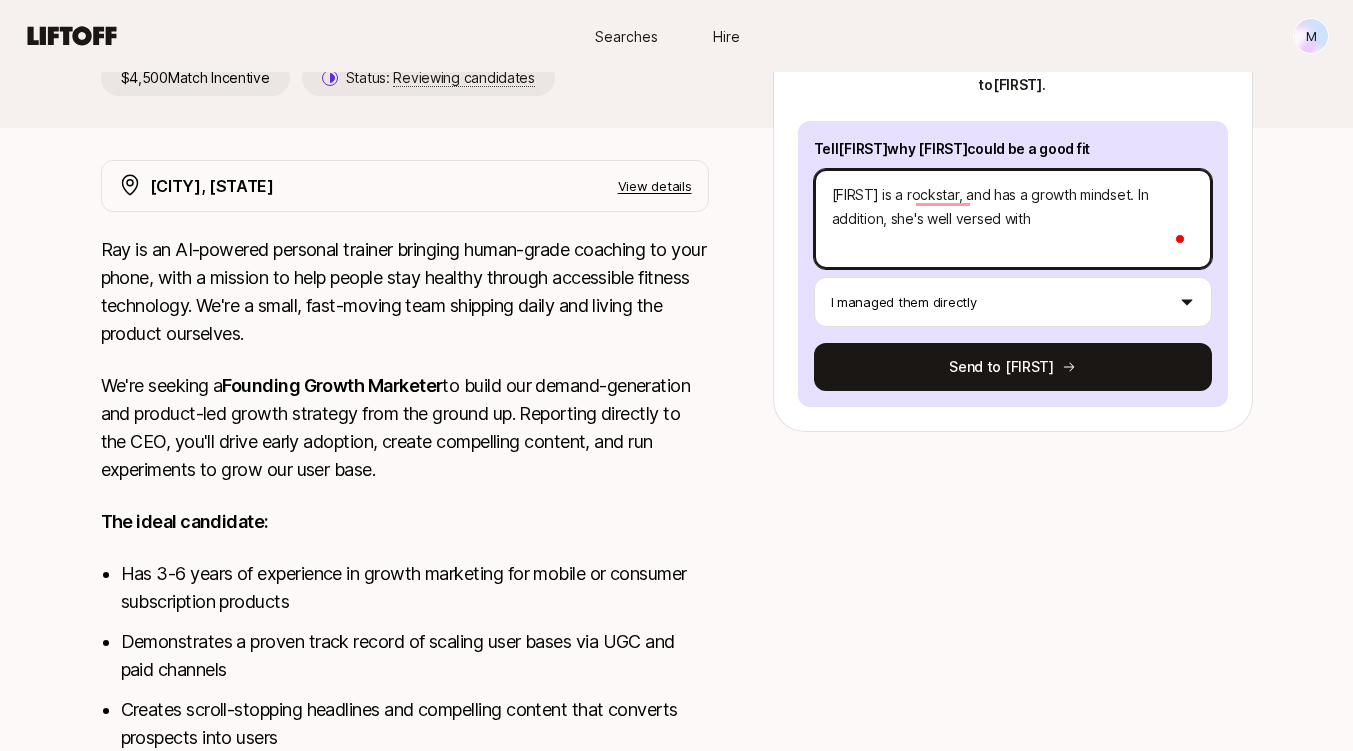 type on "x" 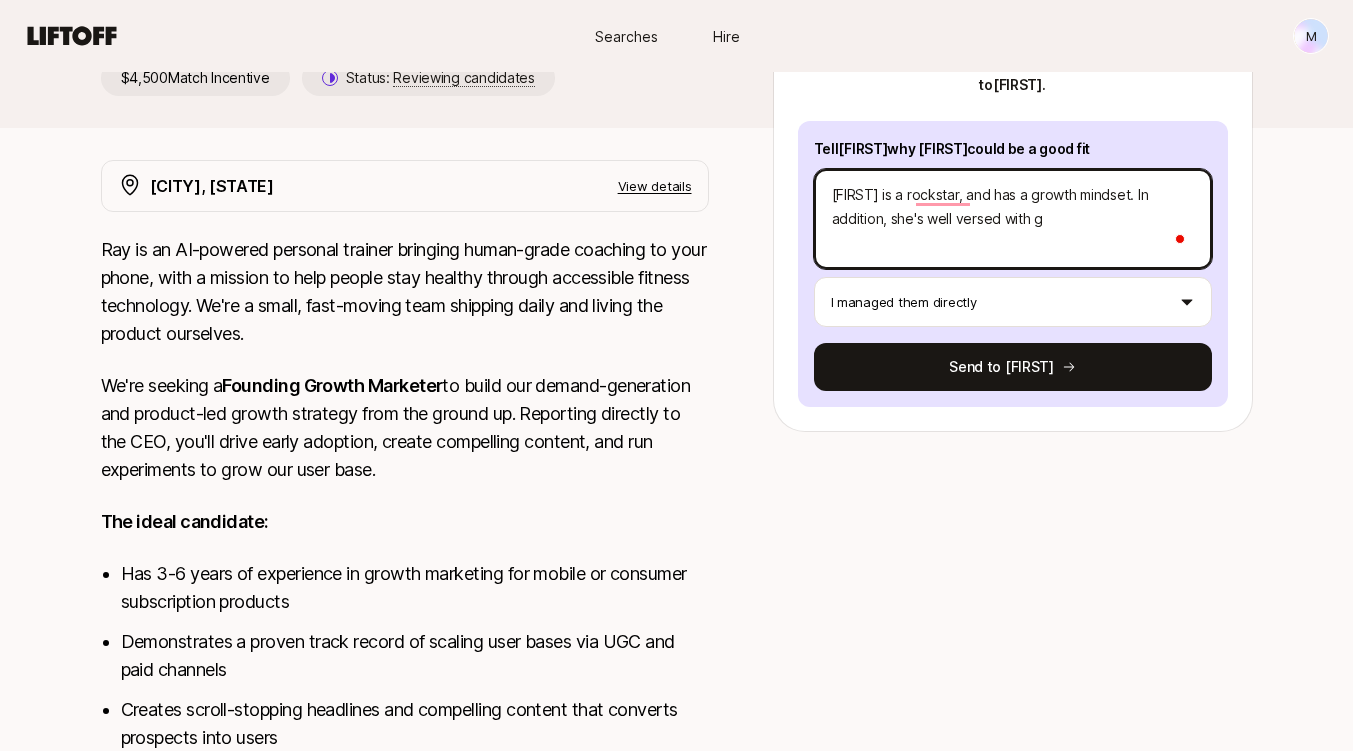 type on "x" 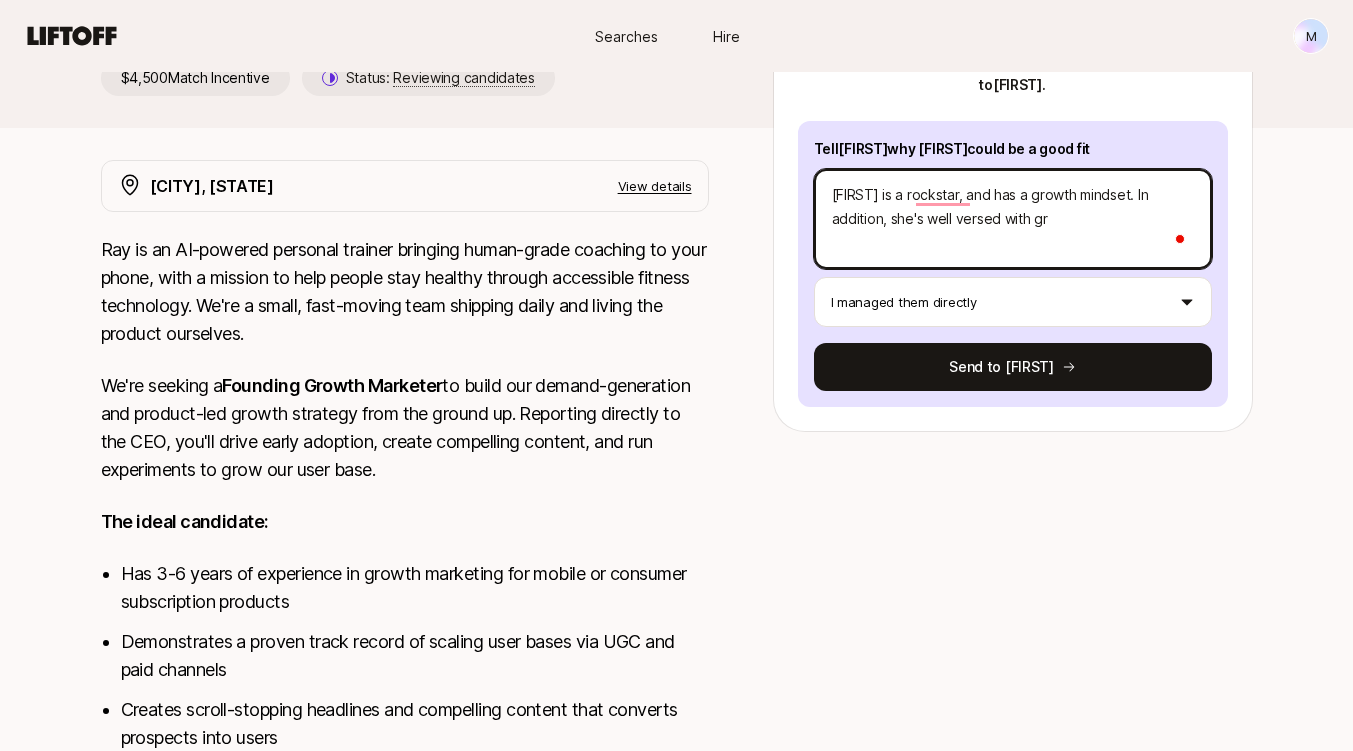 type on "[FIRST] is a rockstar, and has a growth mindset. In addition, she's well versed with gro" 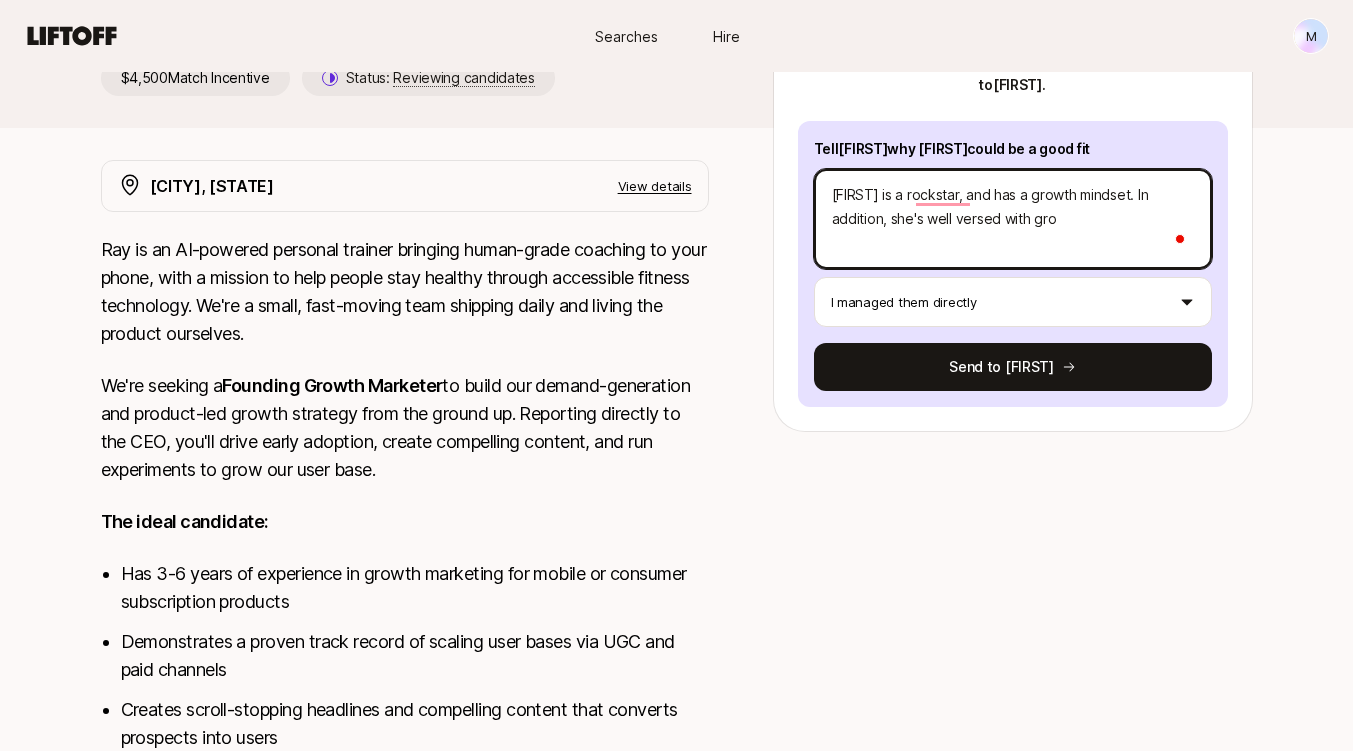 type on "x" 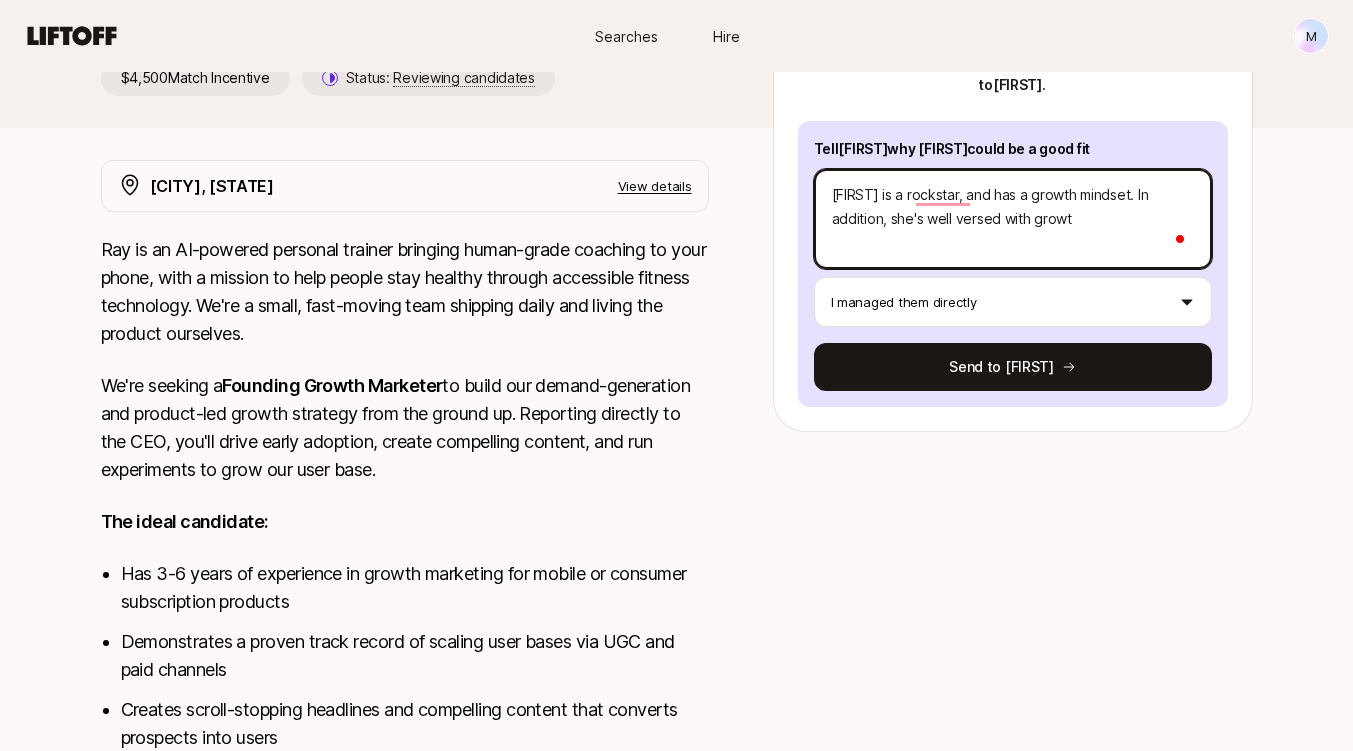 type on "x" 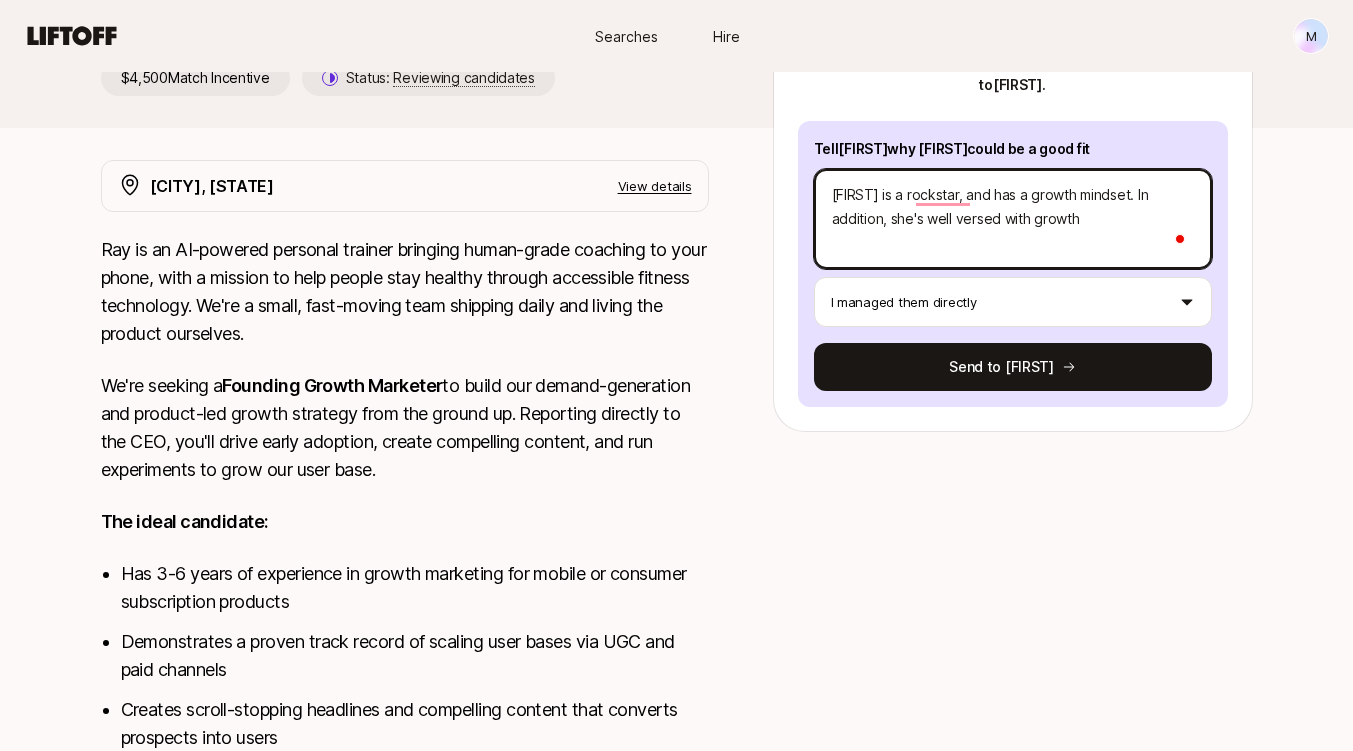 type on "x" 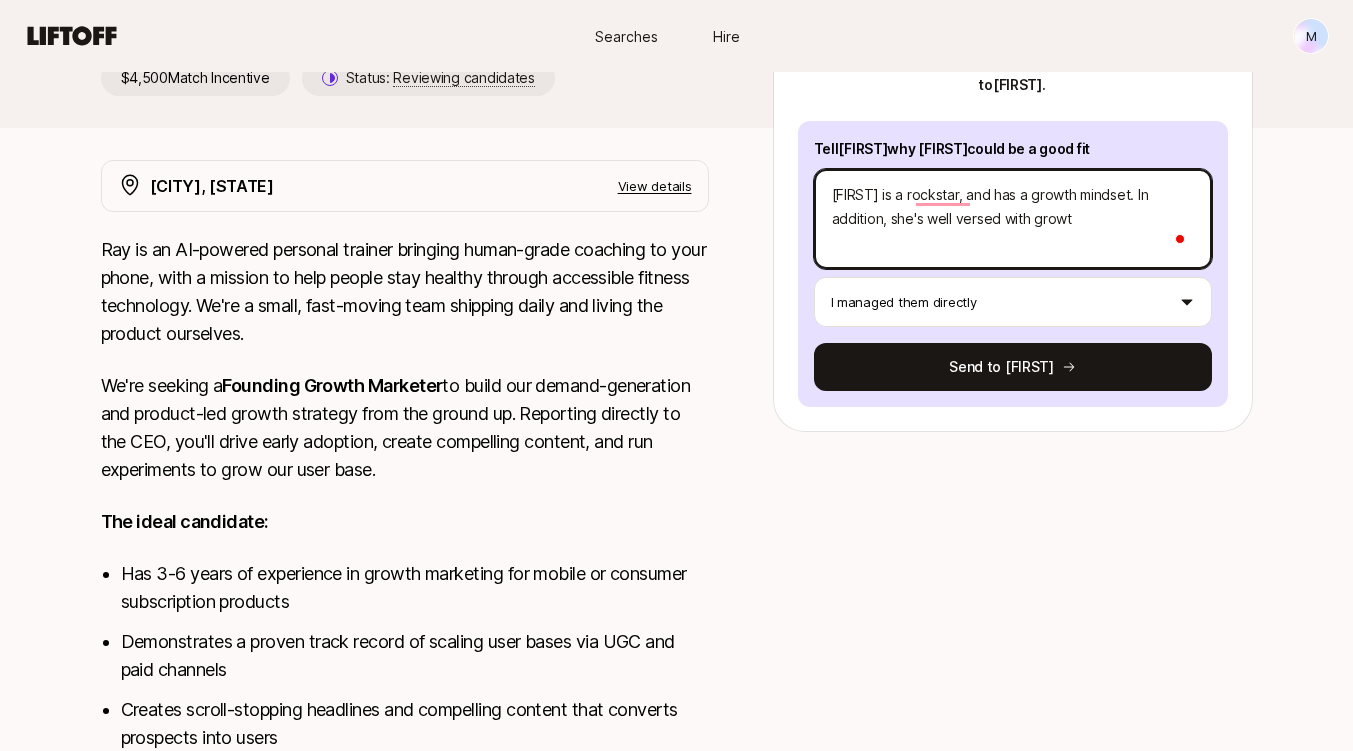 type on "x" 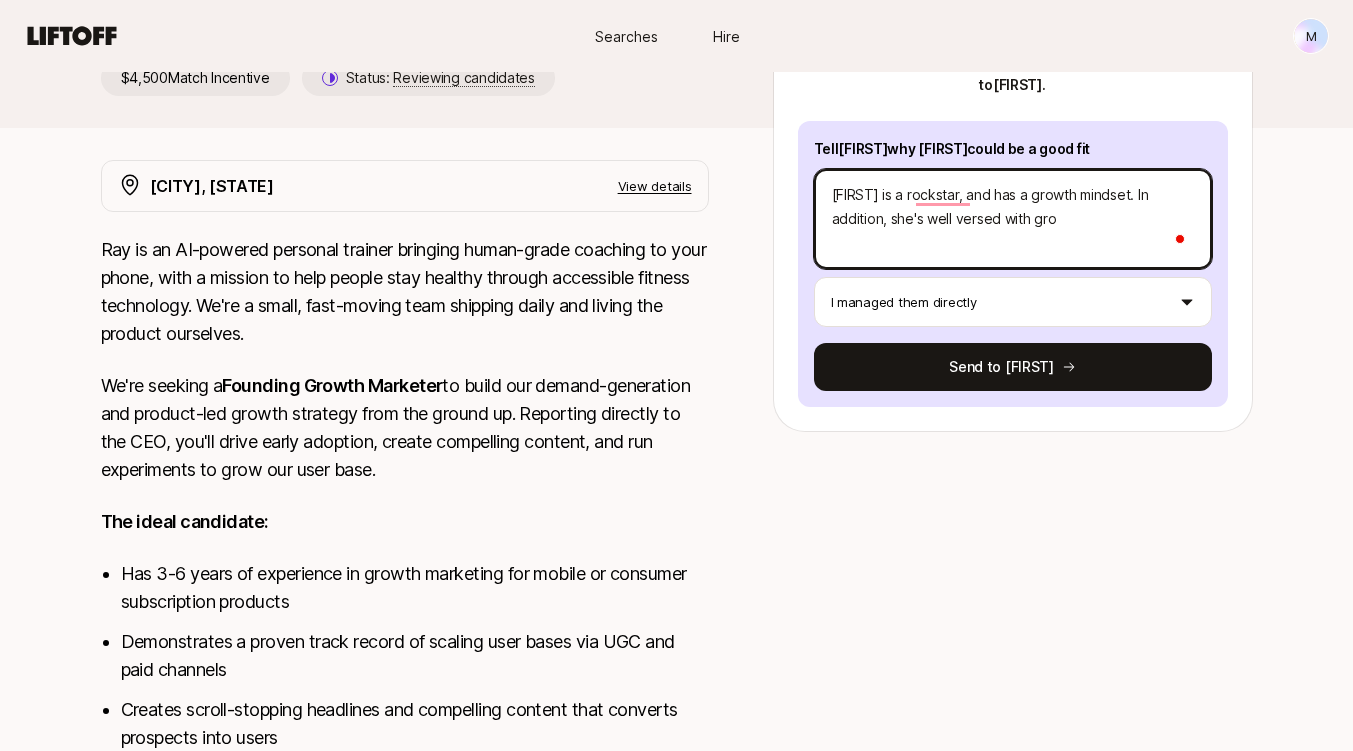 type on "x" 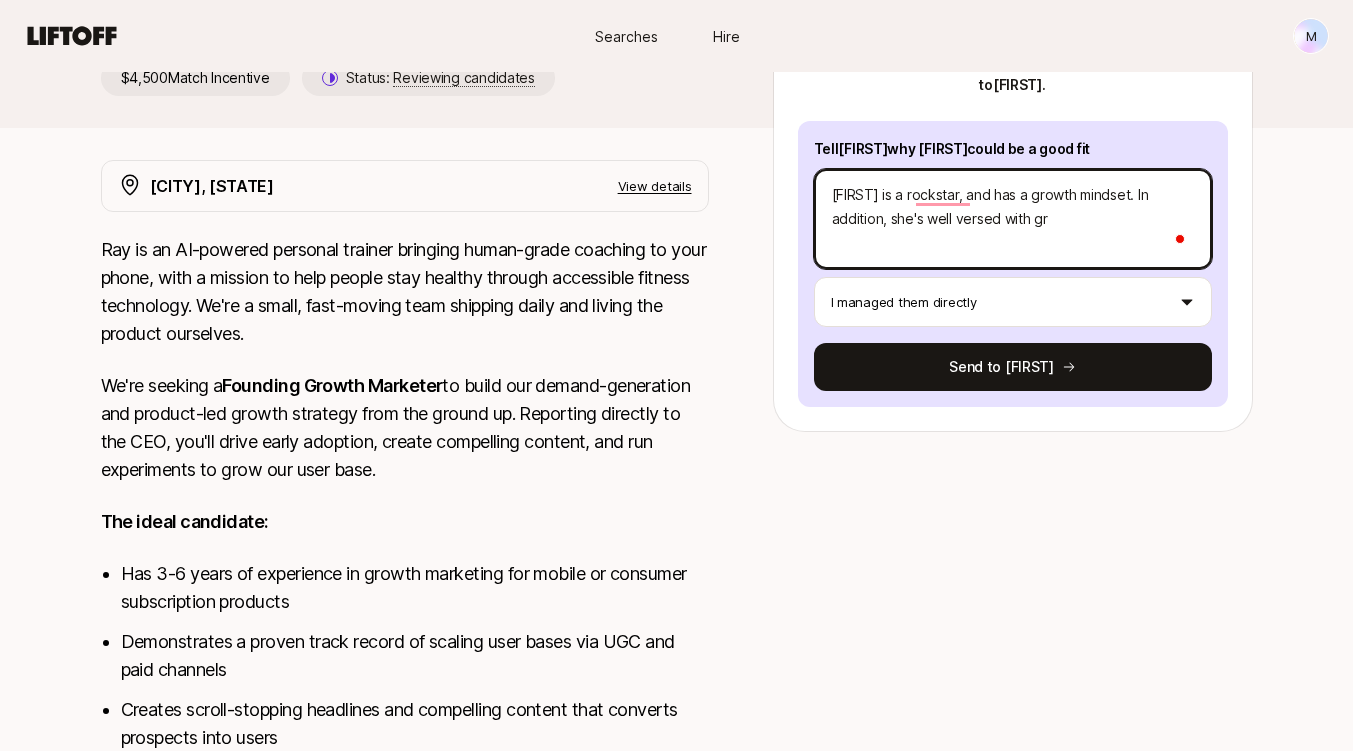type on "x" 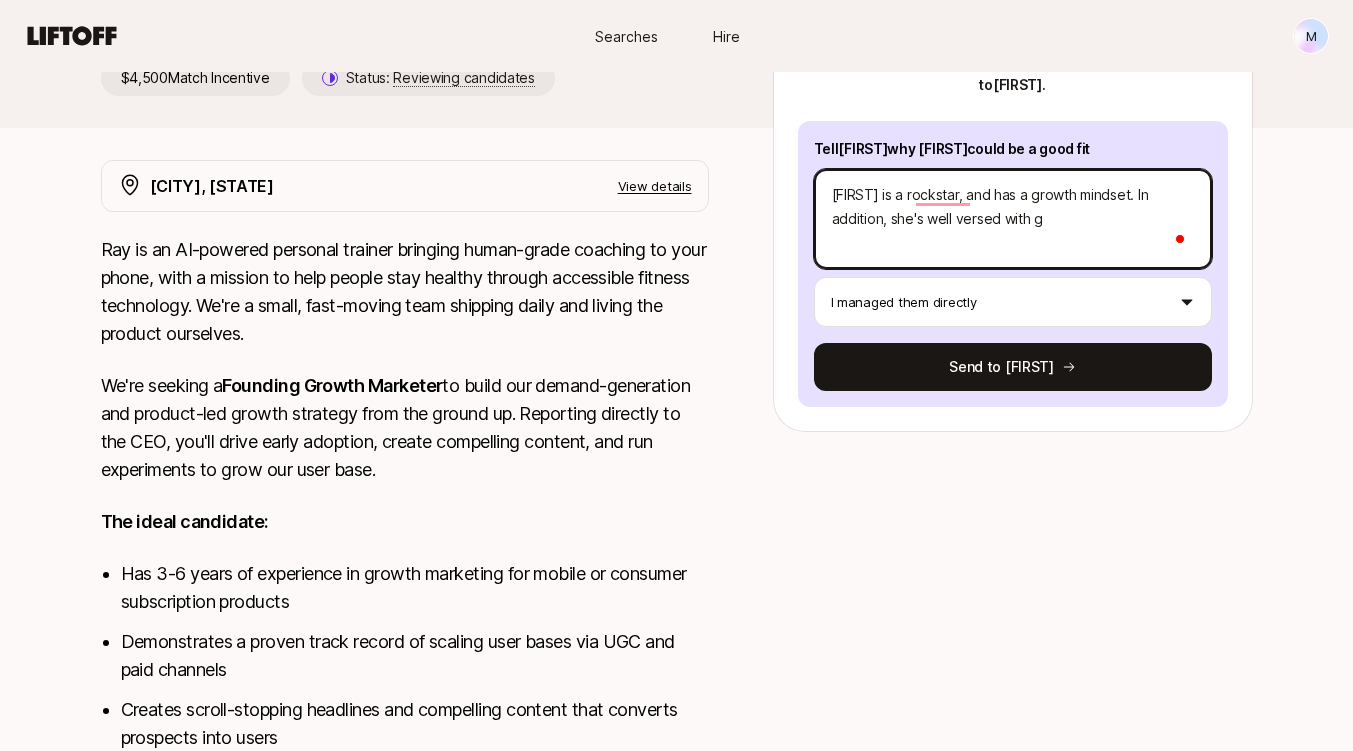 type on "x" 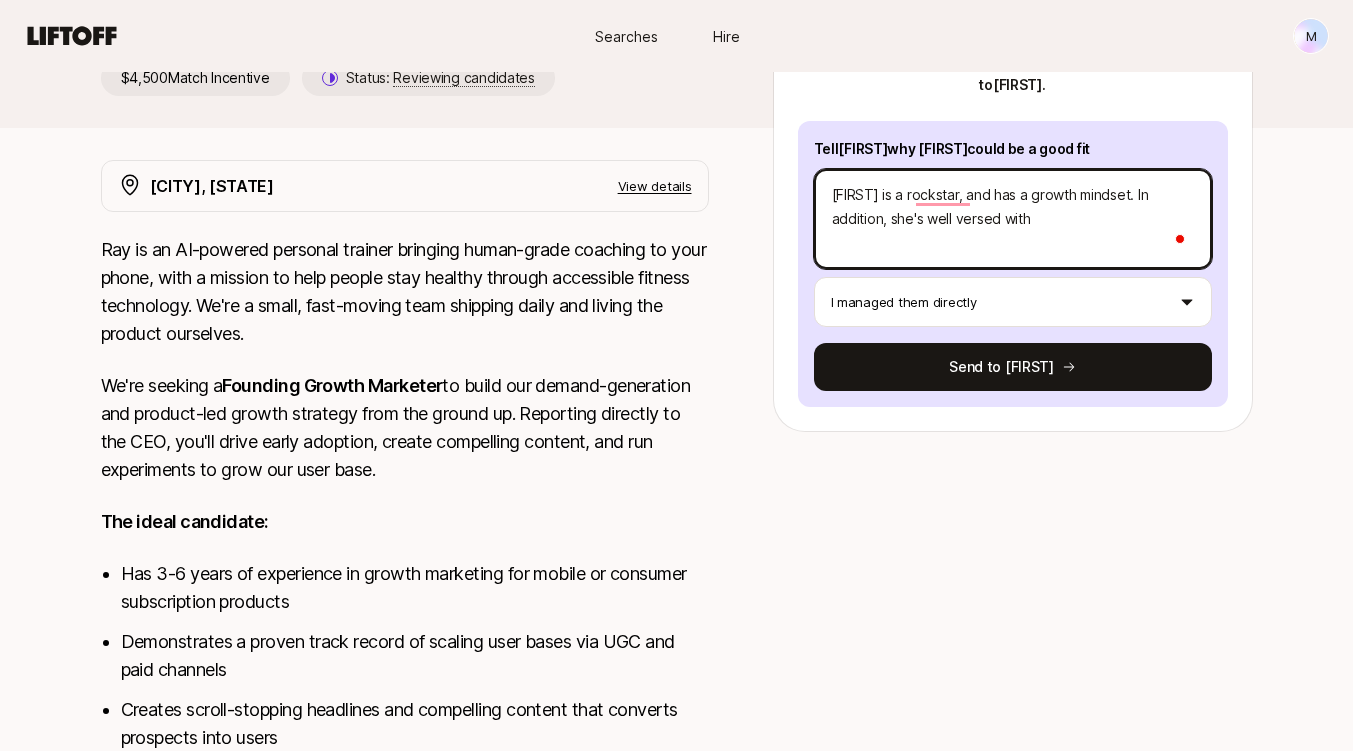 type on "x" 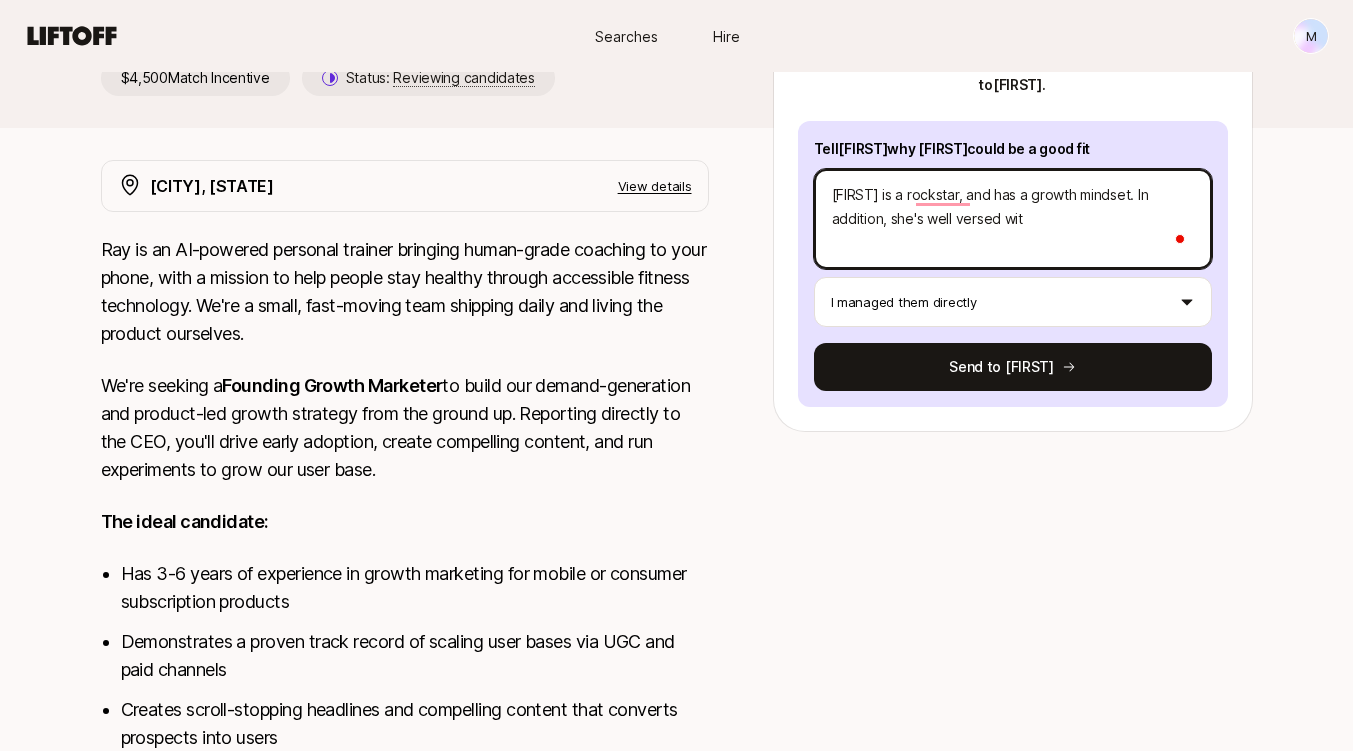 type on "x" 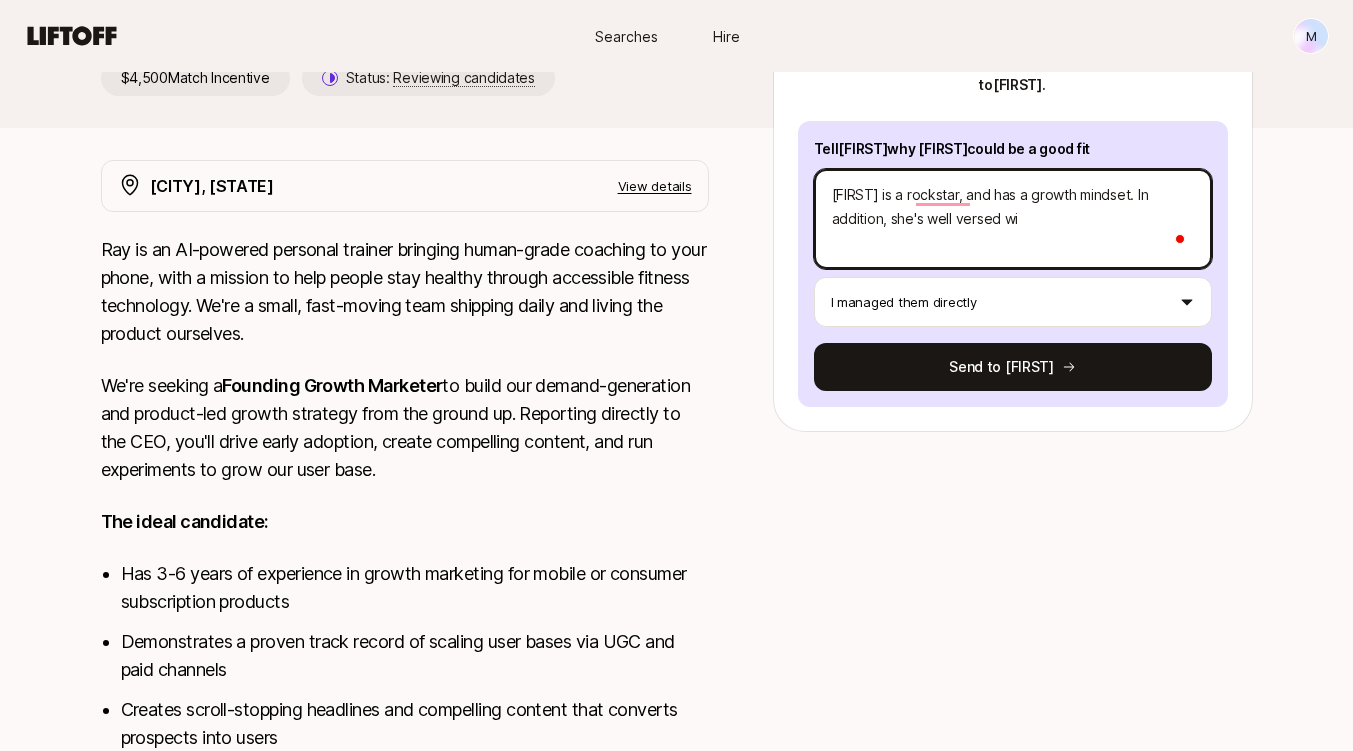 type on "x" 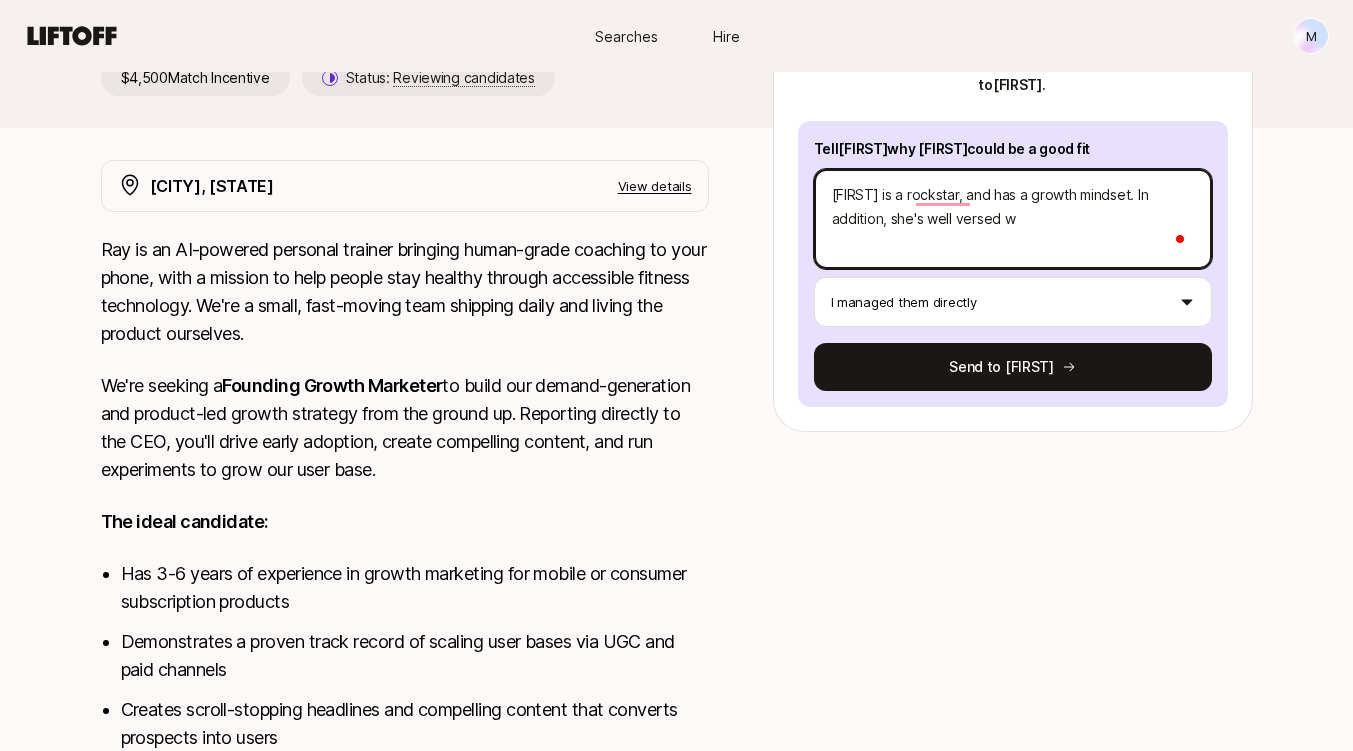 type on "x" 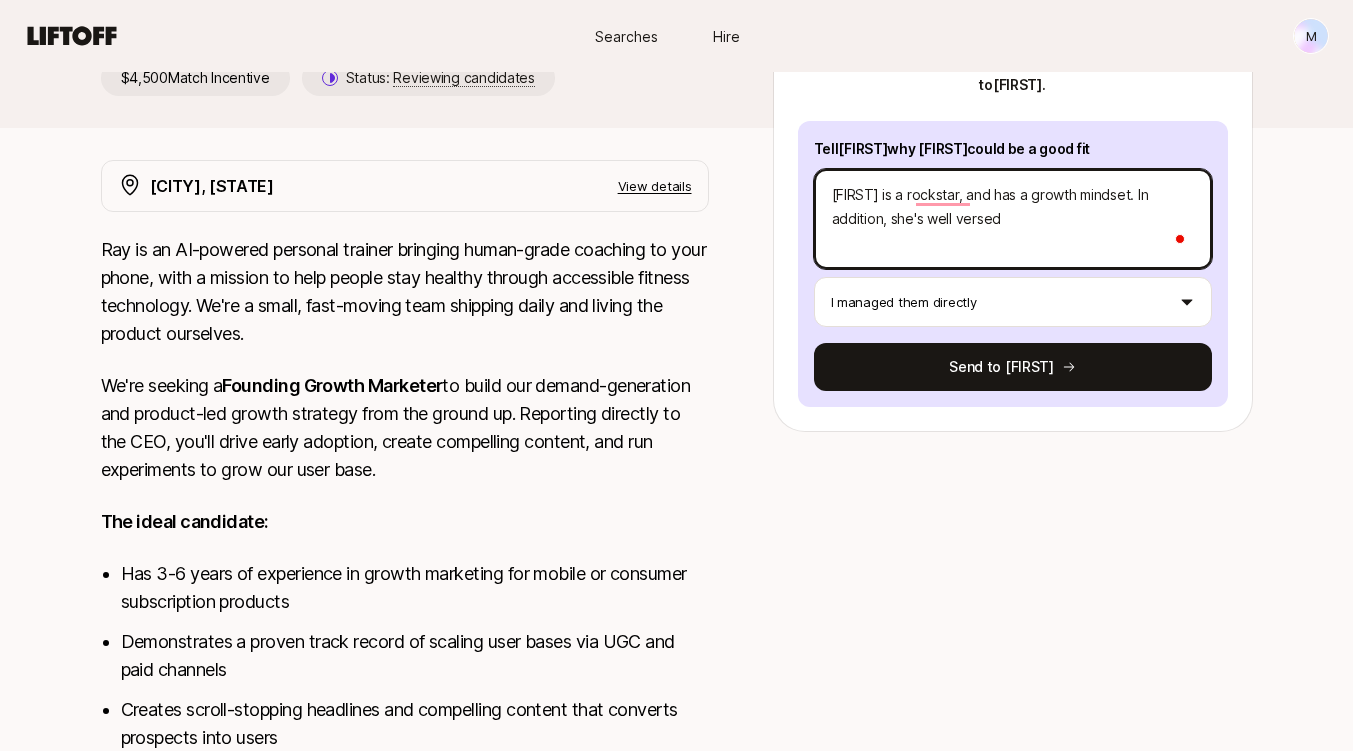type on "x" 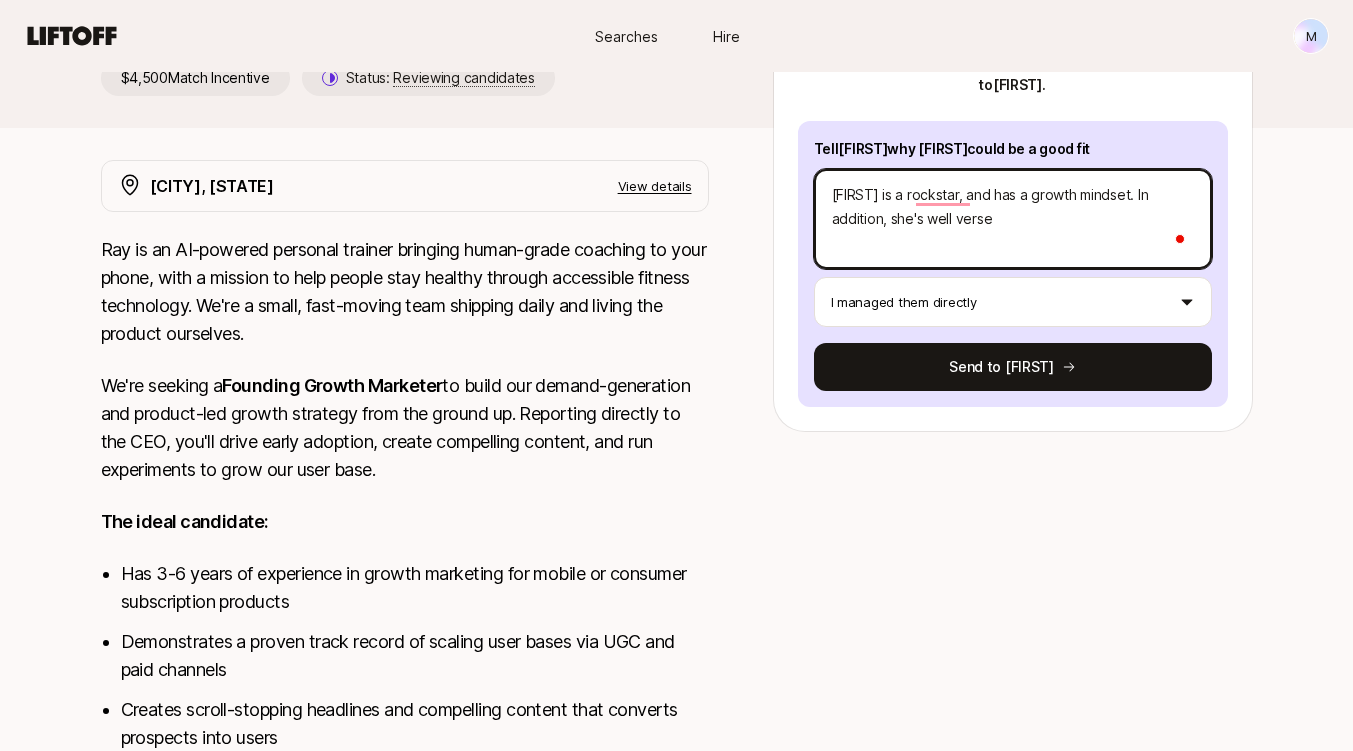 type on "x" 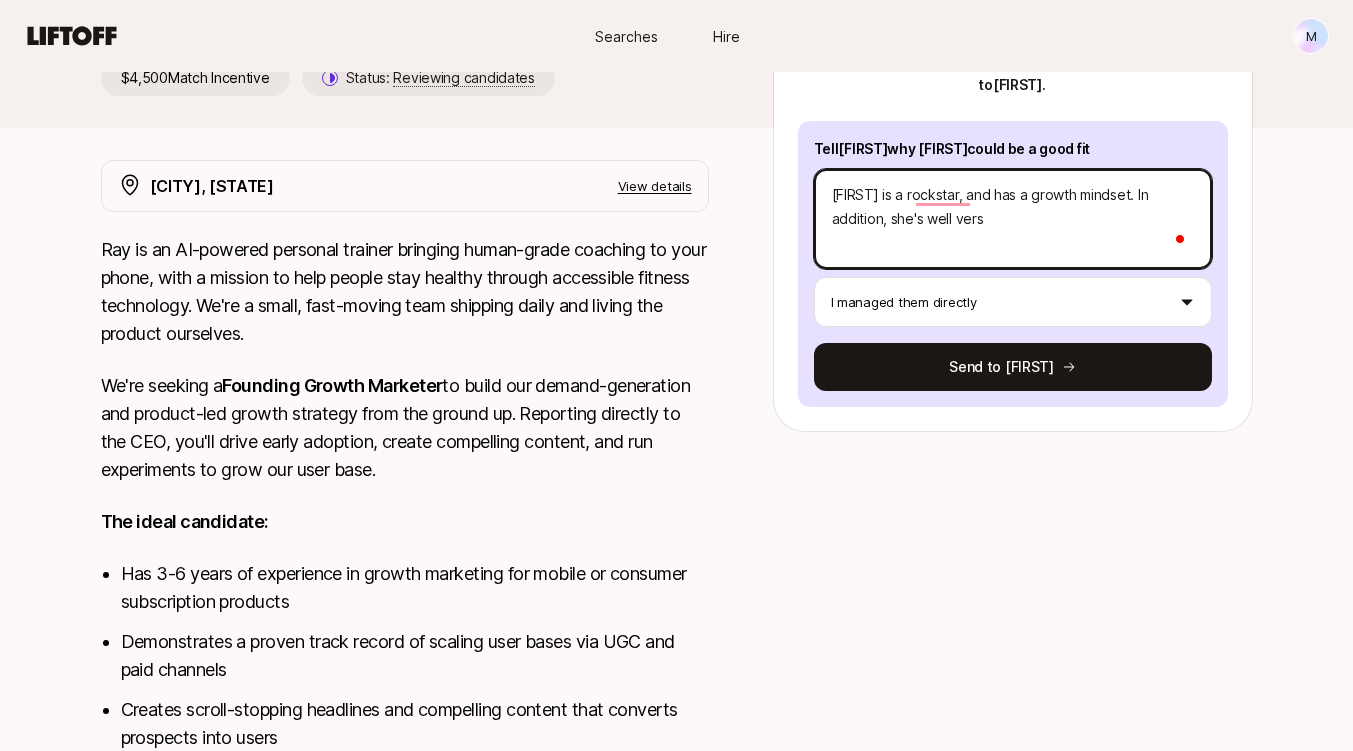 type on "x" 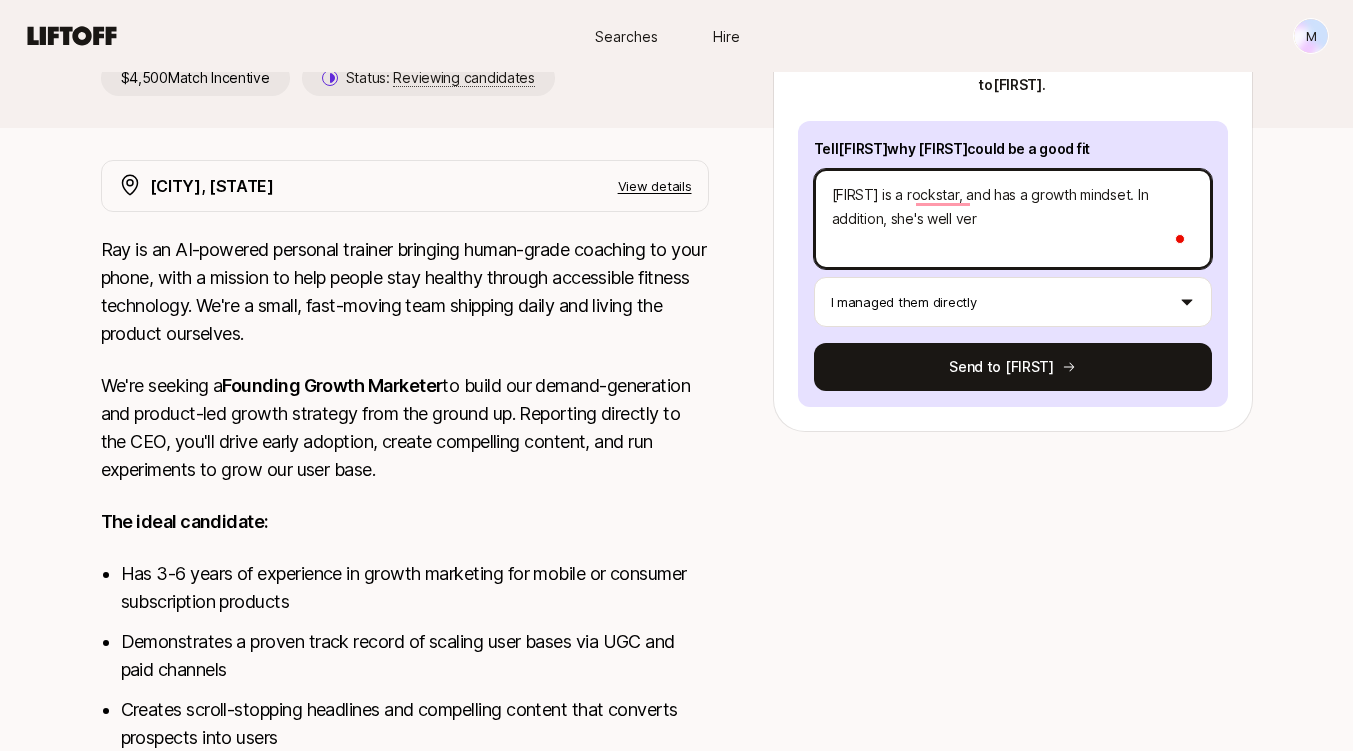 type on "x" 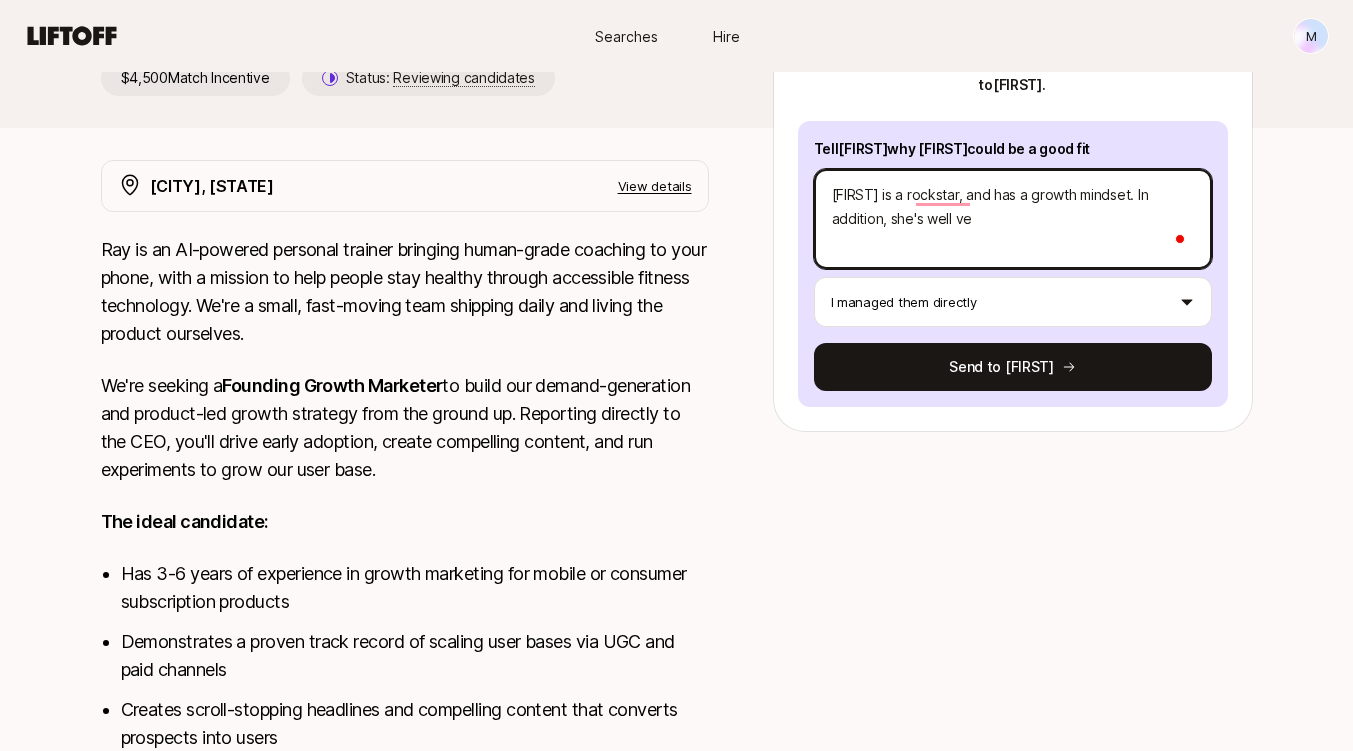 type on "[FIRST] is a rockstar, and has a growth mindset. In addition, she's well v" 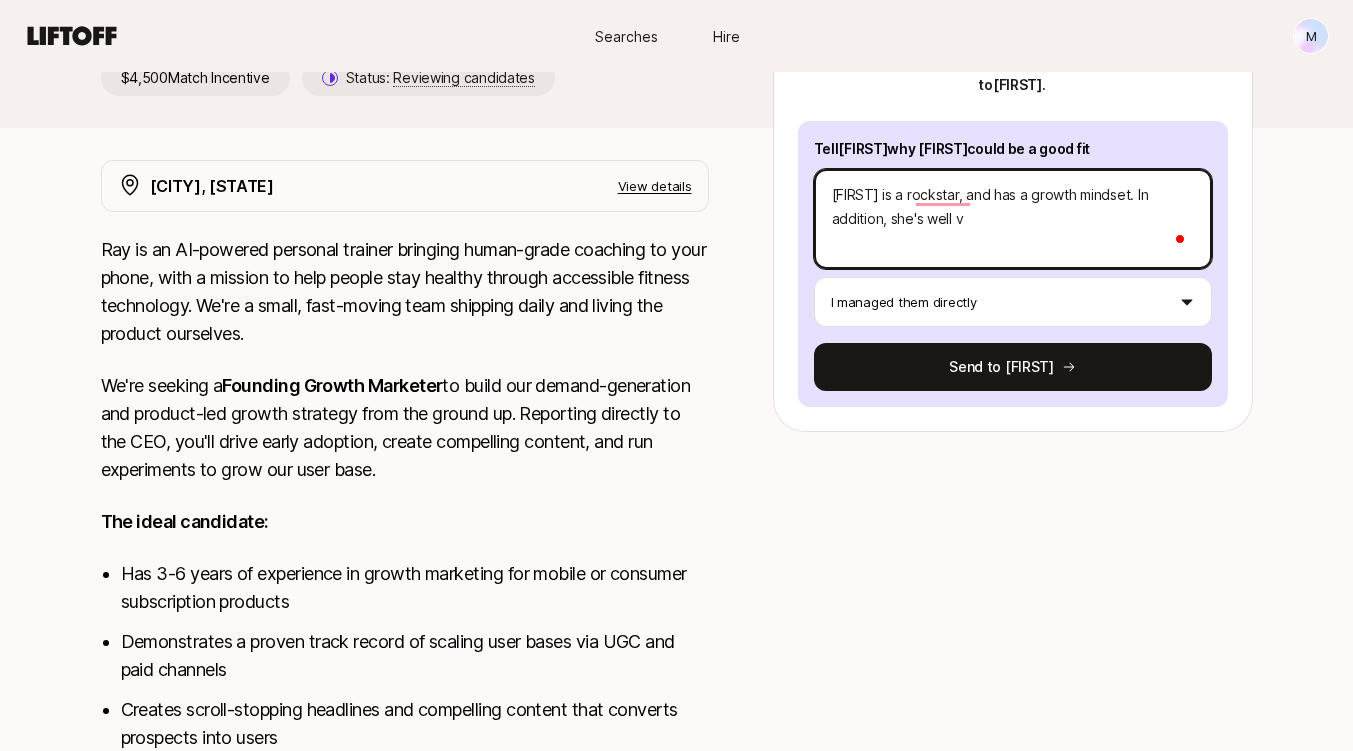 type on "x" 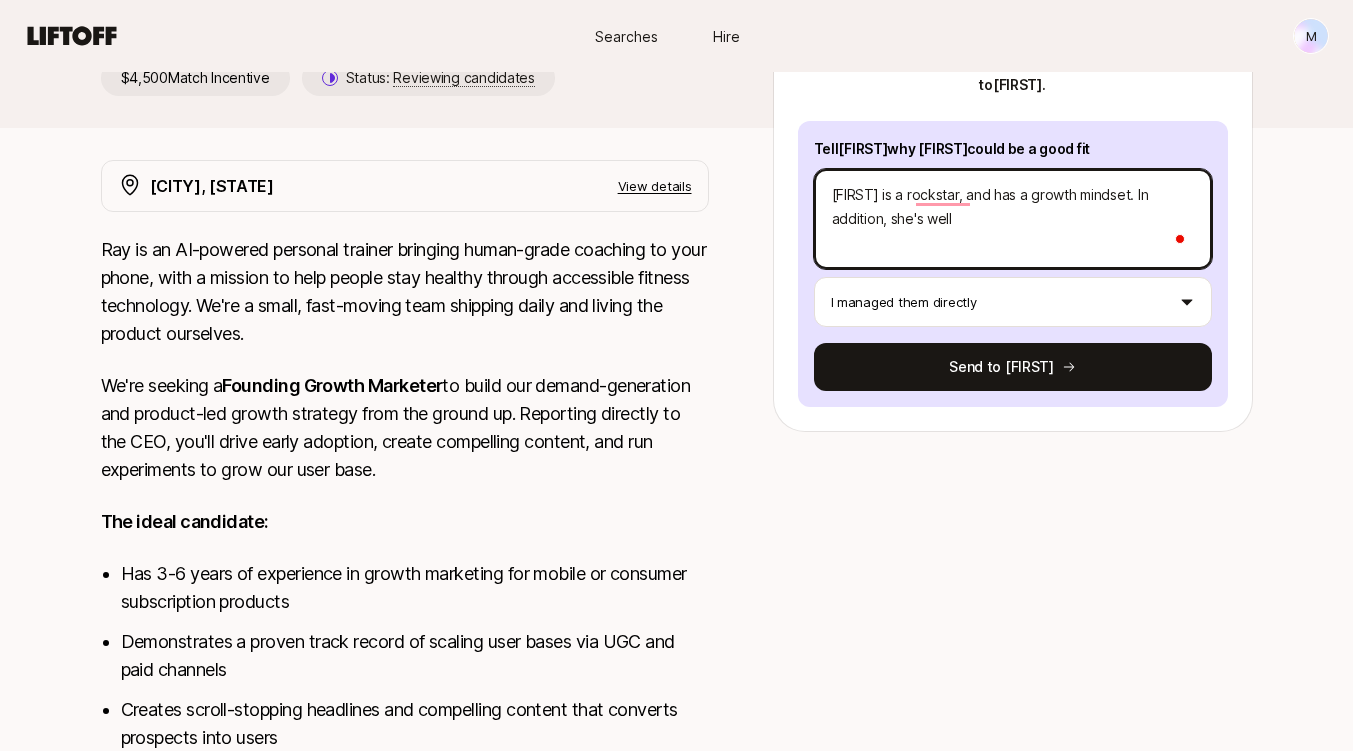 type 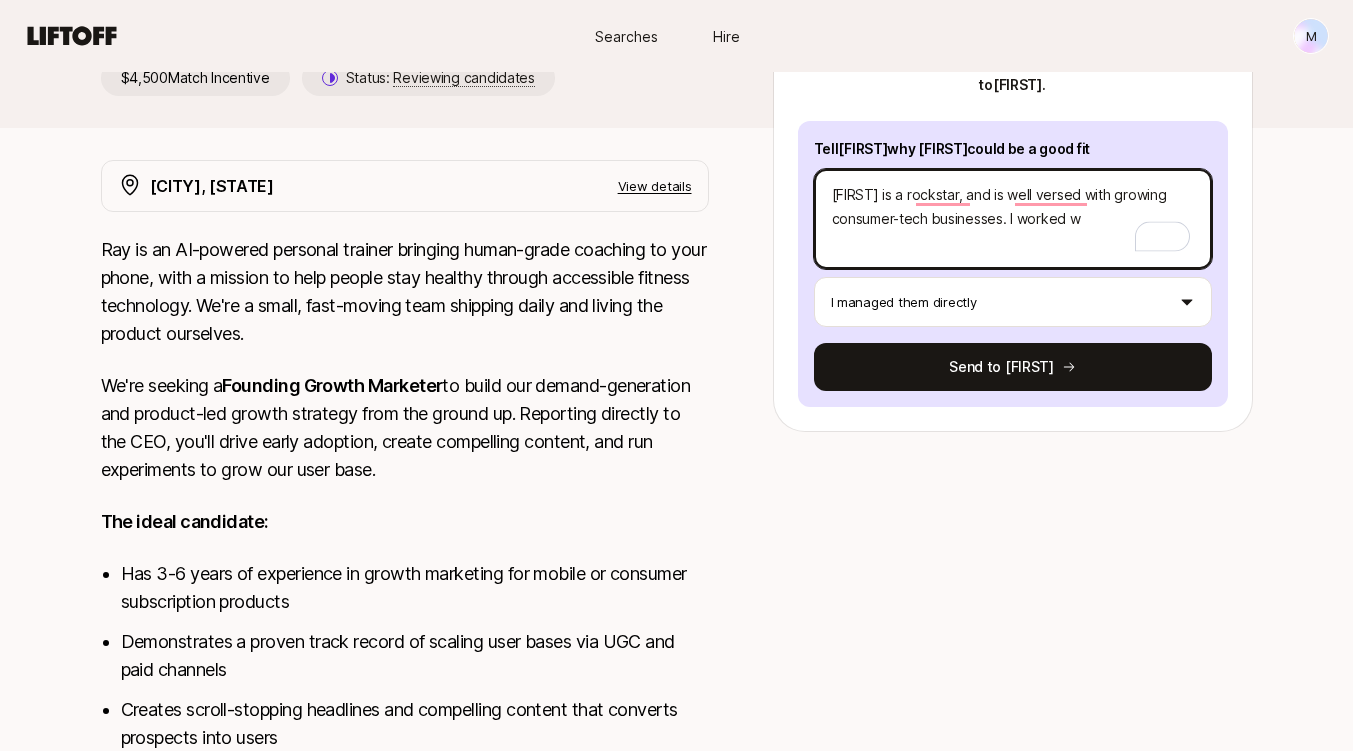 click on "[FIRST] is a rockstar, and is well versed with growing consumer-tech businesses. I worked w" at bounding box center [1013, 219] 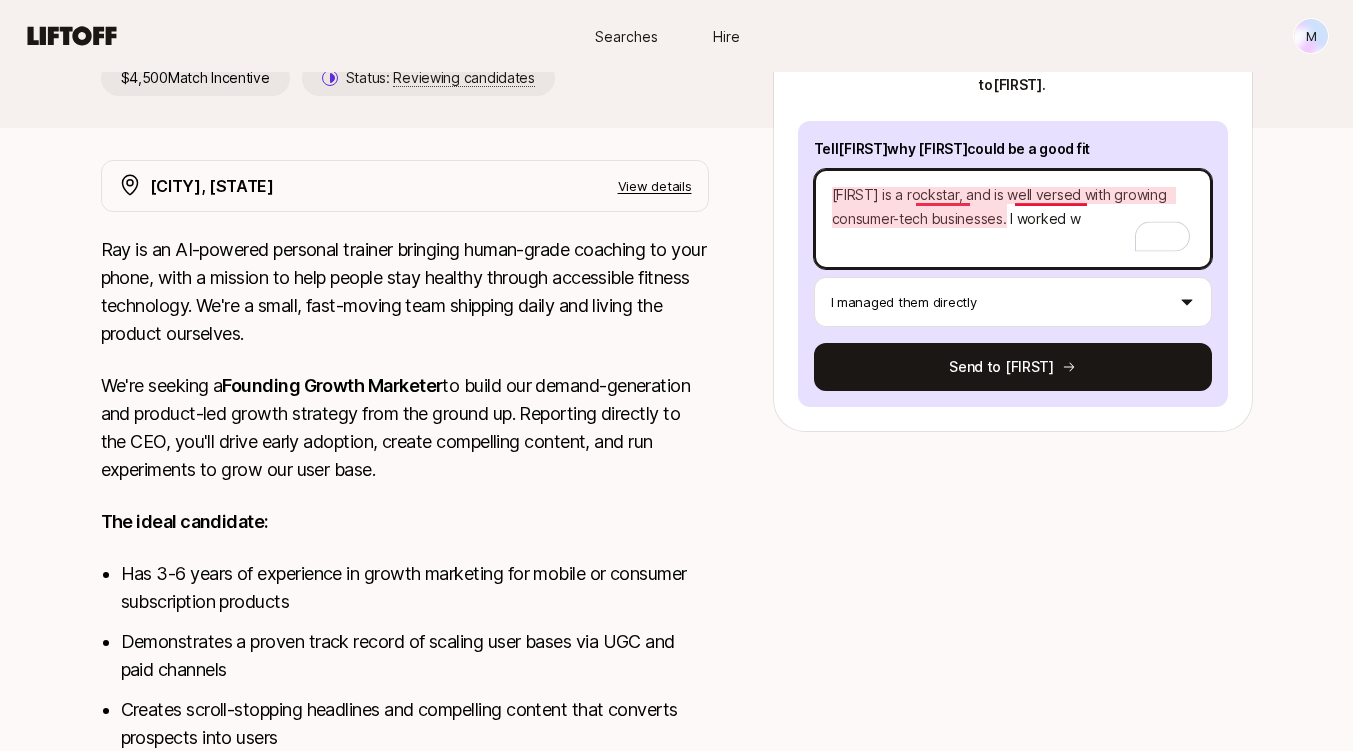 click on "[FIRST] is a rockstar, and is well versed with growing consumer-tech businesses. I worked w" at bounding box center (1013, 219) 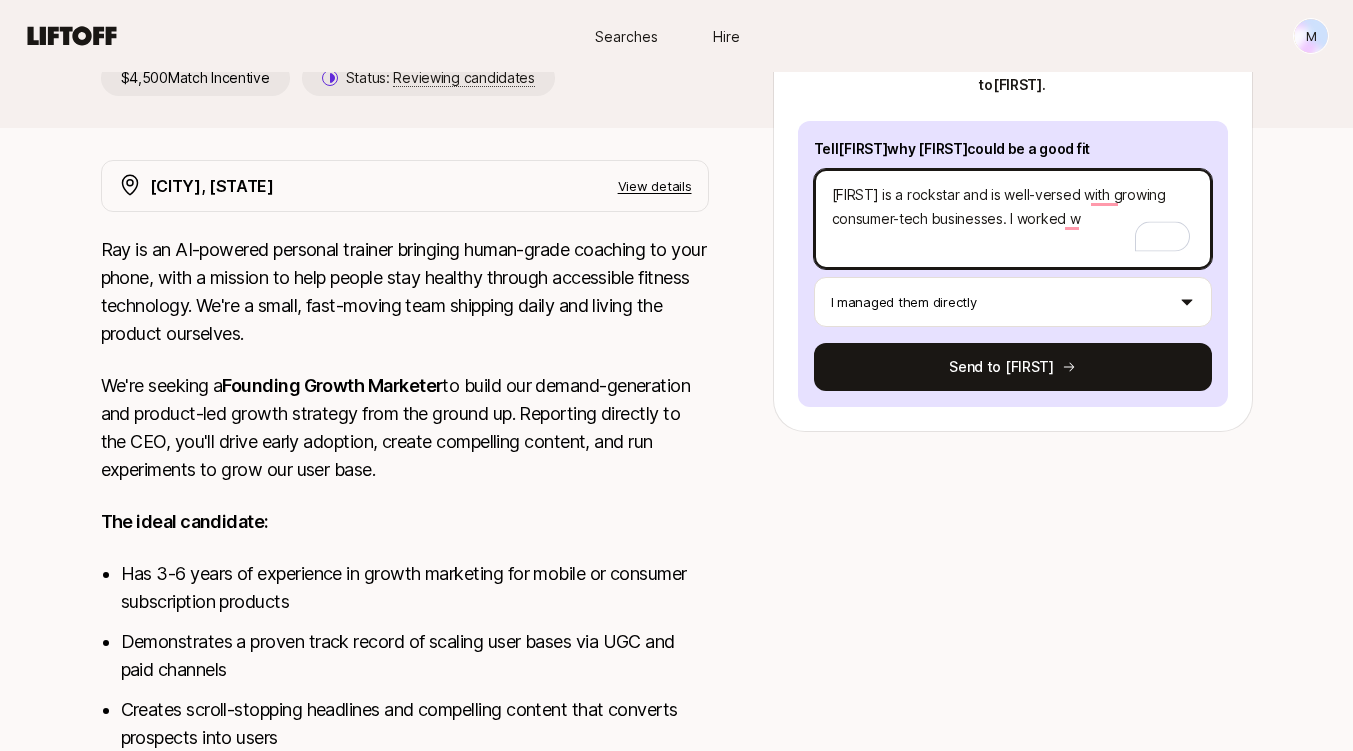 click on "[FIRST] is a rockstar and is well-versed with growing consumer-tech businesses. I worked w" at bounding box center [1013, 219] 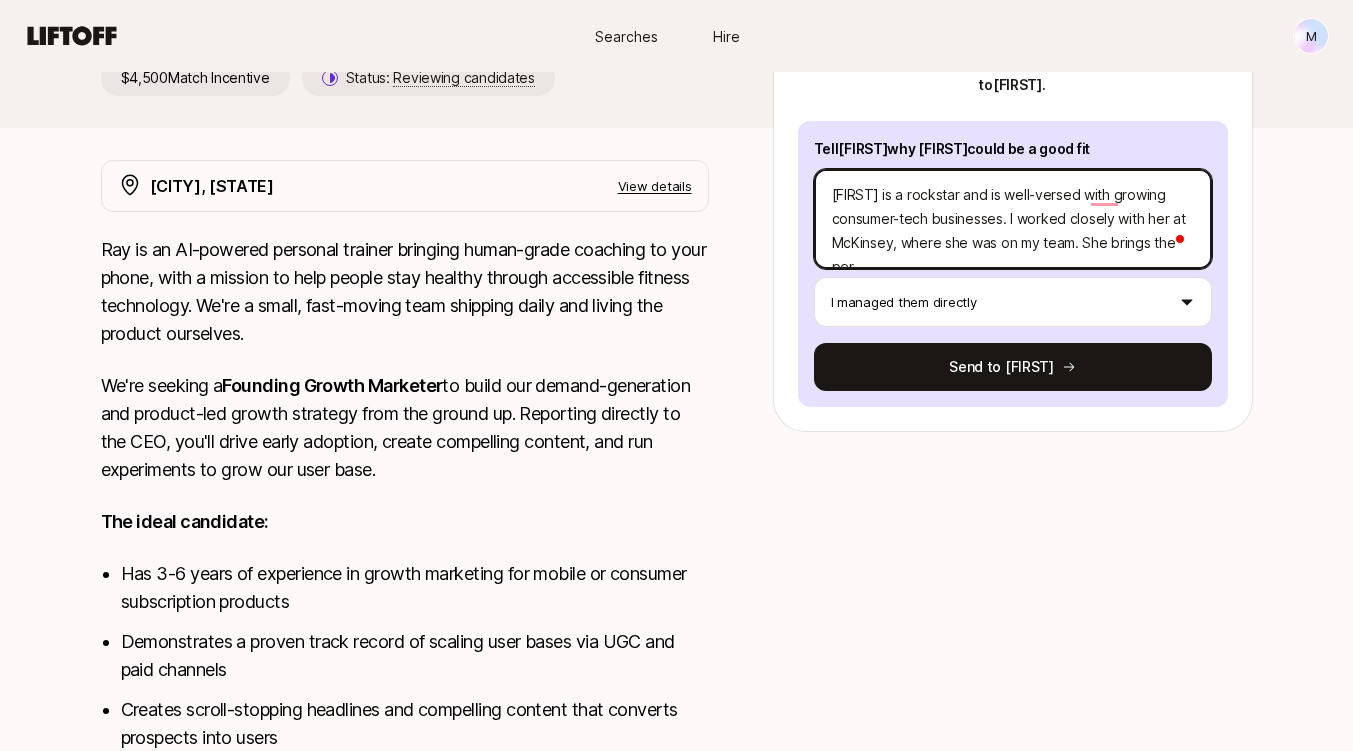 scroll, scrollTop: 24, scrollLeft: 0, axis: vertical 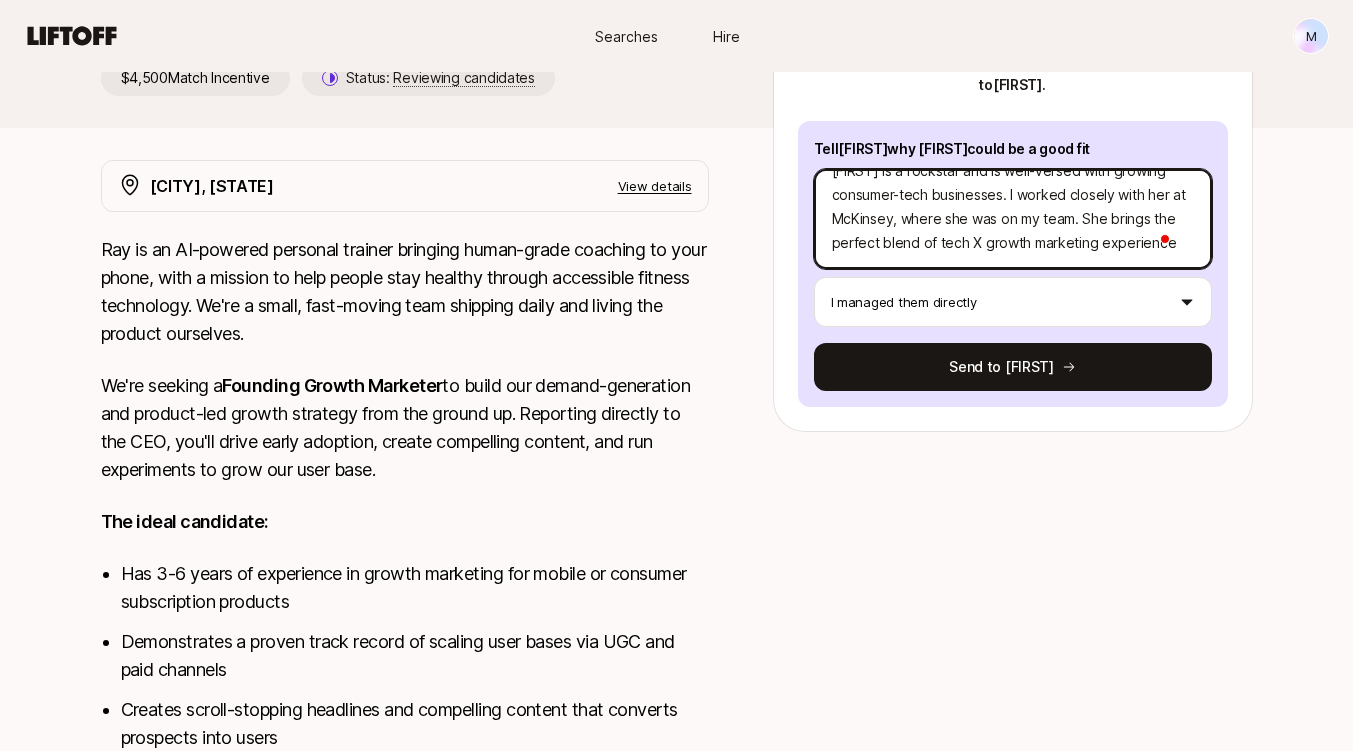 click on "[FIRST] is a rockstar and is well-versed with growing consumer-tech businesses. I worked closely with her at McKinsey, where she was on my team. She brings the perfect blend of tech X growth marketing experience" at bounding box center [1013, 219] 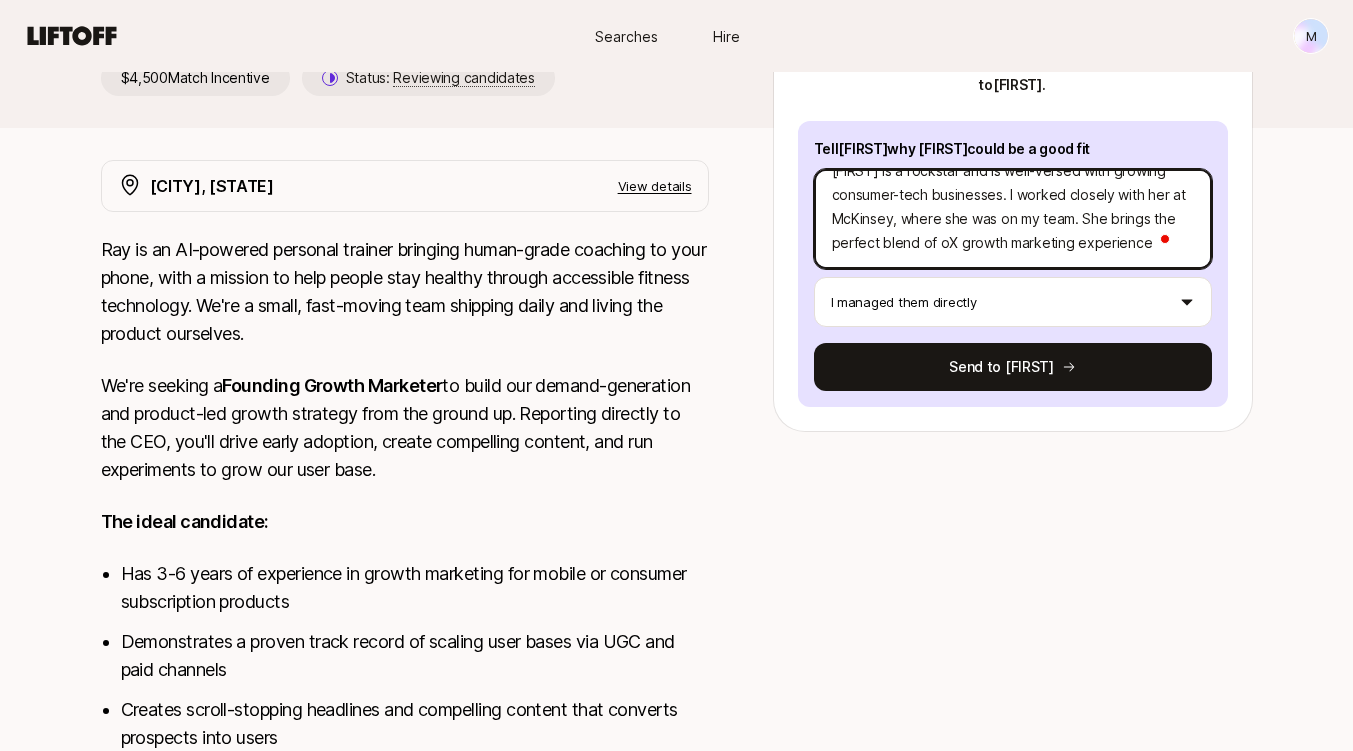 scroll, scrollTop: 24, scrollLeft: 0, axis: vertical 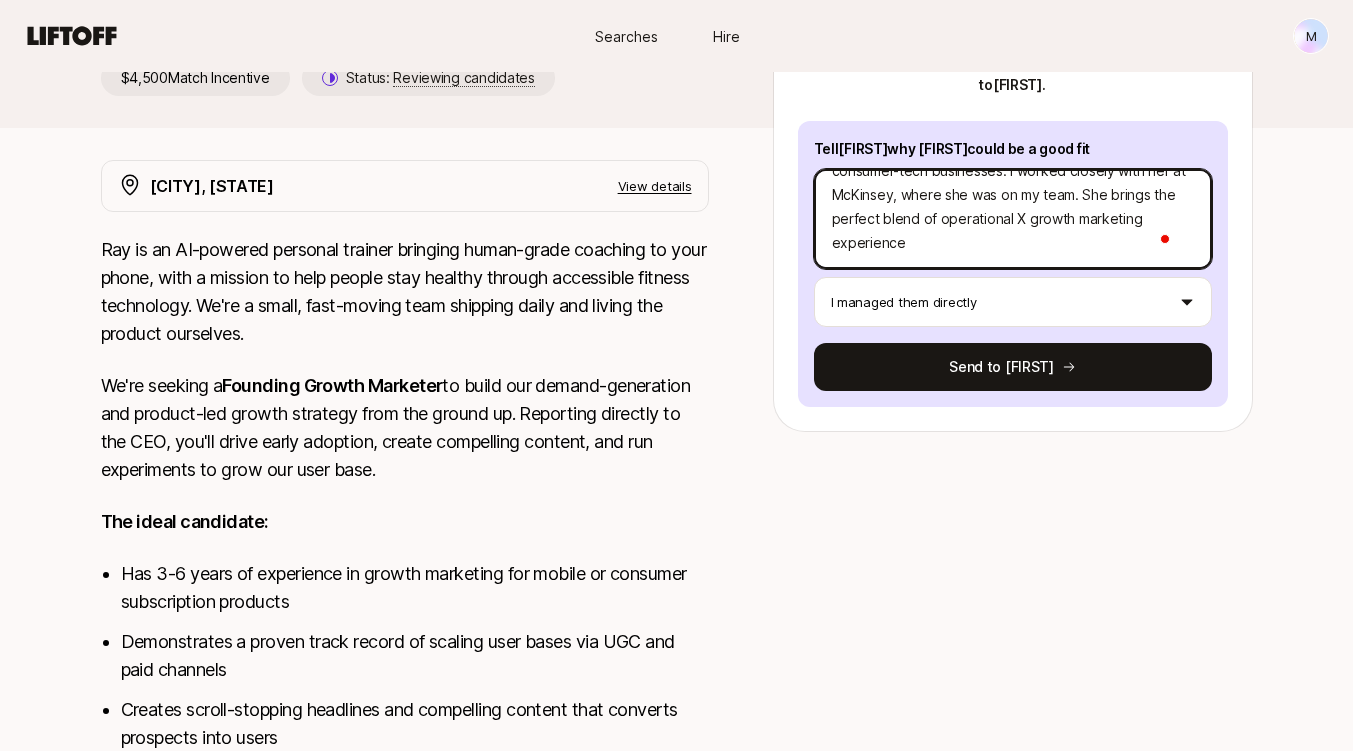 click on "[FIRST] is a rockstar and is well-versed with growing consumer-tech businesses. I worked closely with her at McKinsey, where she was on my team. She brings the perfect blend of operational X growth marketing experience" at bounding box center [1013, 219] 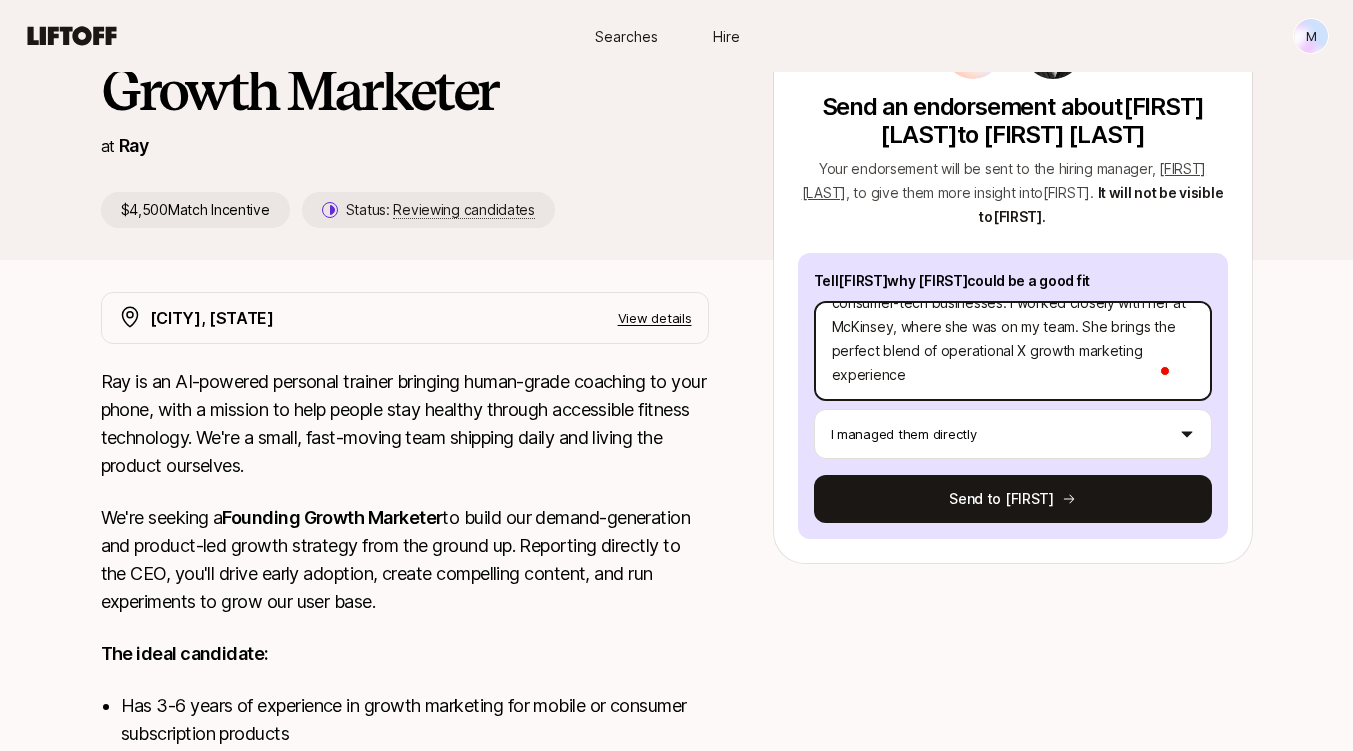 scroll, scrollTop: 200, scrollLeft: 0, axis: vertical 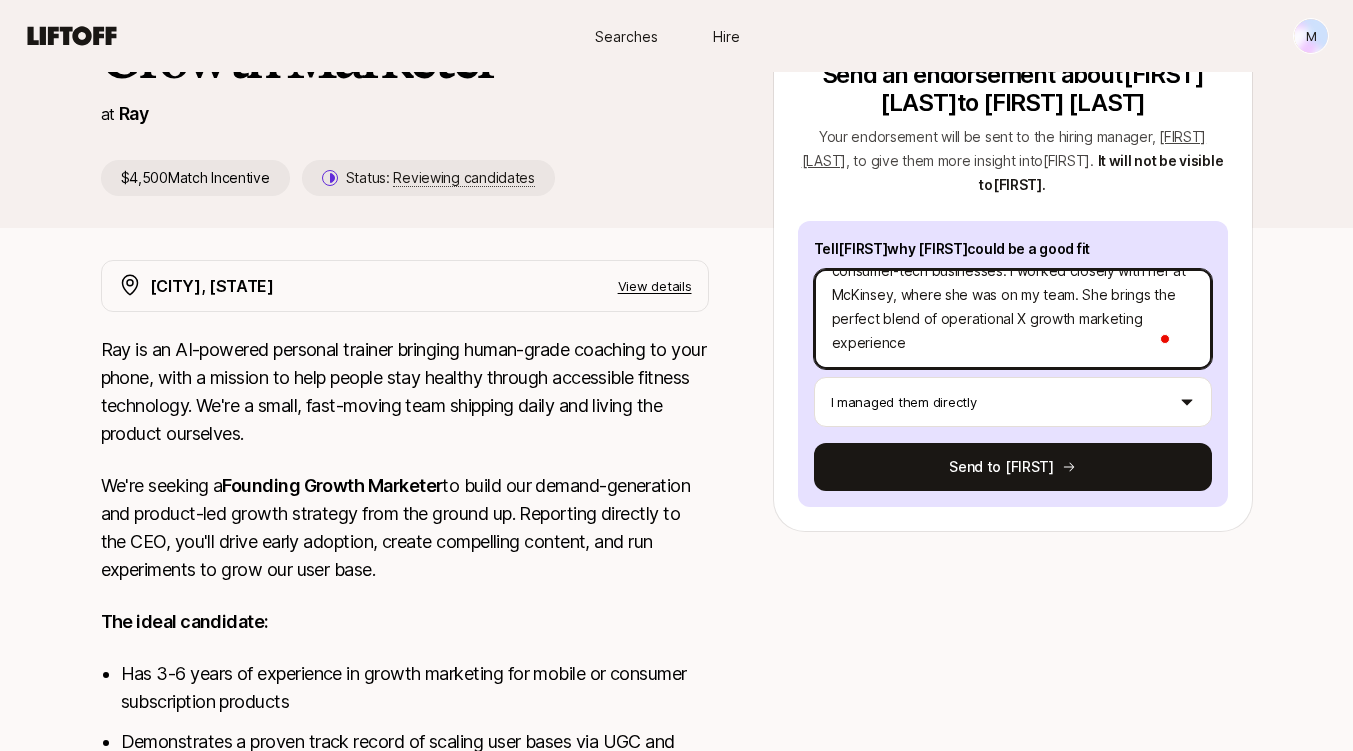 click on "[FIRST] is a rockstar and is well-versed with growing consumer-tech businesses. I worked closely with her at McKinsey, where she was on my team. She brings the perfect blend of operational X growth marketing experience" at bounding box center [1013, 319] 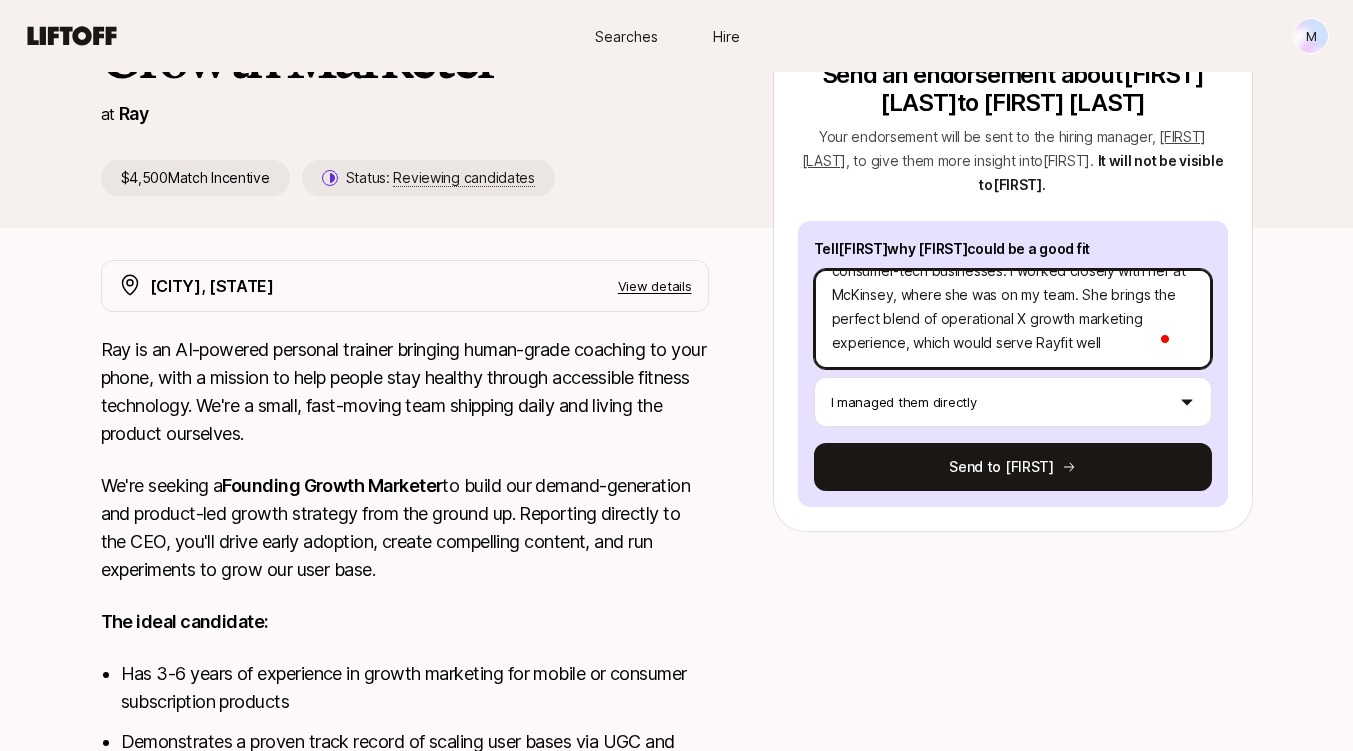 scroll, scrollTop: 0, scrollLeft: 0, axis: both 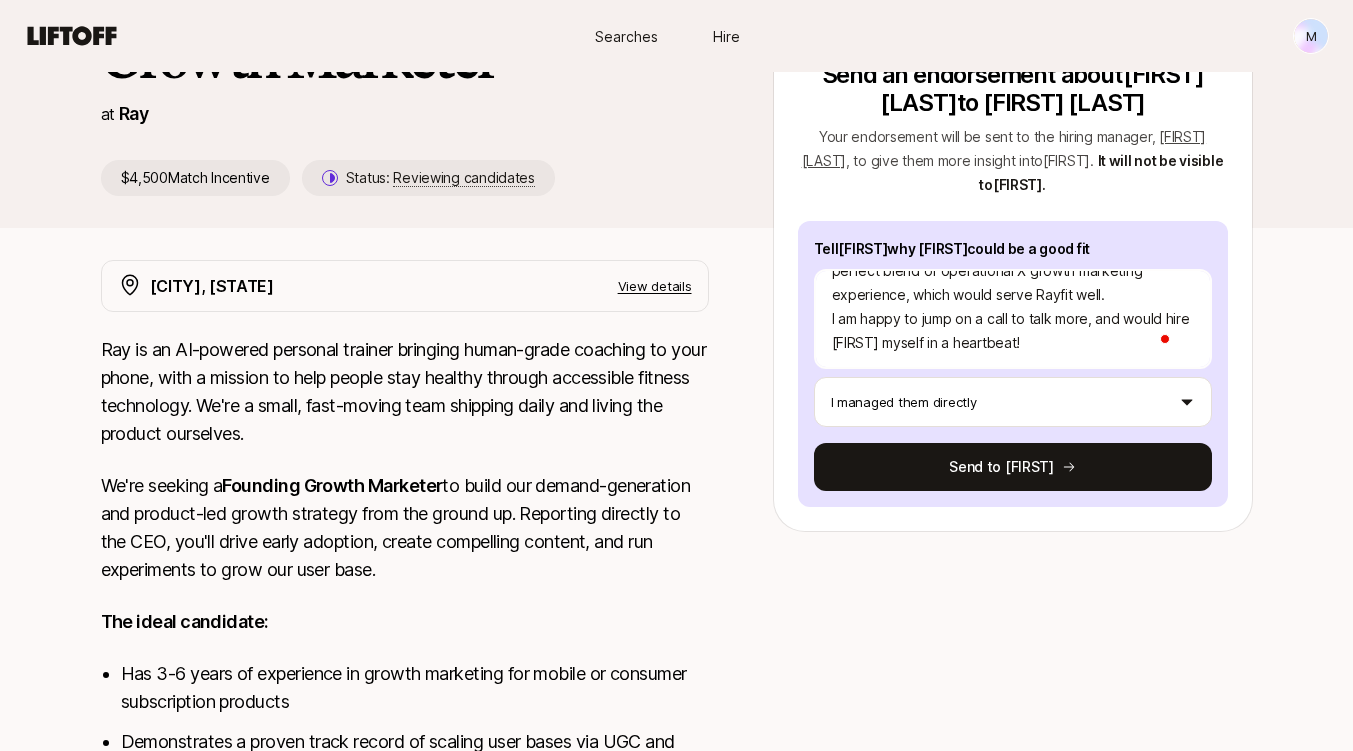 click on "Send to [FIRST]" at bounding box center (1013, 467) 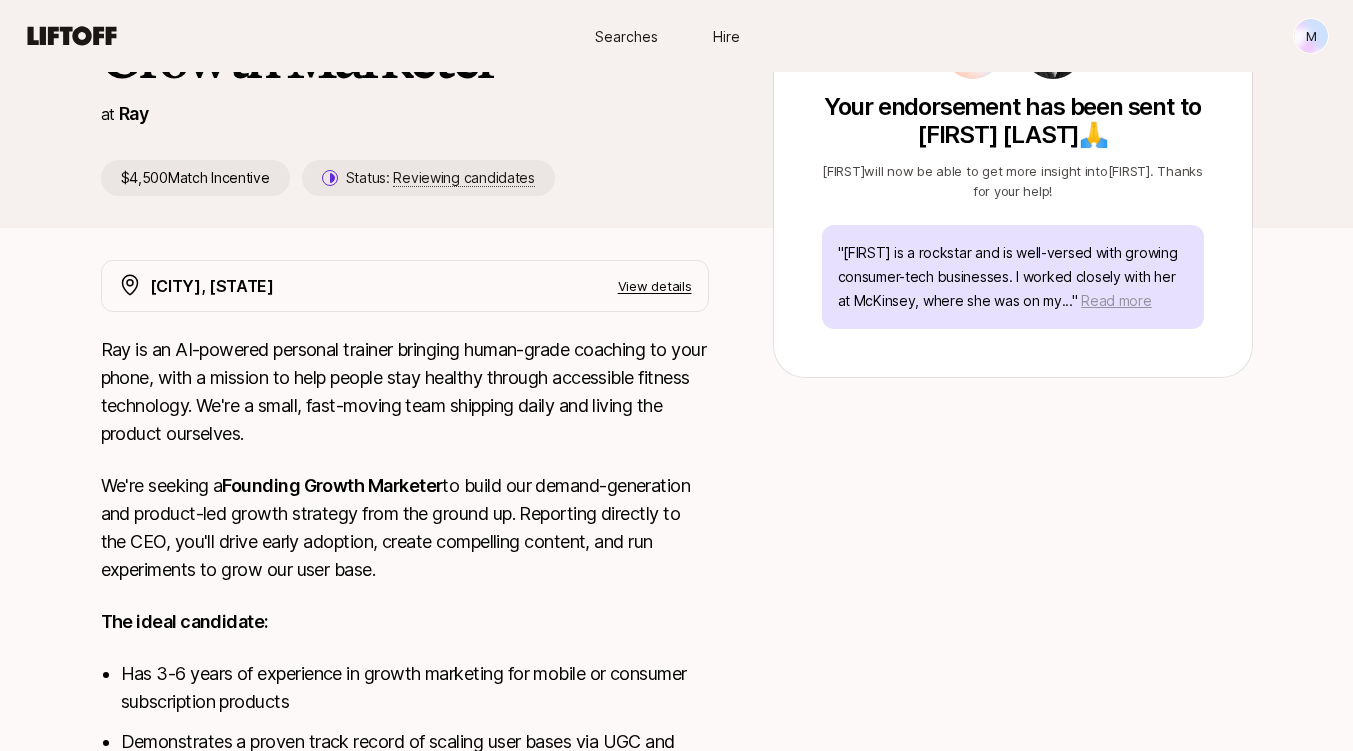 click on "Read more" at bounding box center (1116, 300) 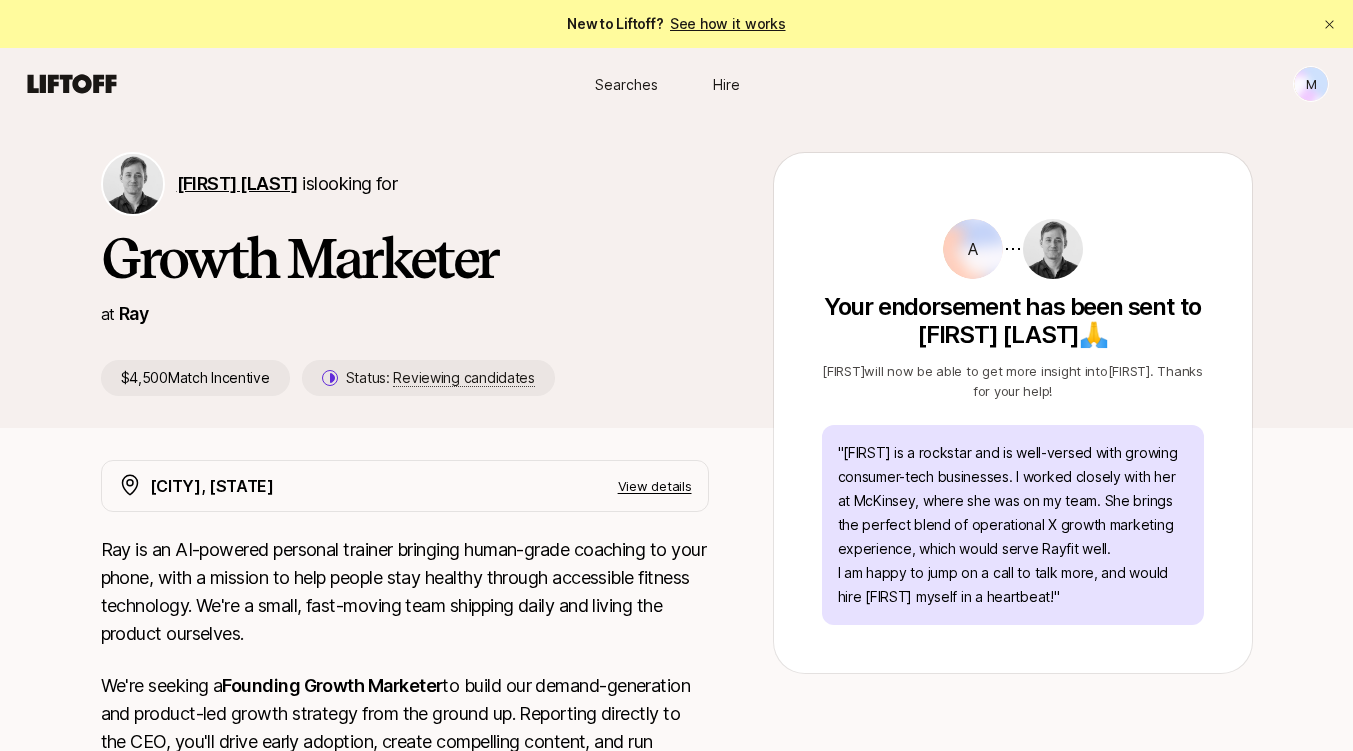 click on "[FIRST] [LAST]" at bounding box center [237, 183] 